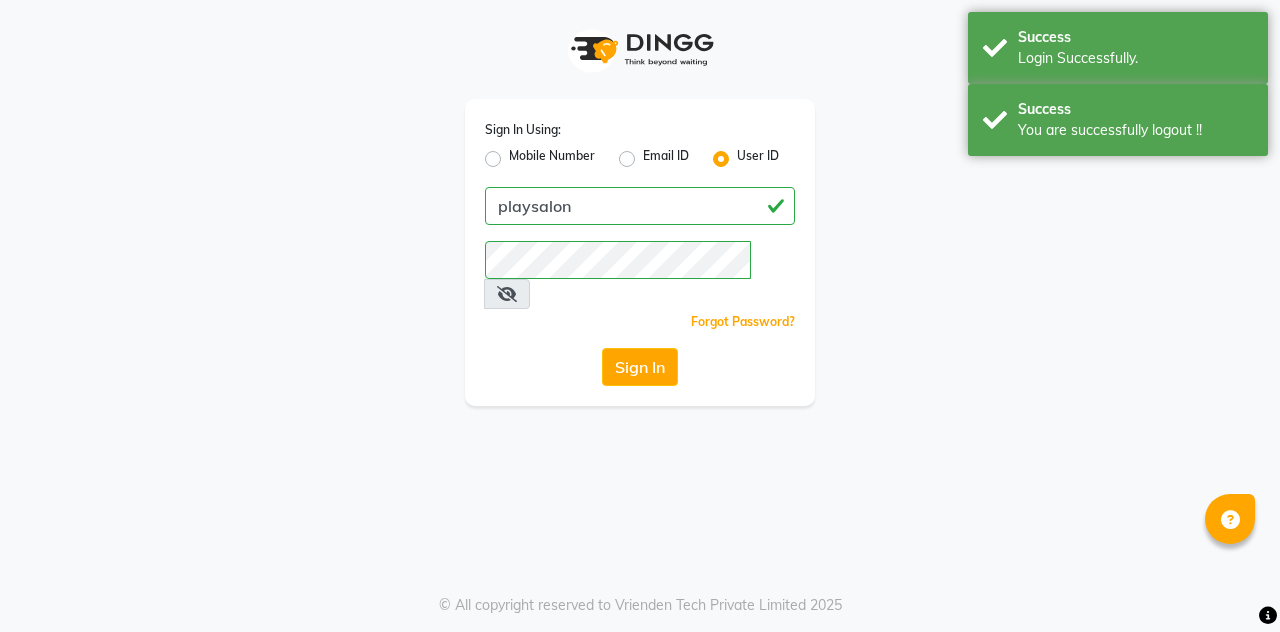 scroll, scrollTop: 0, scrollLeft: 0, axis: both 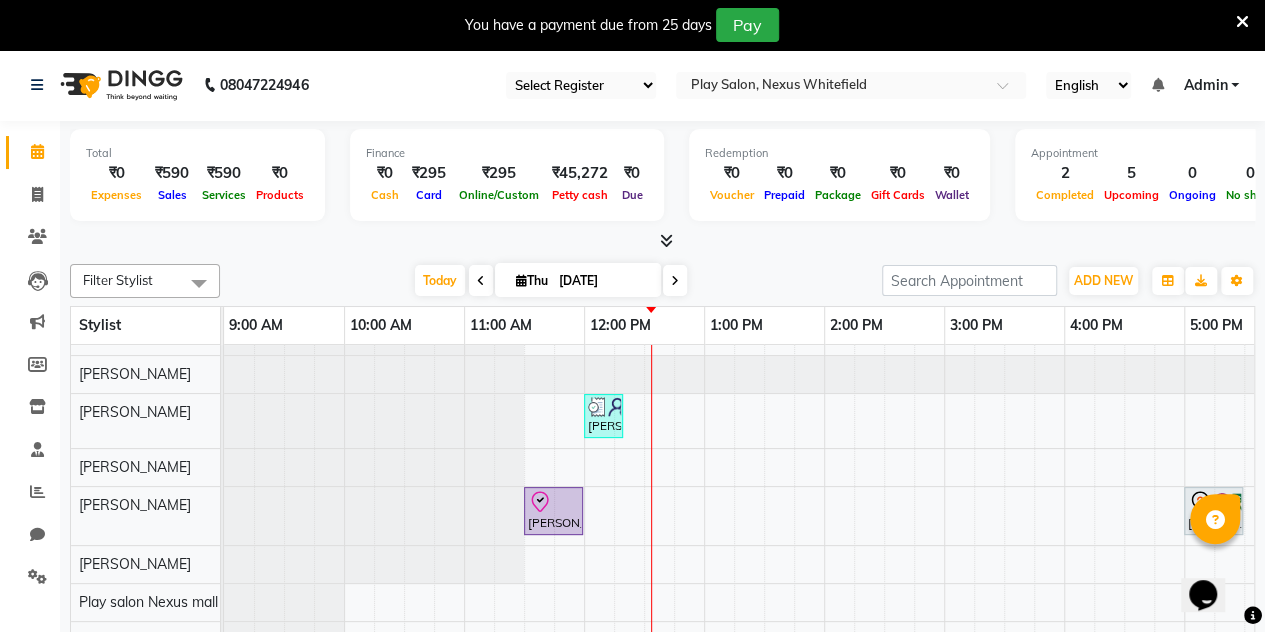 click at bounding box center (481, 281) 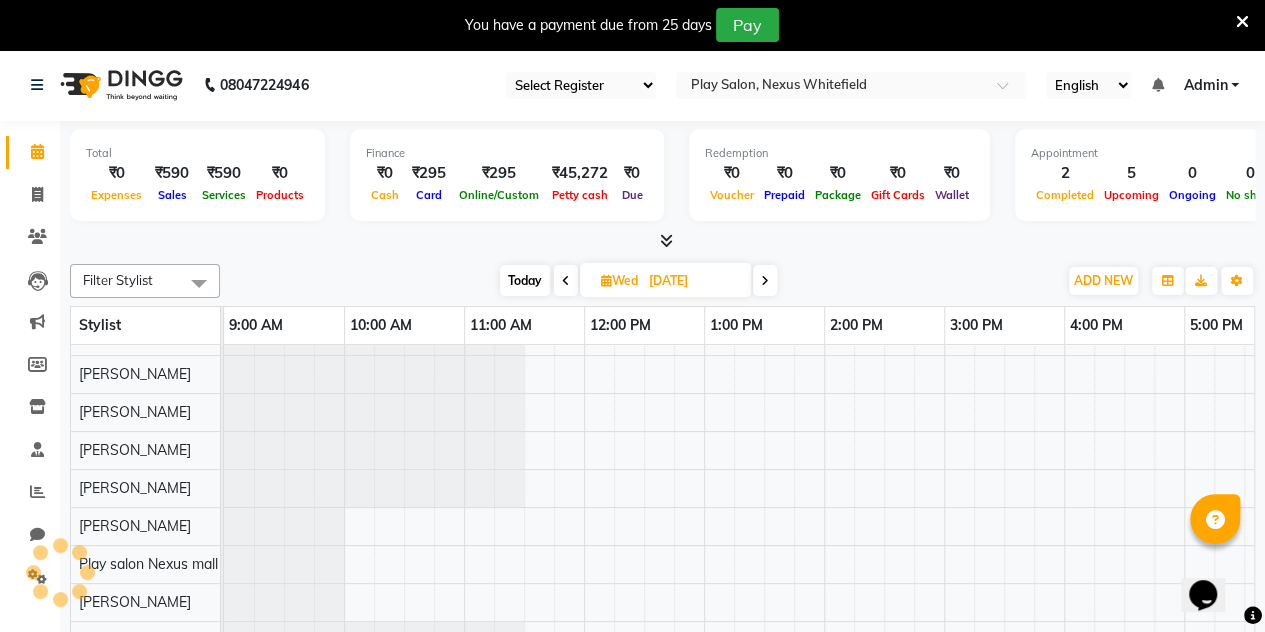 scroll, scrollTop: 0, scrollLeft: 361, axis: horizontal 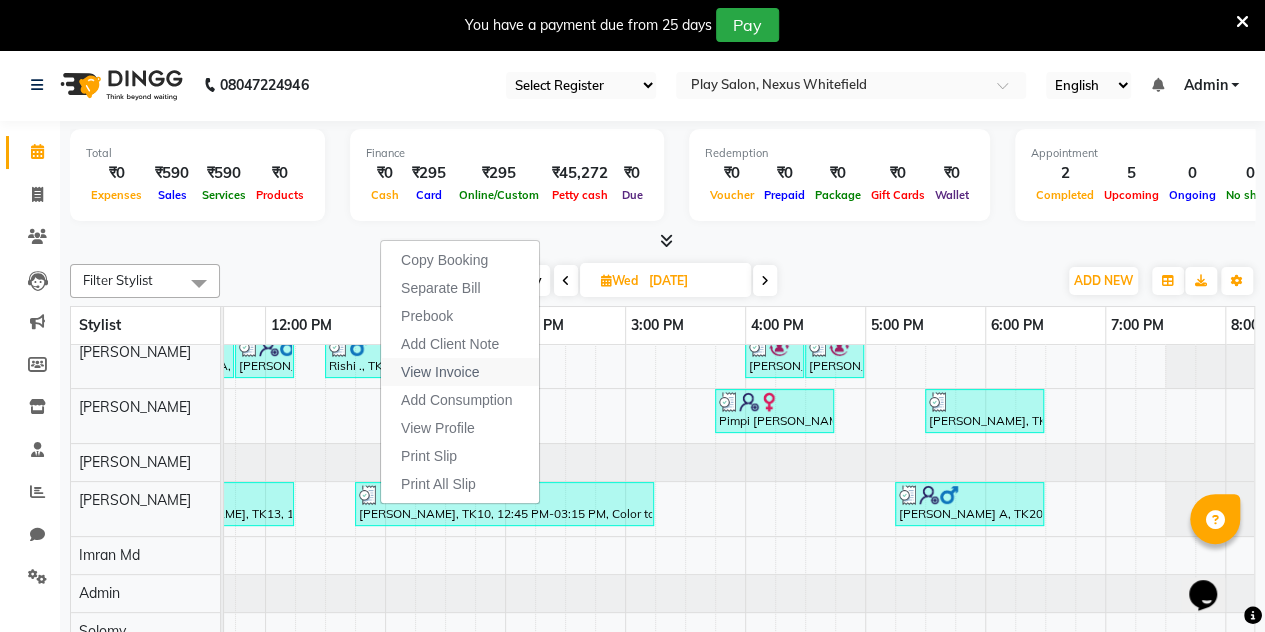 click on "View Invoice" at bounding box center [440, 372] 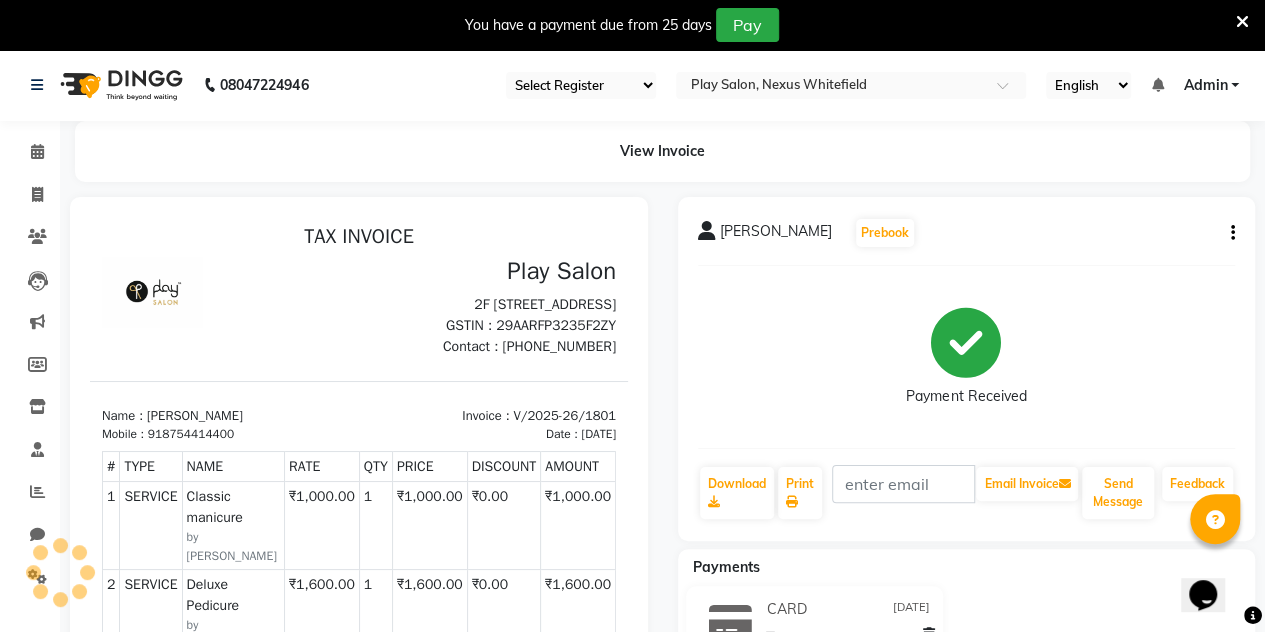 click 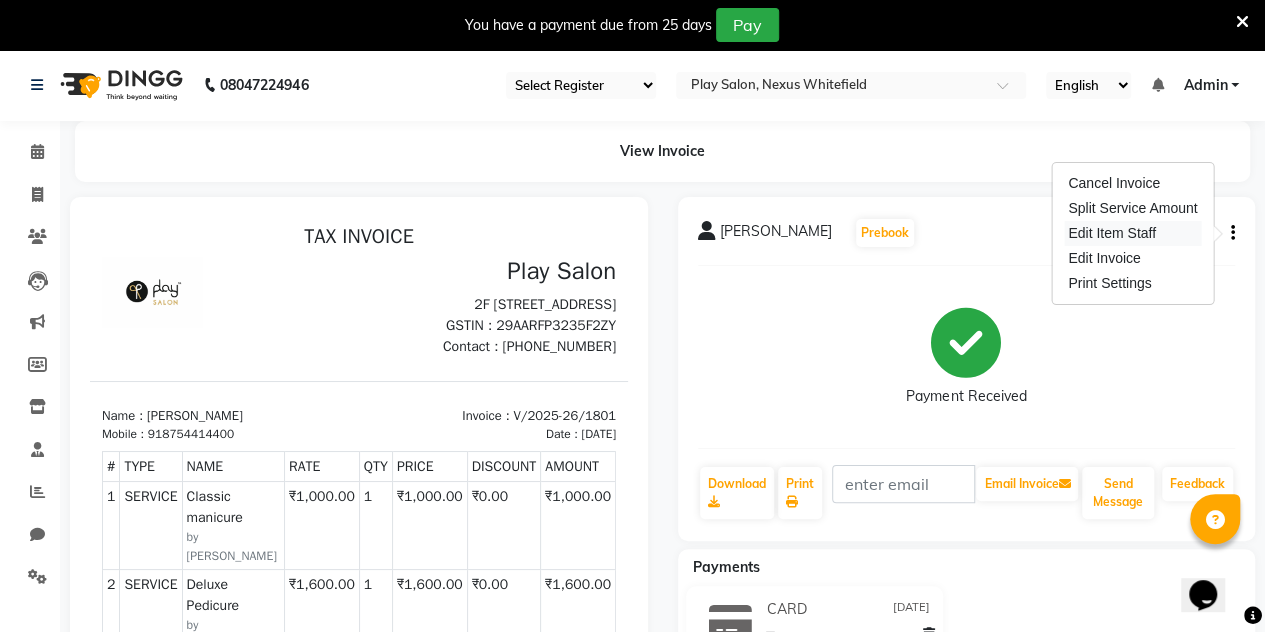 click on "Edit Item Staff" at bounding box center [1132, 233] 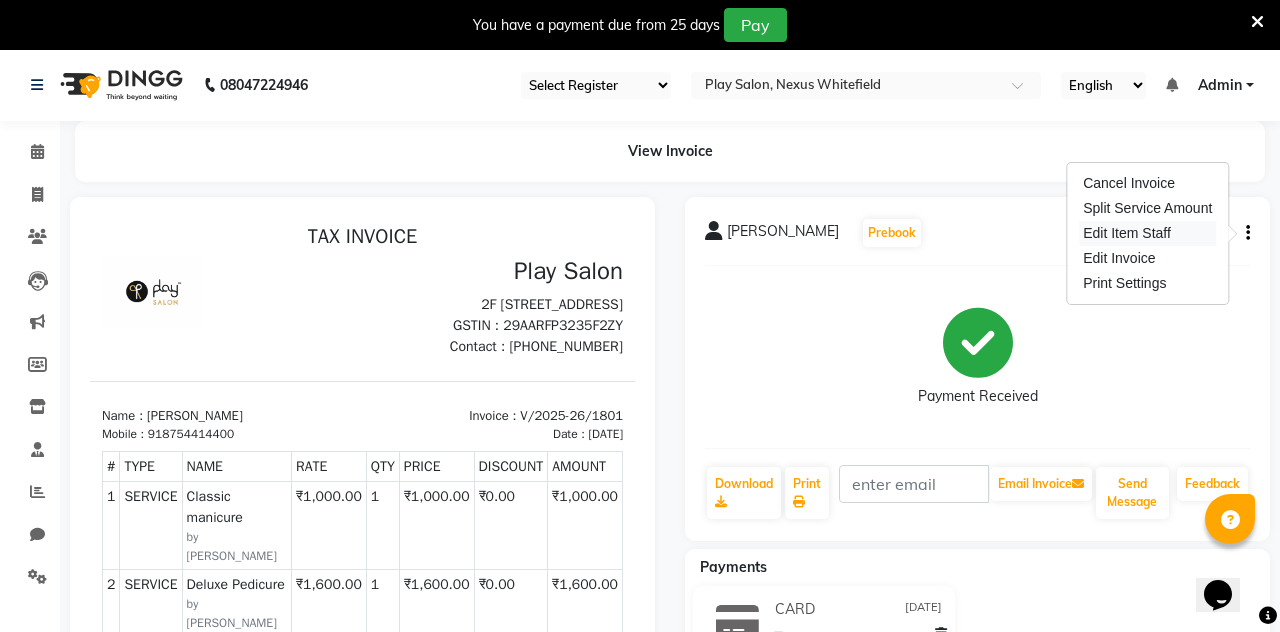 select 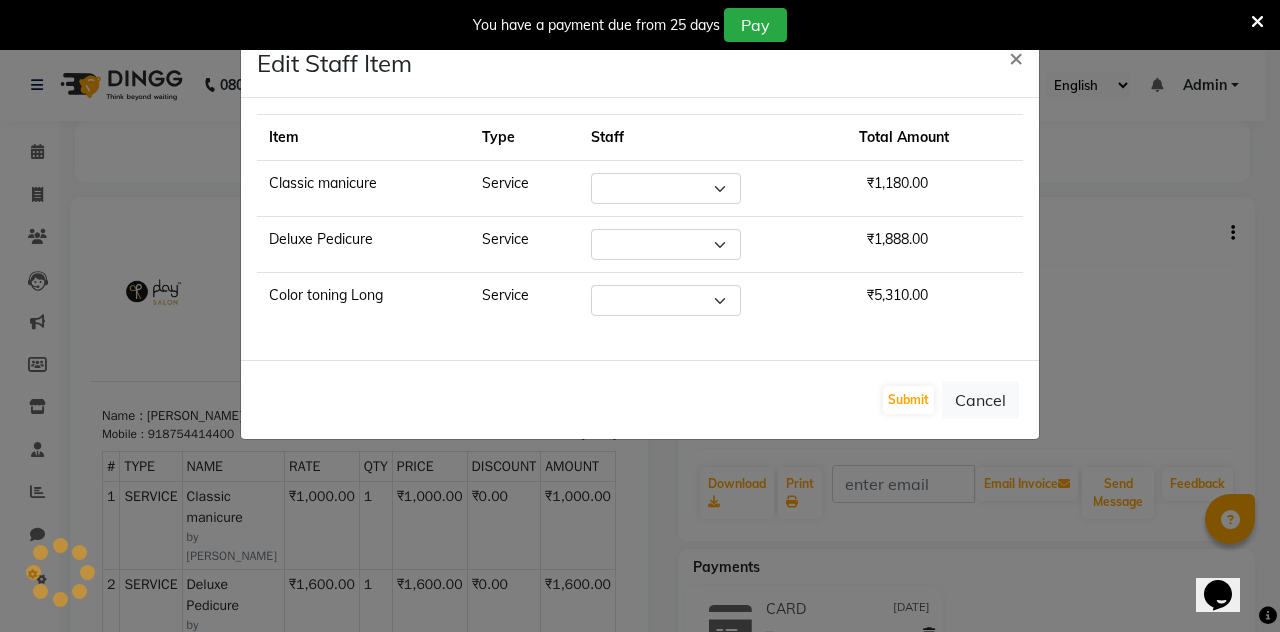 select on "85149" 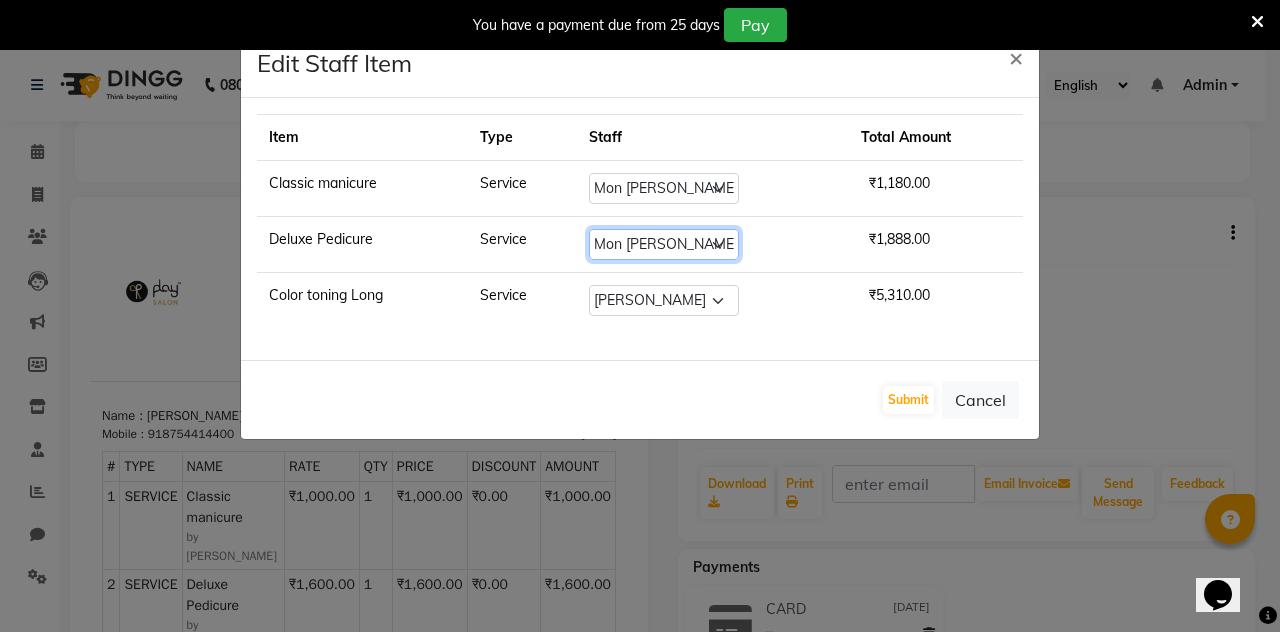click on "Select  Abdulla Md   Adil Ali   Admin   Ambika Rai   Asha Thapa   Ashim Sapkota   Bhargavi H   Dawa Tamang   Gukul Mangar   Imran Md   Mohd Aalam   Mon Maya Rai   Muskan M   Playsalon Nexus   Play salon Nexus mall   Sam Pradhan   santhosh B basutkar   Sarmila Rai   Solomy   Tenzin Choezom" 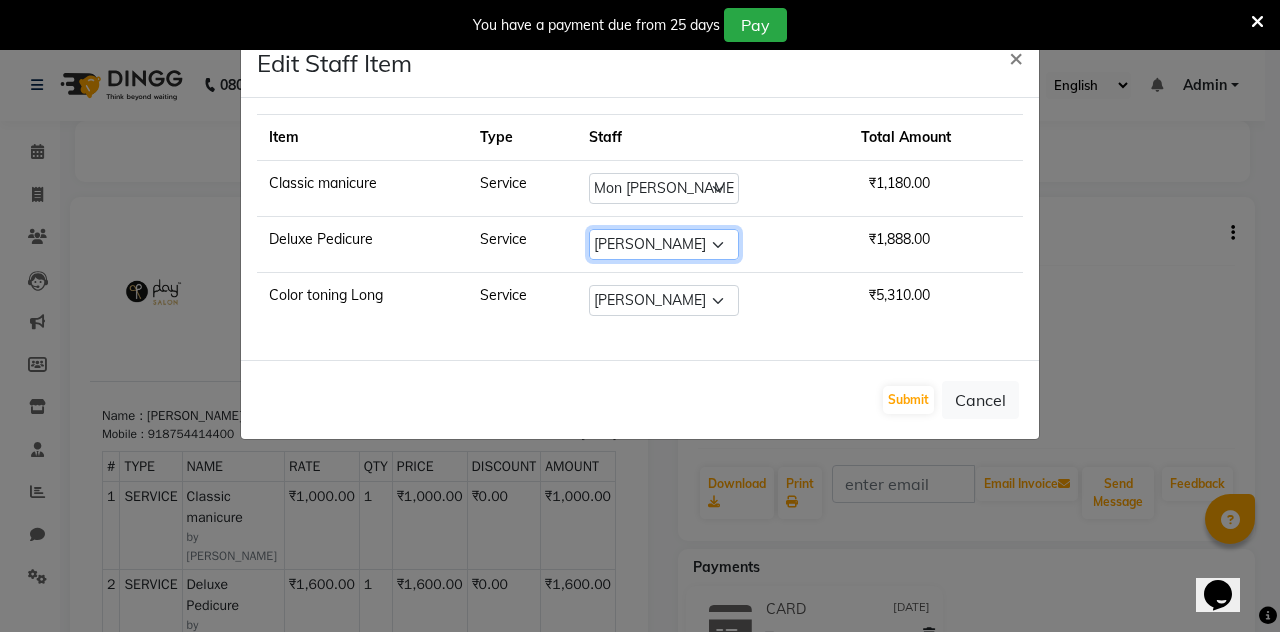 click on "Select  Abdulla Md   Adil Ali   Admin   Ambika Rai   Asha Thapa   Ashim Sapkota   Bhargavi H   Dawa Tamang   Gukul Mangar   Imran Md   Mohd Aalam   Mon Maya Rai   Muskan M   Playsalon Nexus   Play salon Nexus mall   Sam Pradhan   santhosh B basutkar   Sarmila Rai   Solomy   Tenzin Choezom" 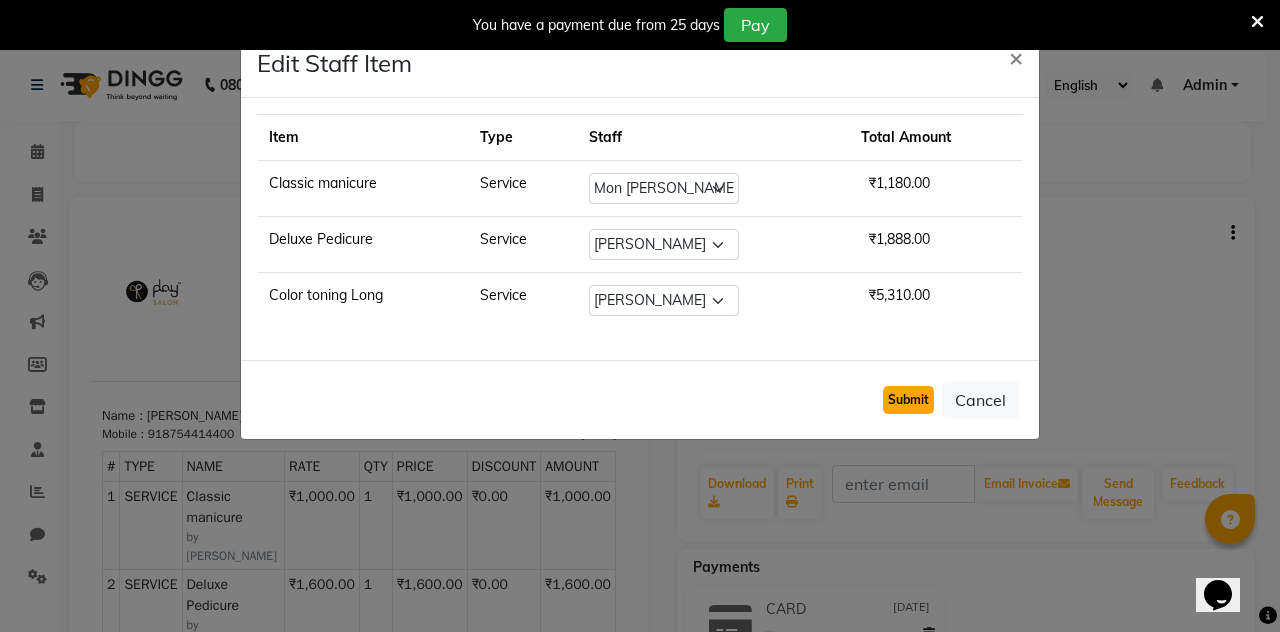 click on "Submit" 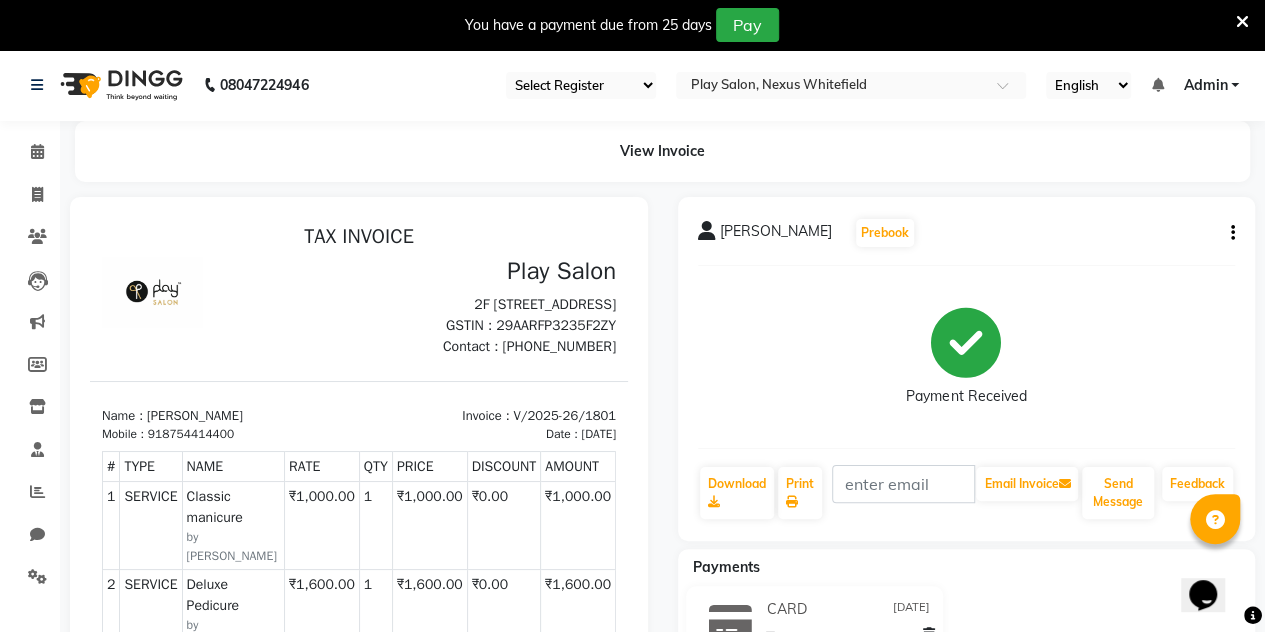 click at bounding box center [1242, 22] 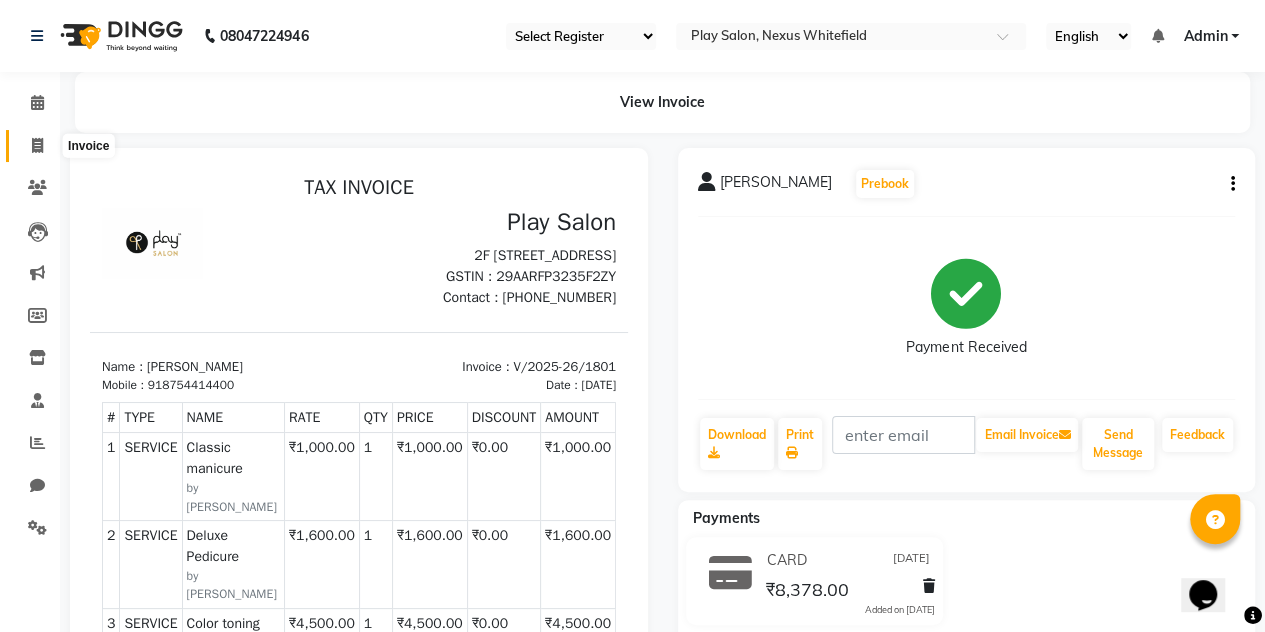 click 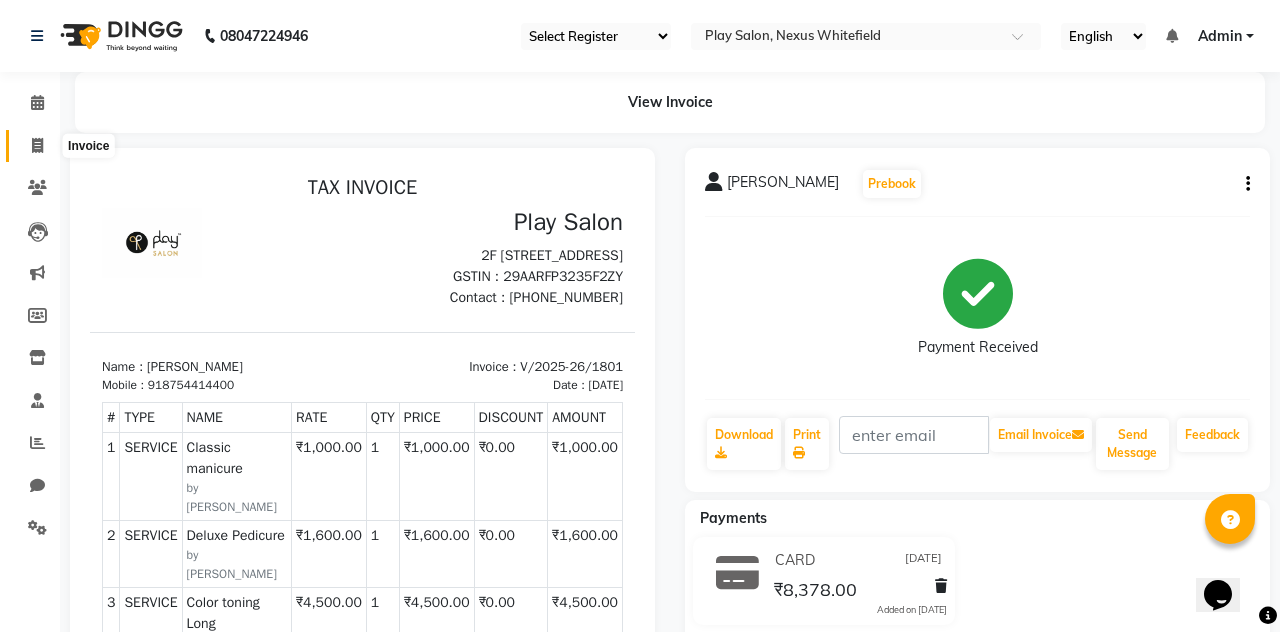 select on "service" 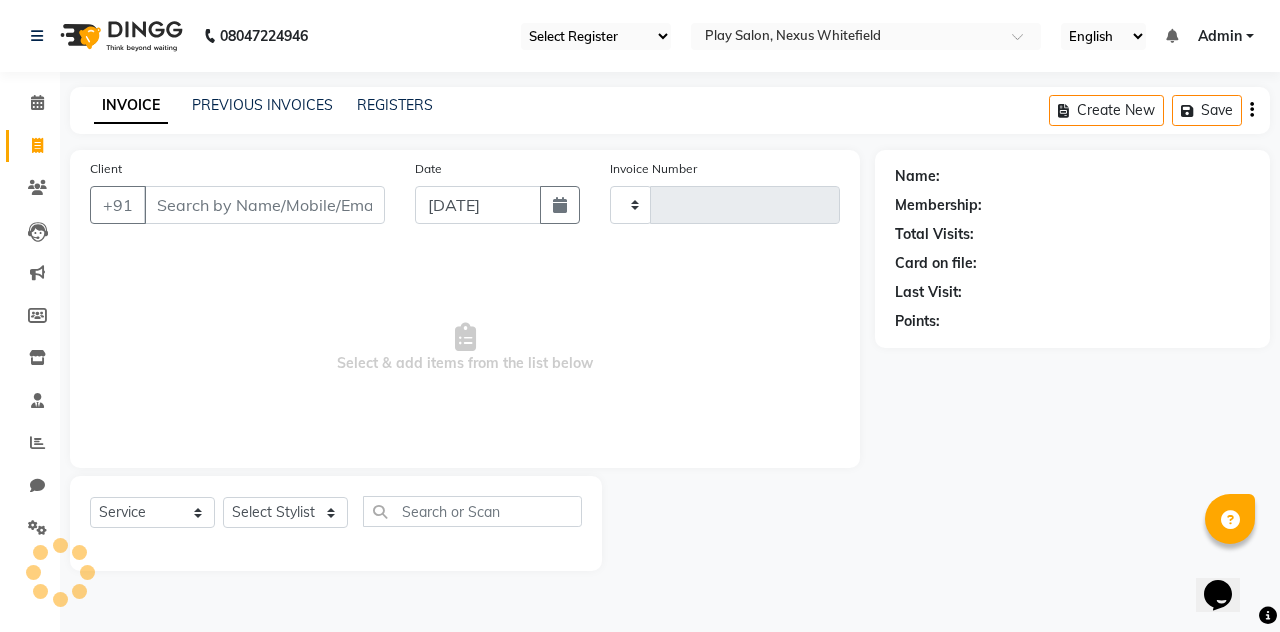 type on "1814" 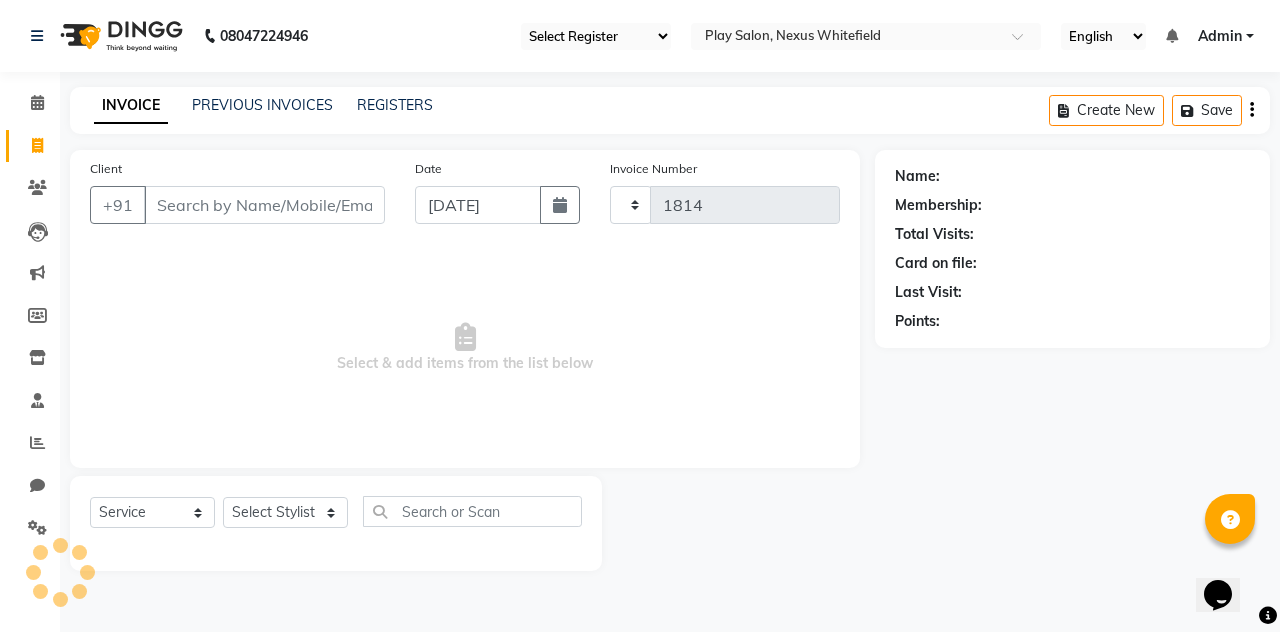 select on "8356" 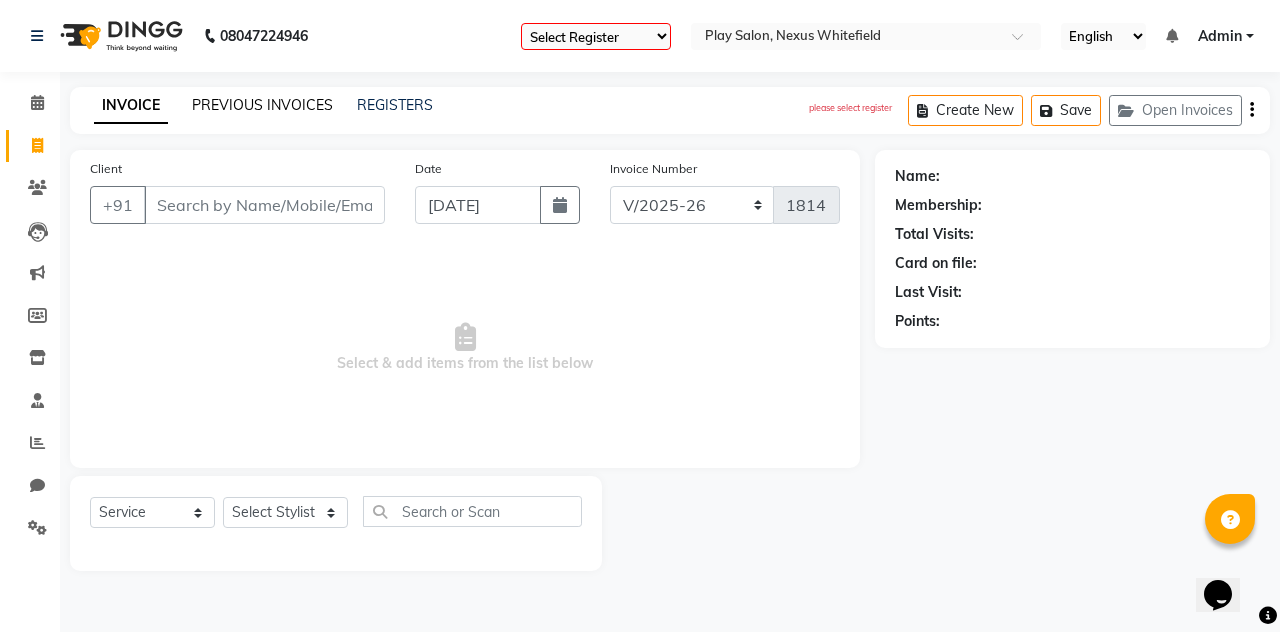 click on "PREVIOUS INVOICES" 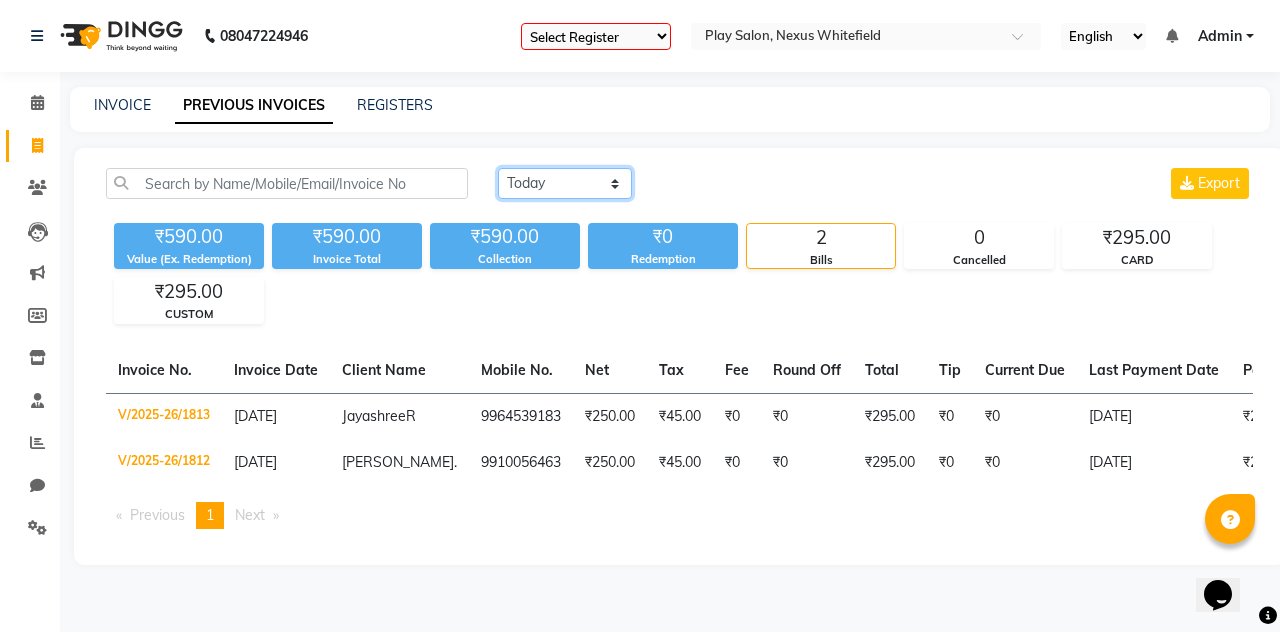 click on "Today Yesterday Custom Range" 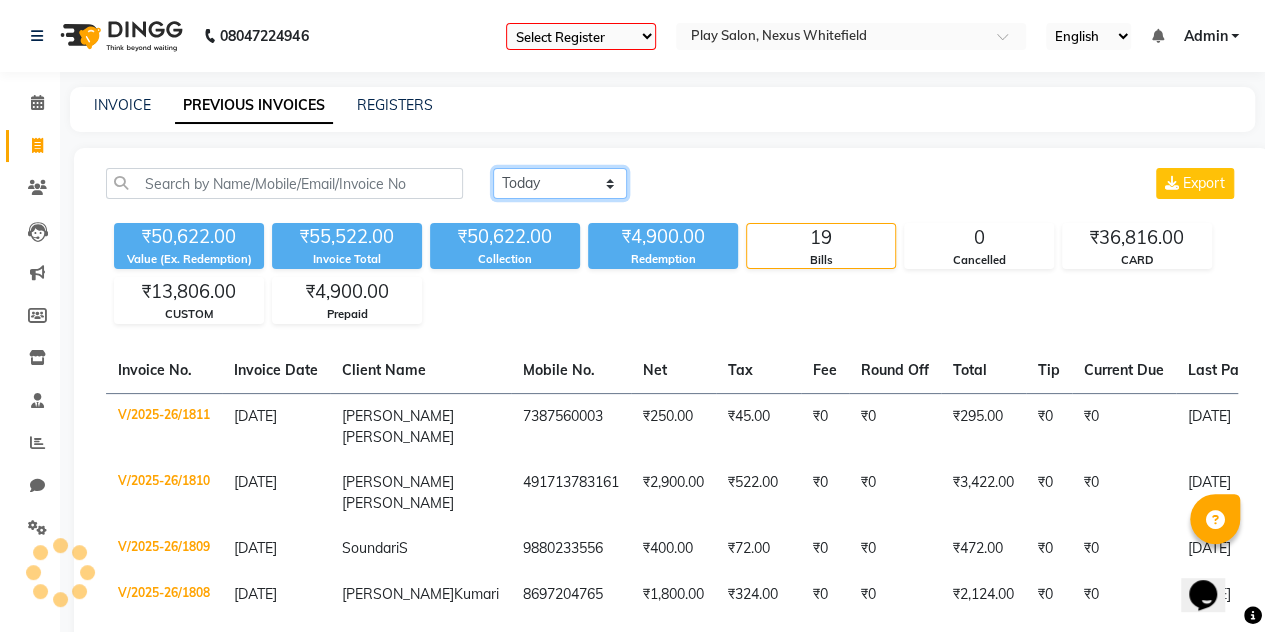 click on "Today Yesterday Custom Range" 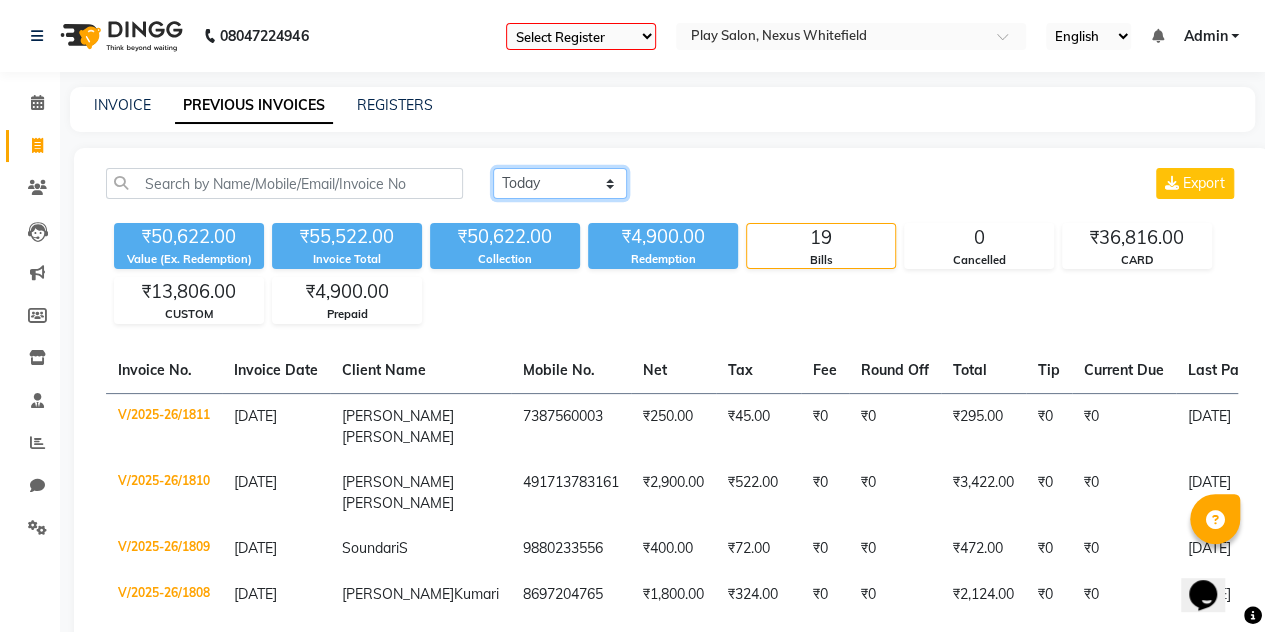 select on "range" 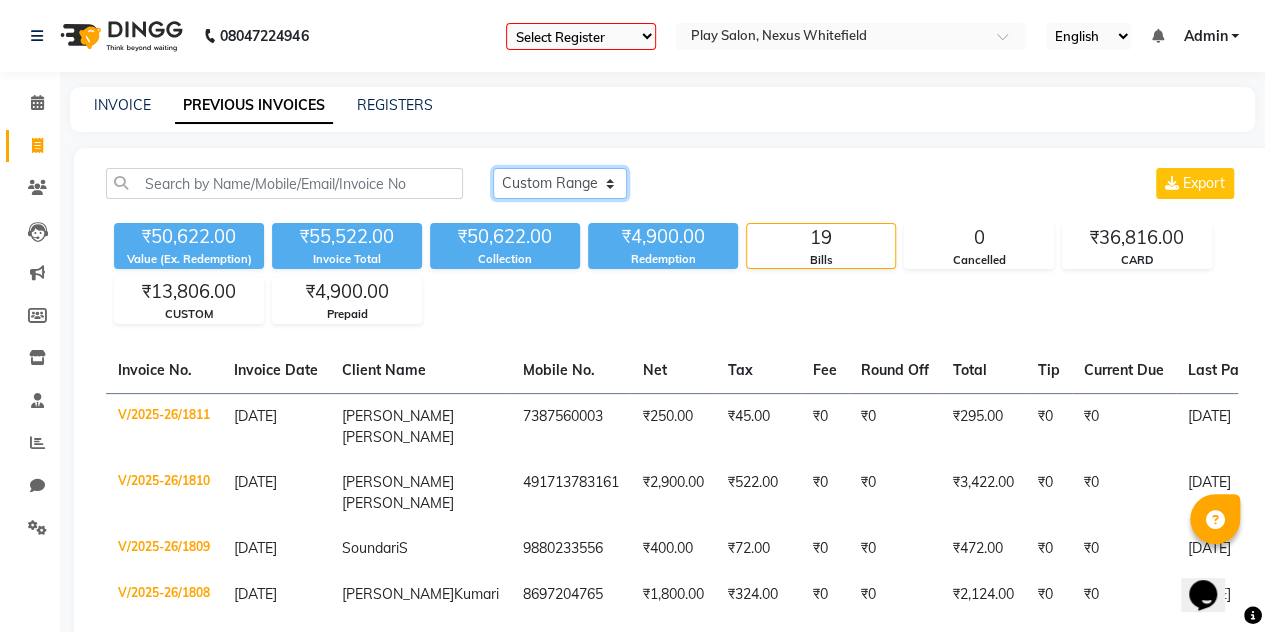 click on "Today Yesterday Custom Range" 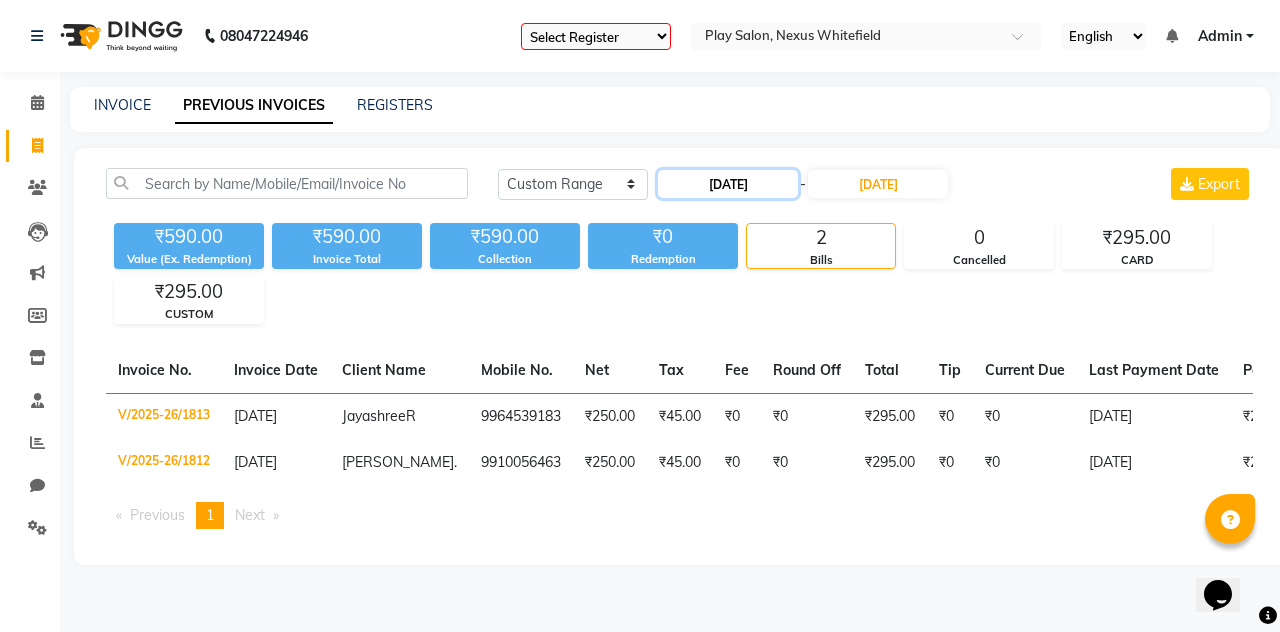 click on "[DATE]" 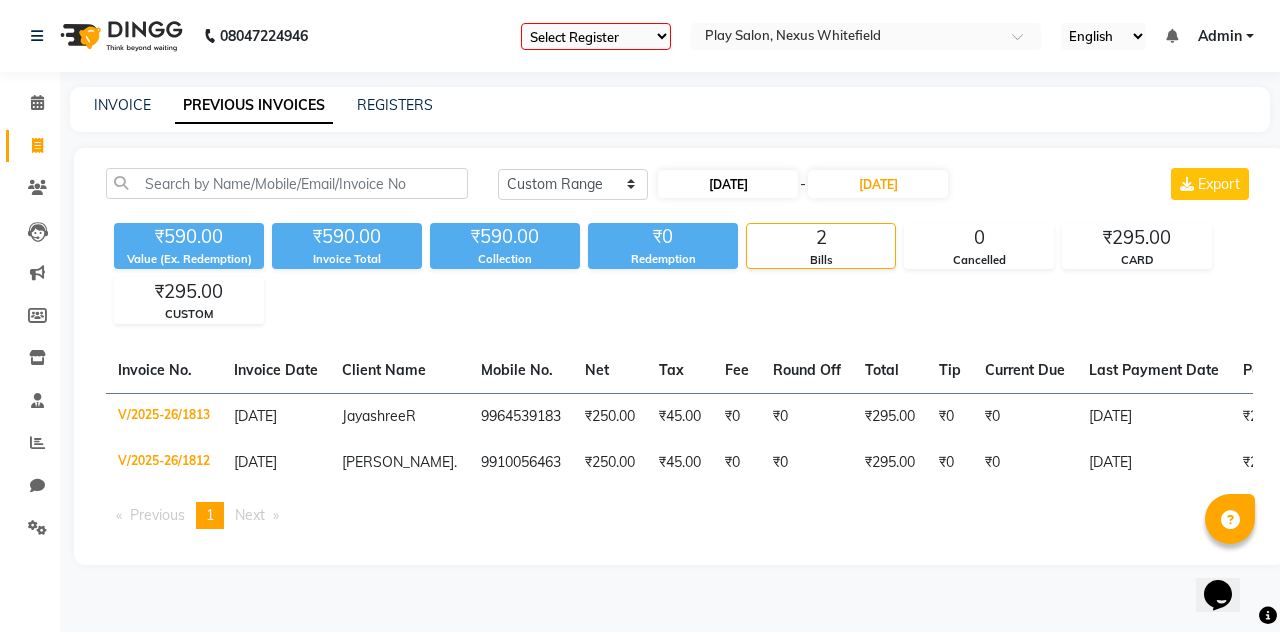 select on "7" 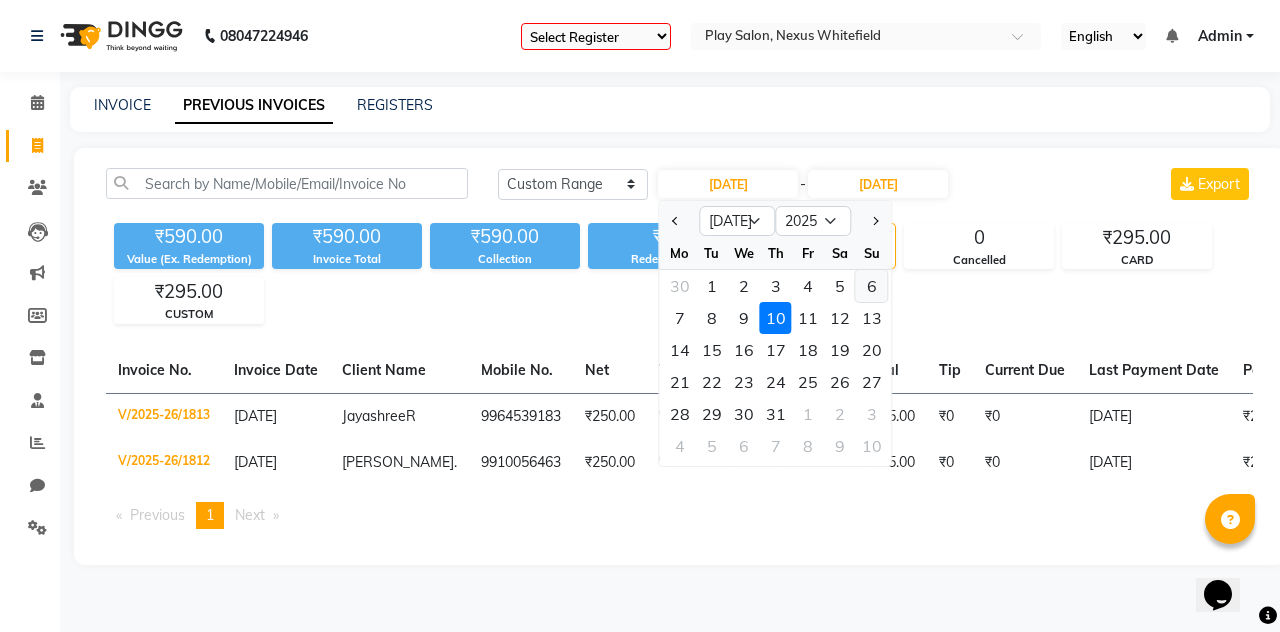 click on "6" 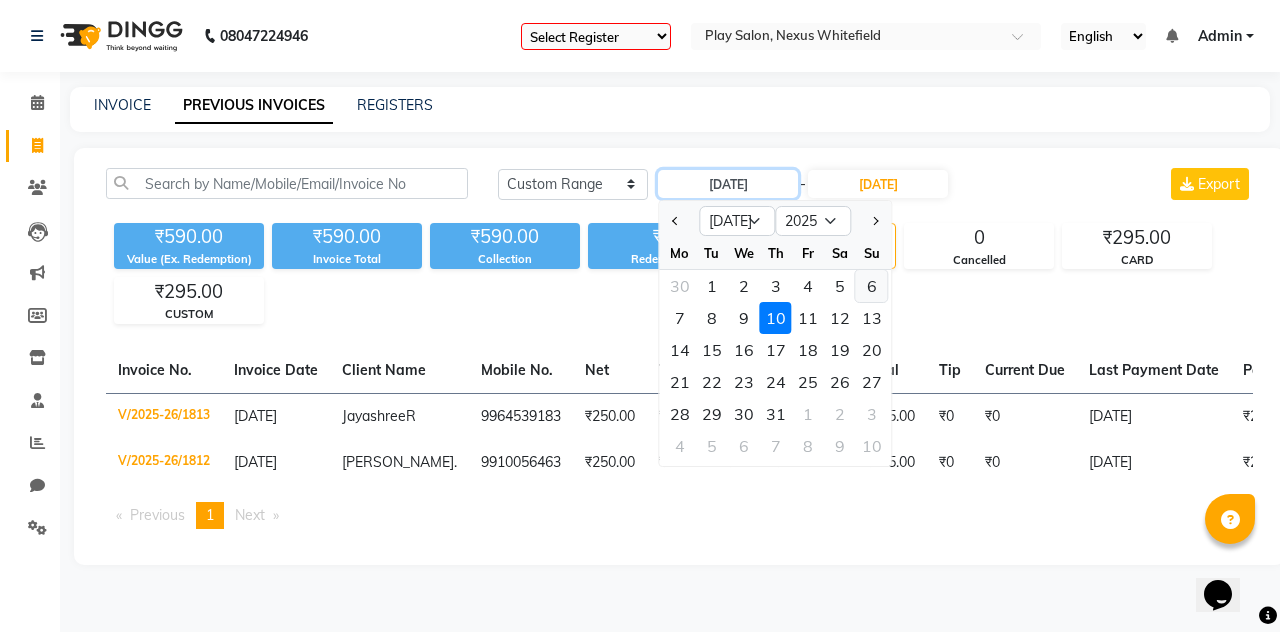 type on "06-07-2025" 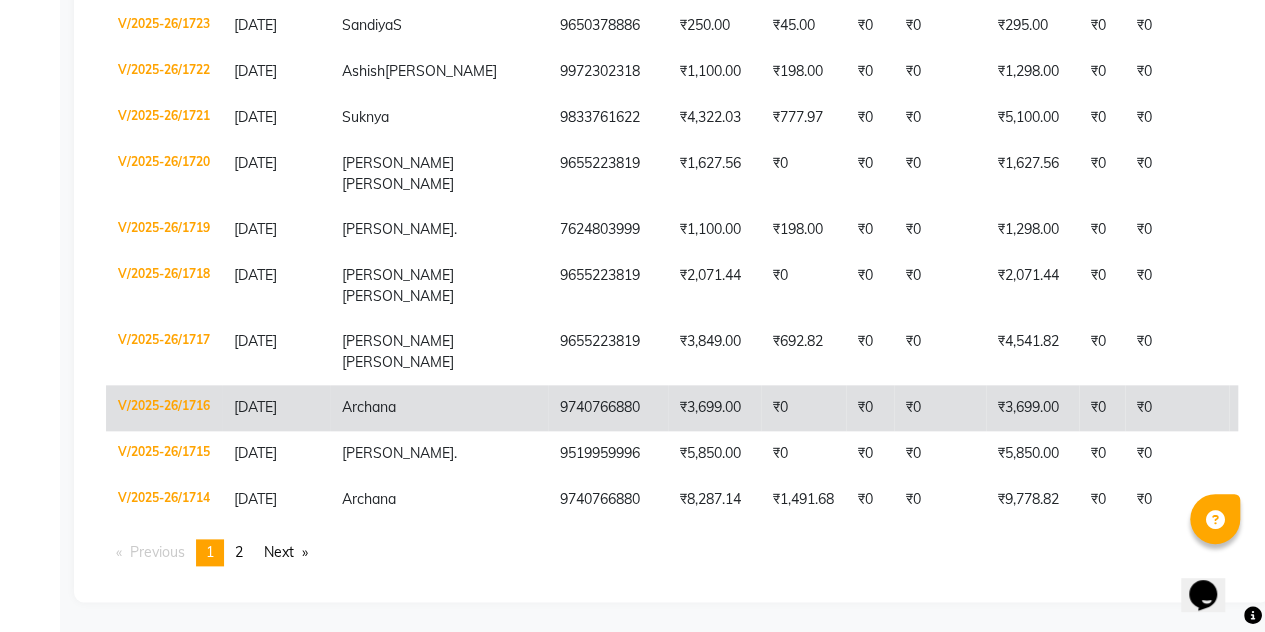 scroll, scrollTop: 4834, scrollLeft: 0, axis: vertical 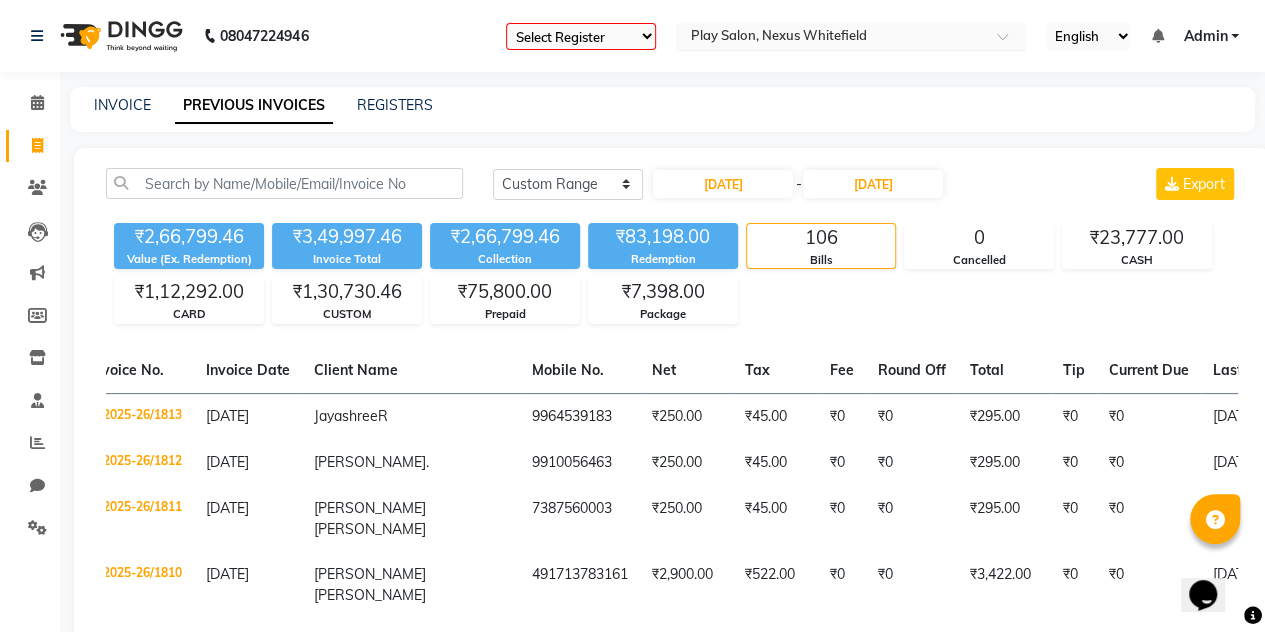 click at bounding box center [831, 38] 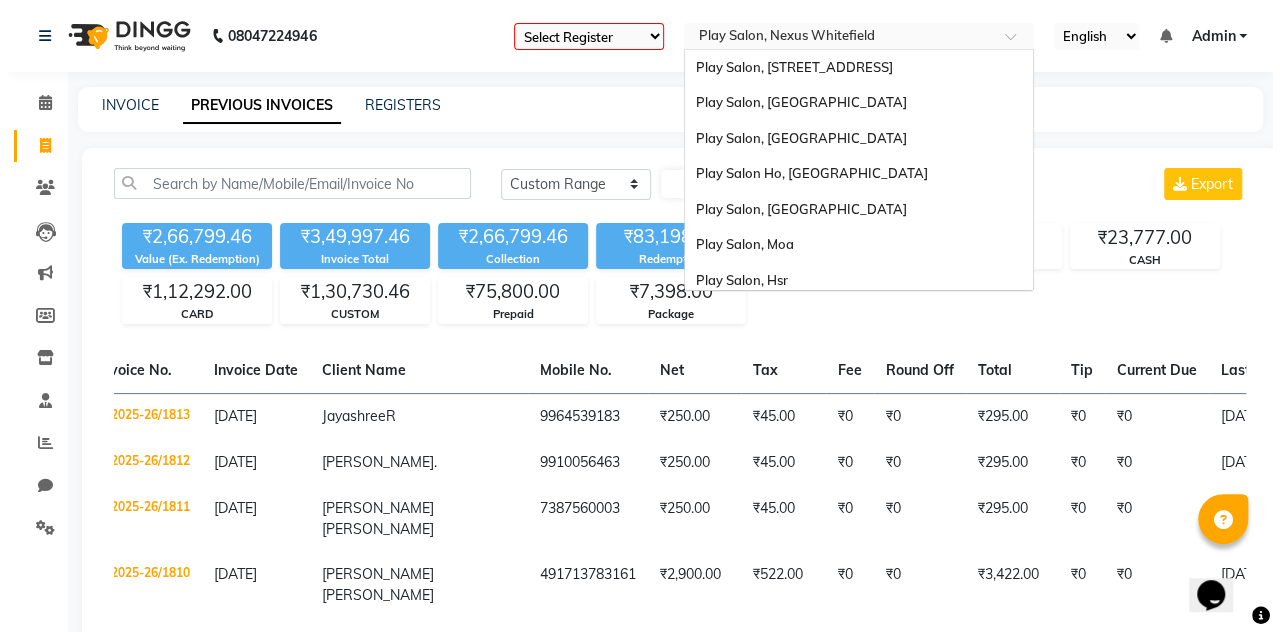 scroll, scrollTop: 79, scrollLeft: 0, axis: vertical 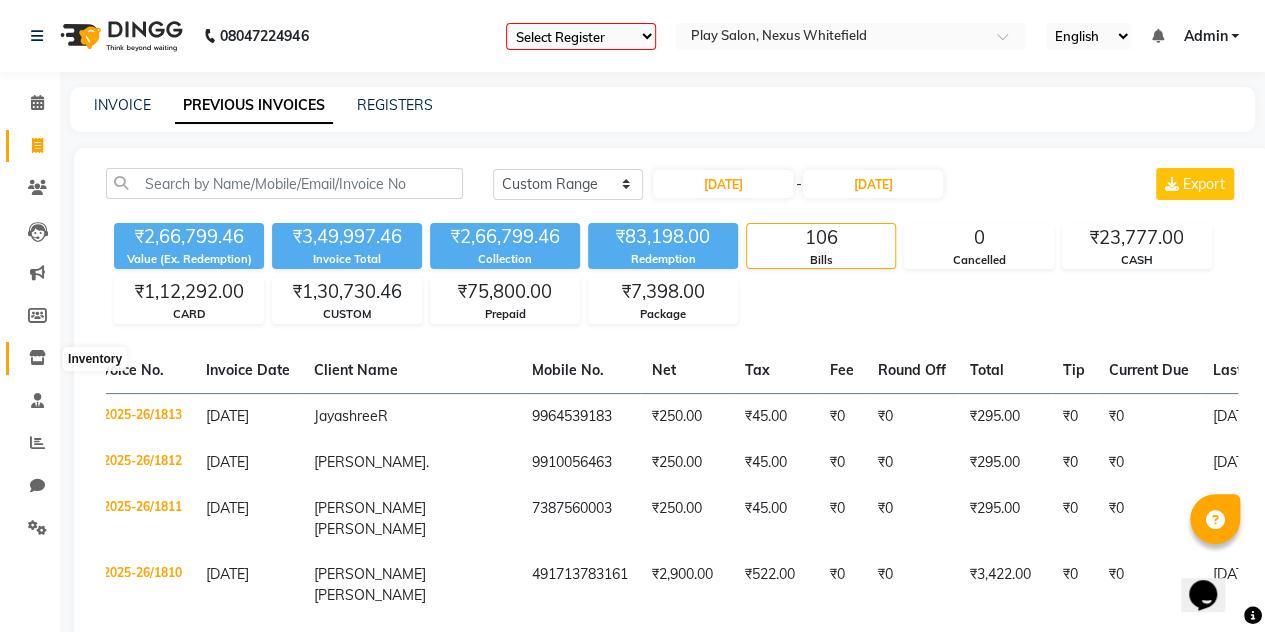 click 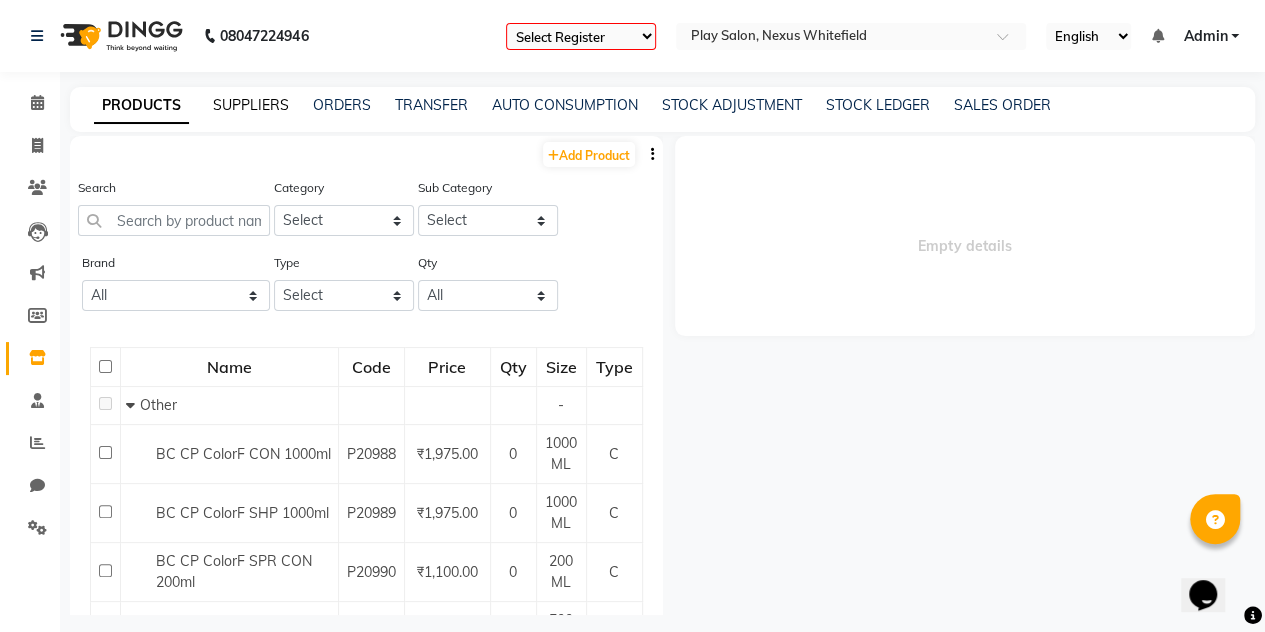 click on "SUPPLIERS" 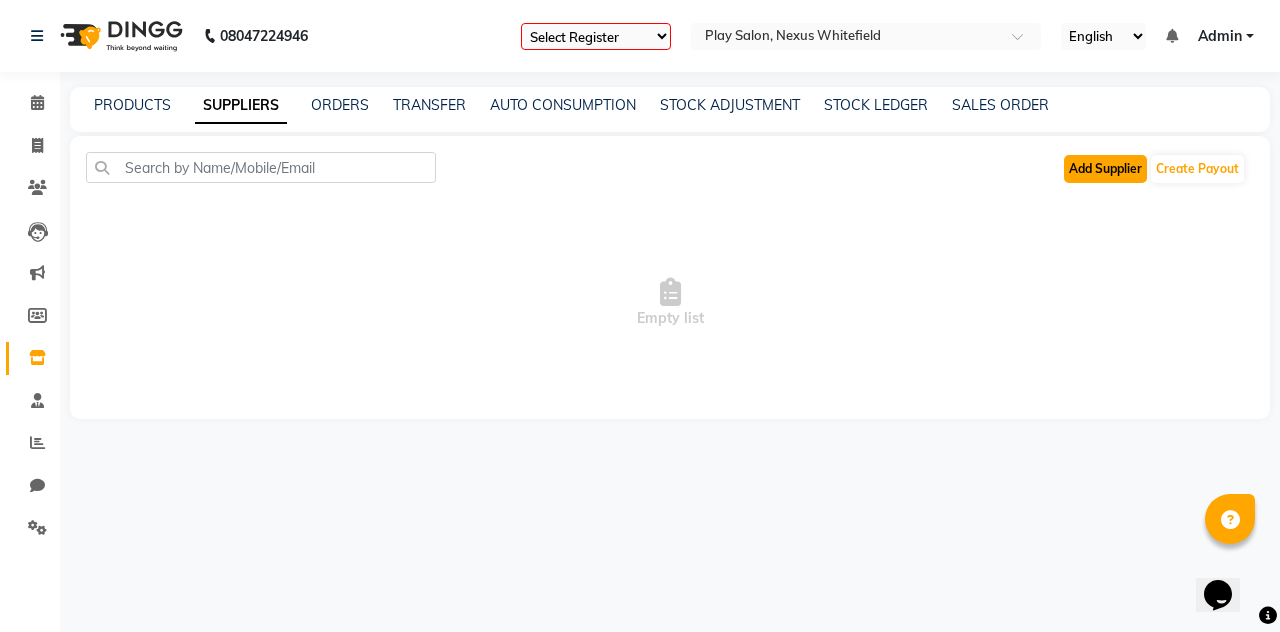 click on "Add Supplier" 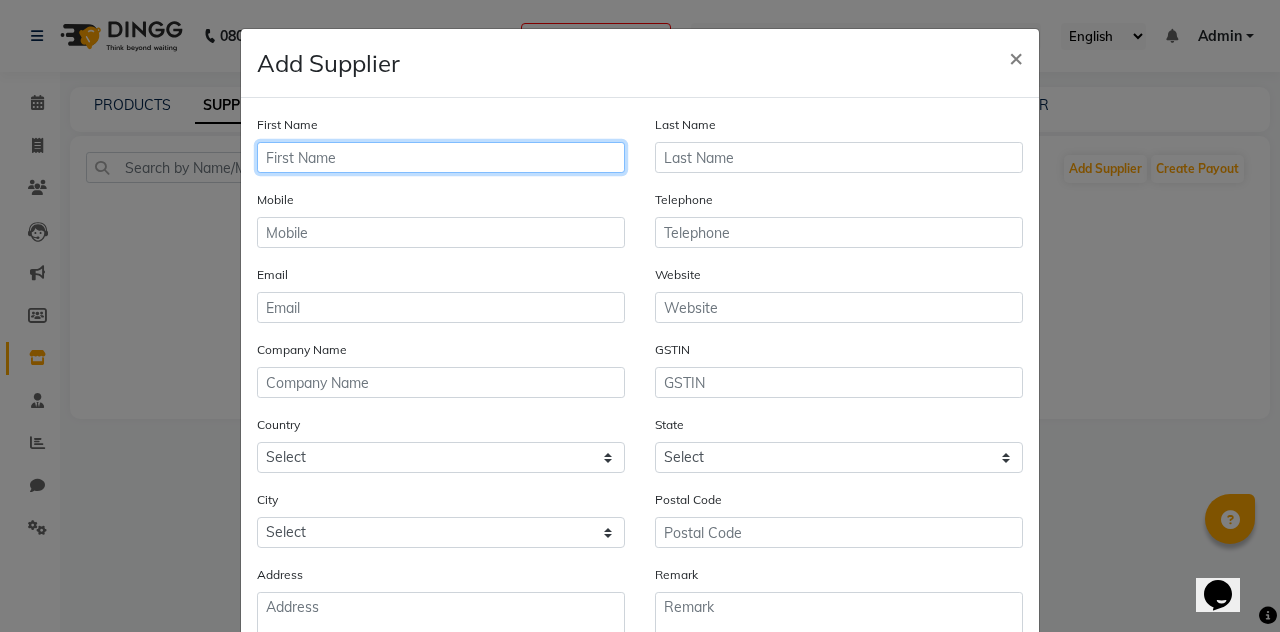click 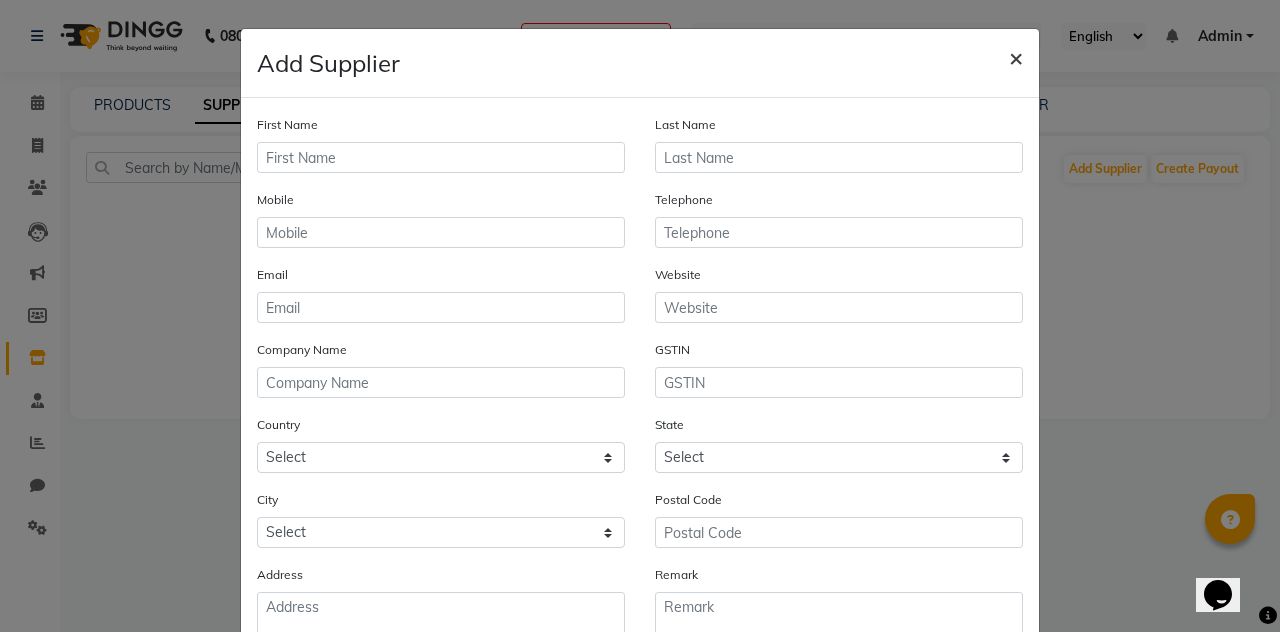 click on "×" 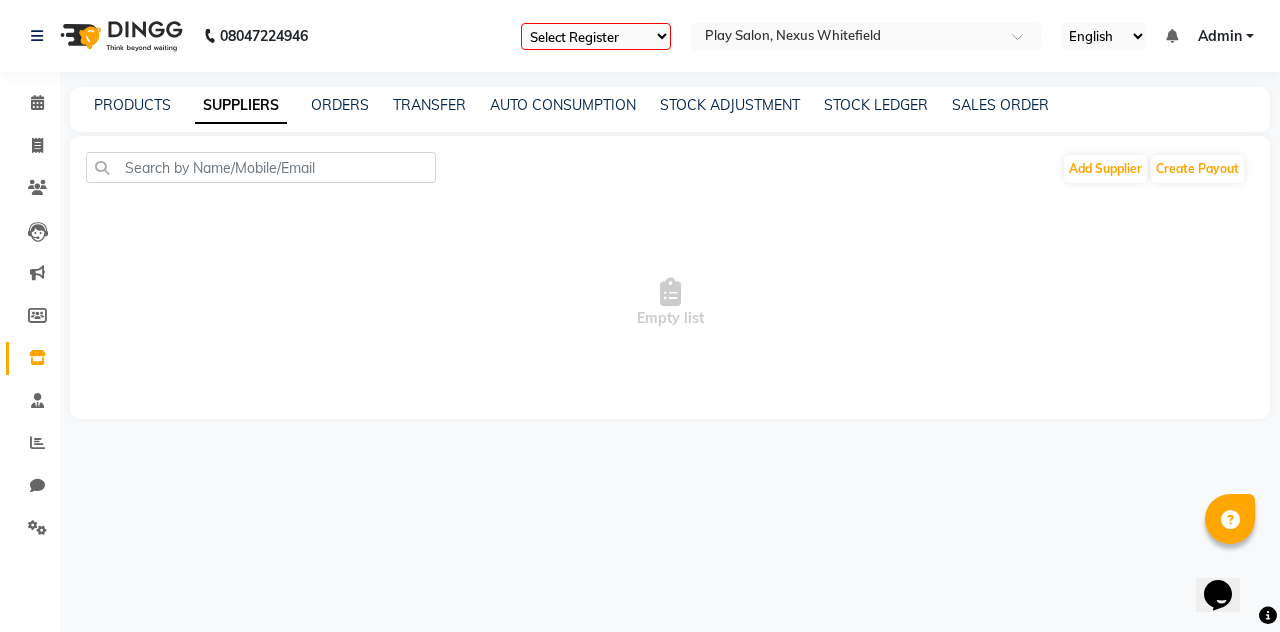 click on "Empty list" at bounding box center [670, 303] 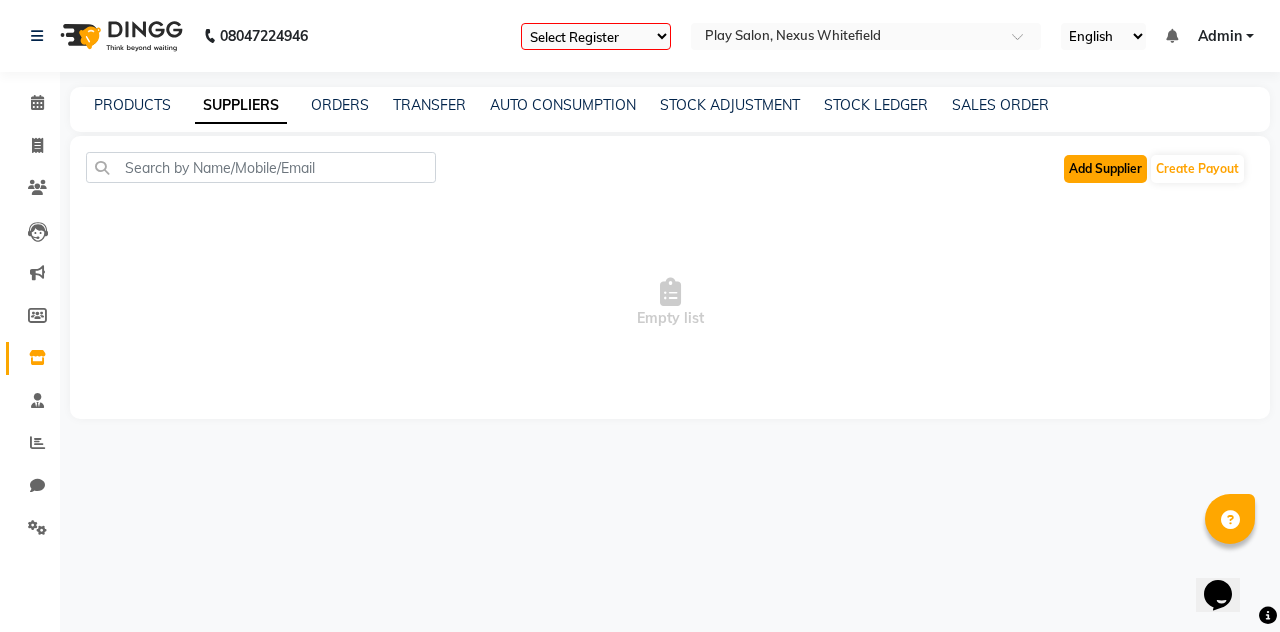 click on "Add Supplier" 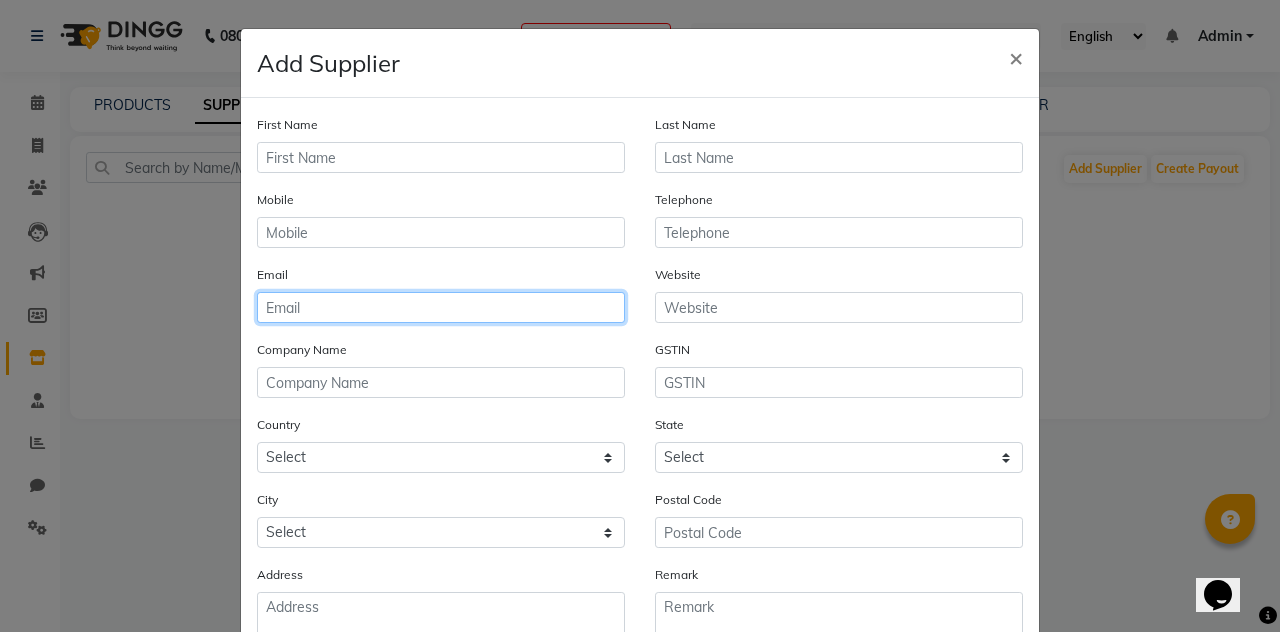 click 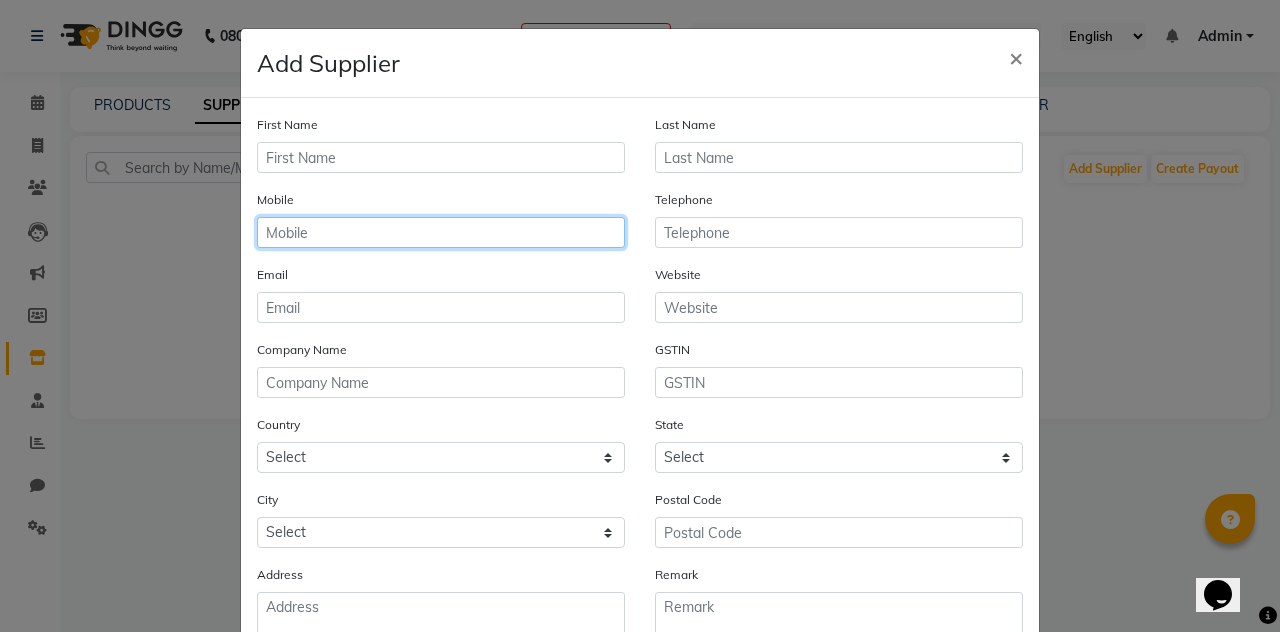click 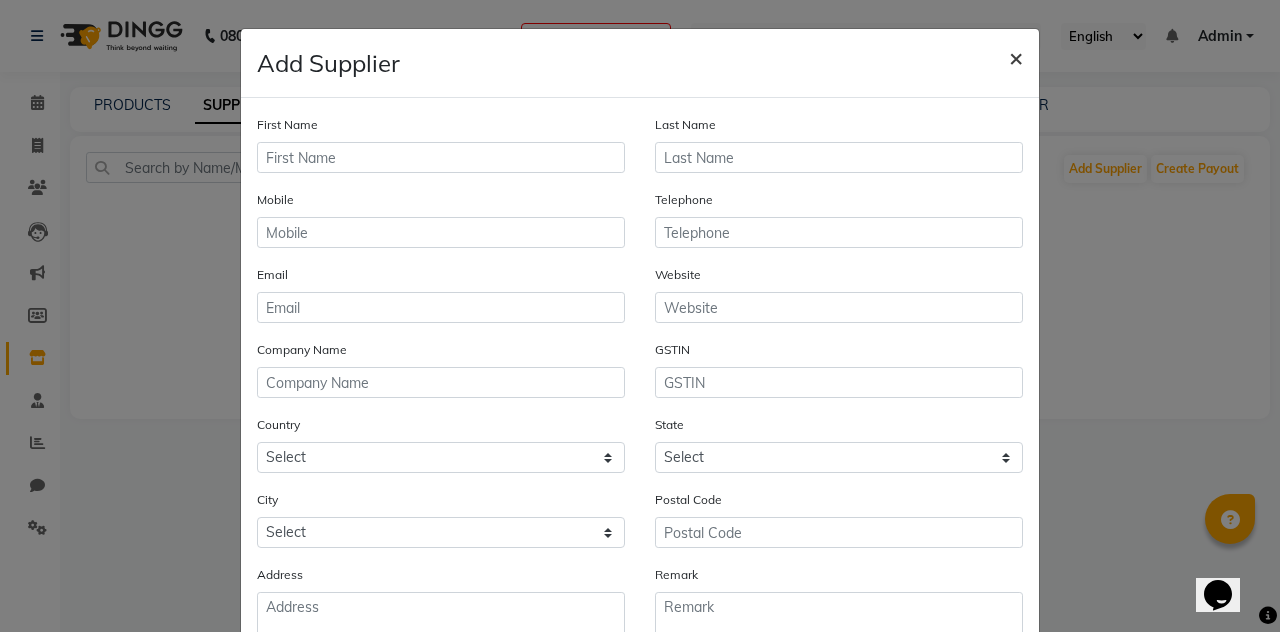 click on "×" 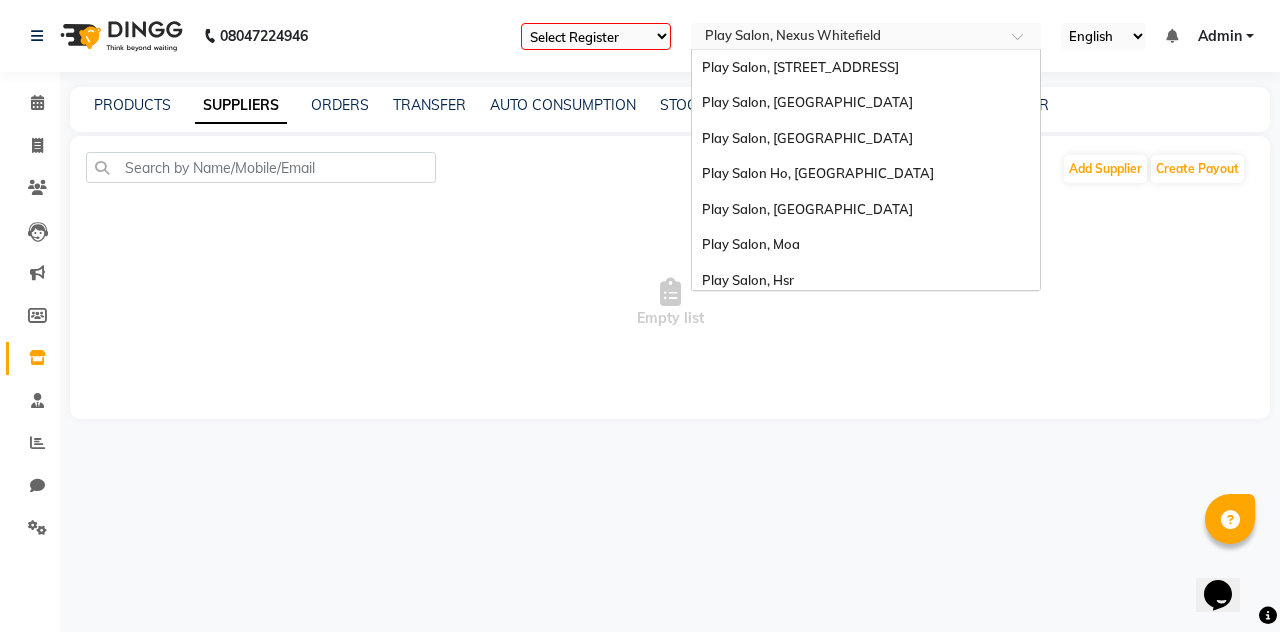 scroll, scrollTop: 79, scrollLeft: 0, axis: vertical 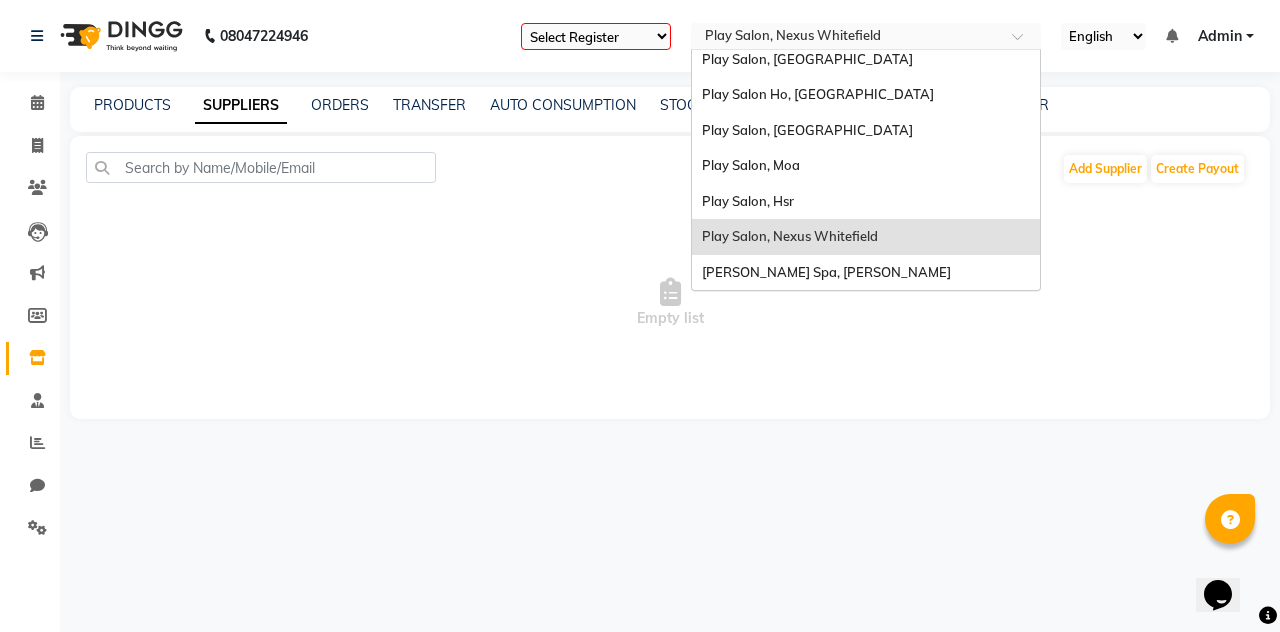 click at bounding box center [846, 38] 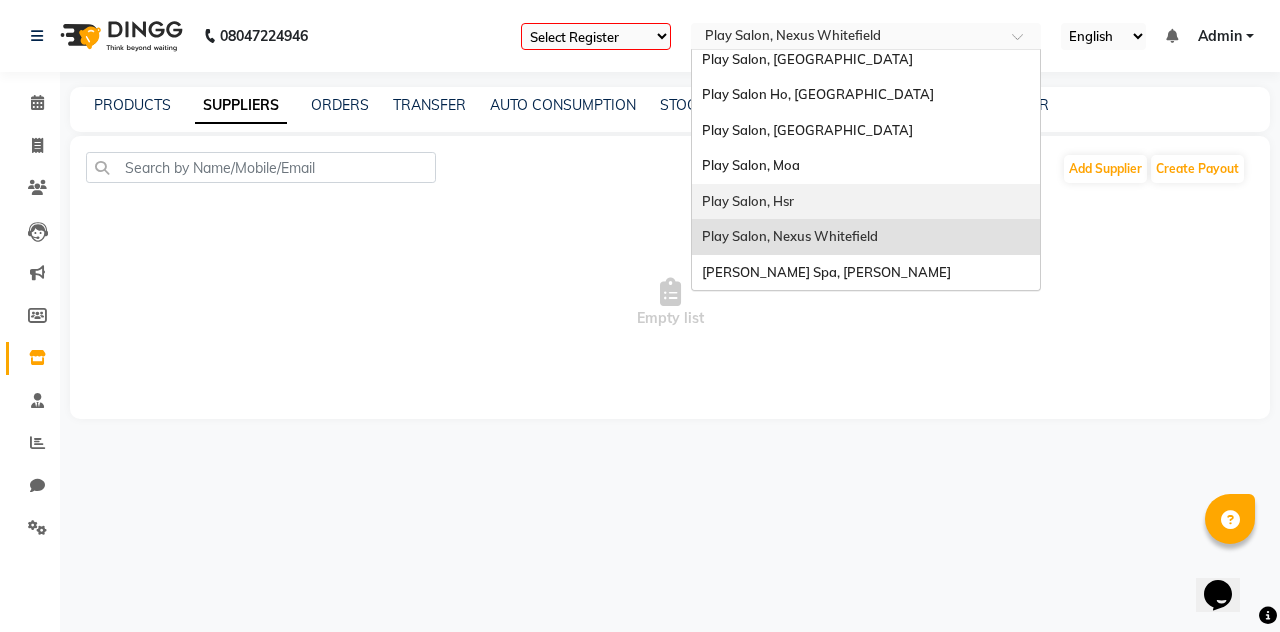 click on "Play Salon, Hsr" at bounding box center (748, 201) 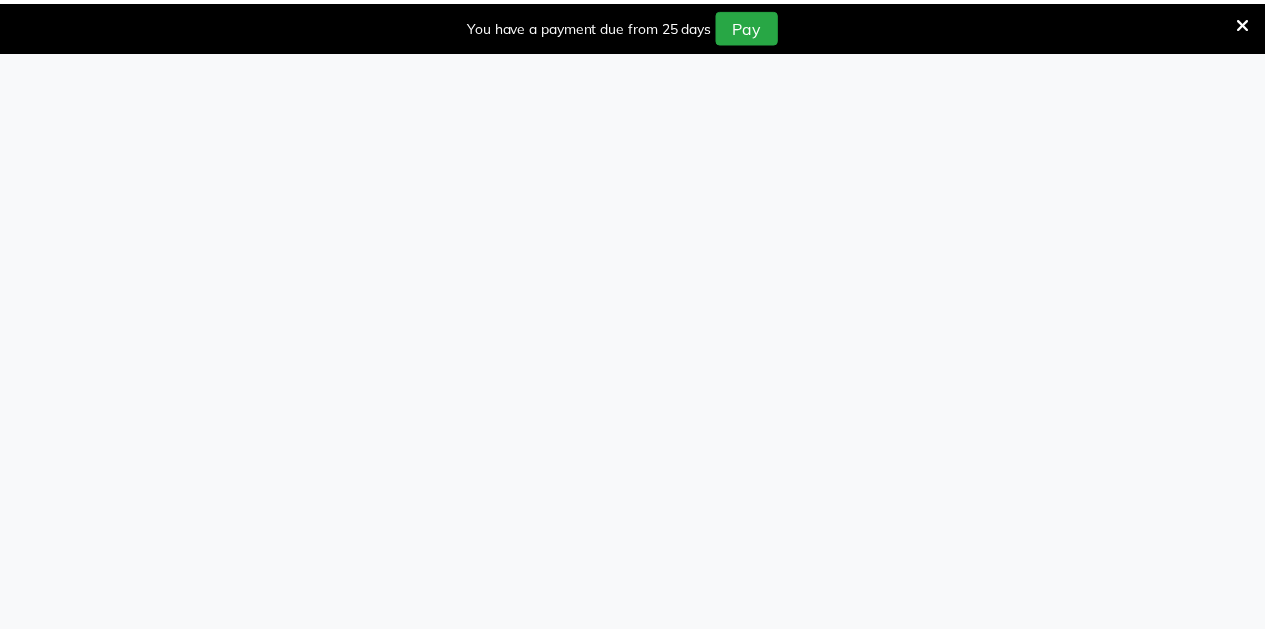 scroll, scrollTop: 0, scrollLeft: 0, axis: both 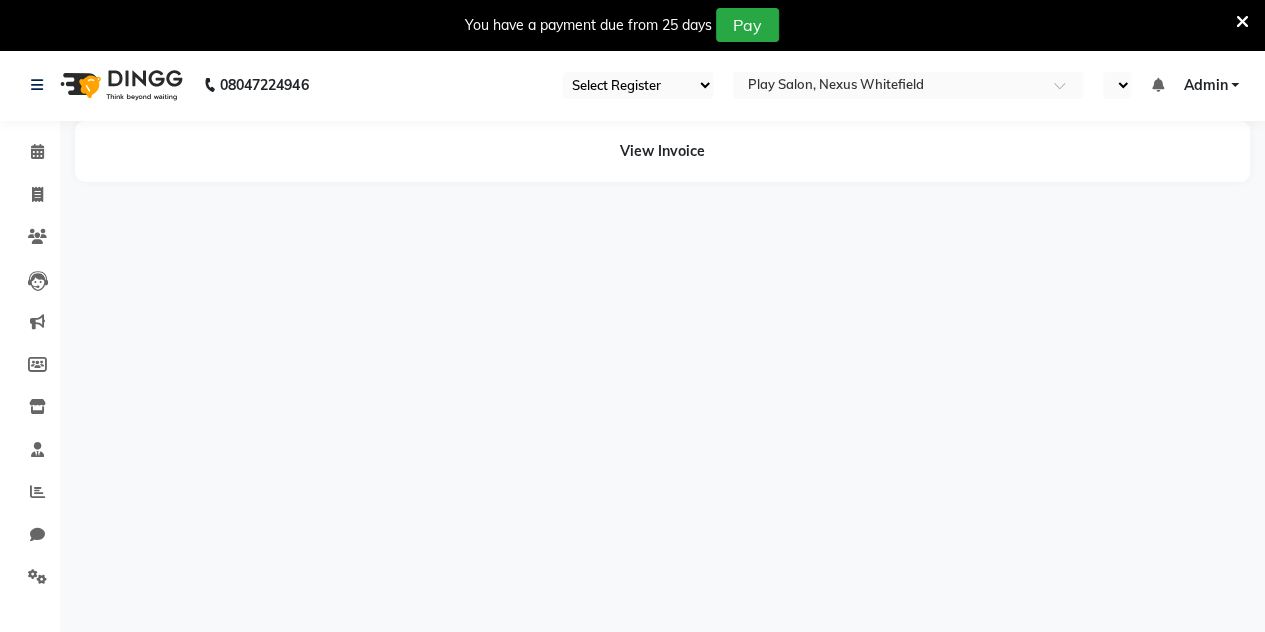select on "en" 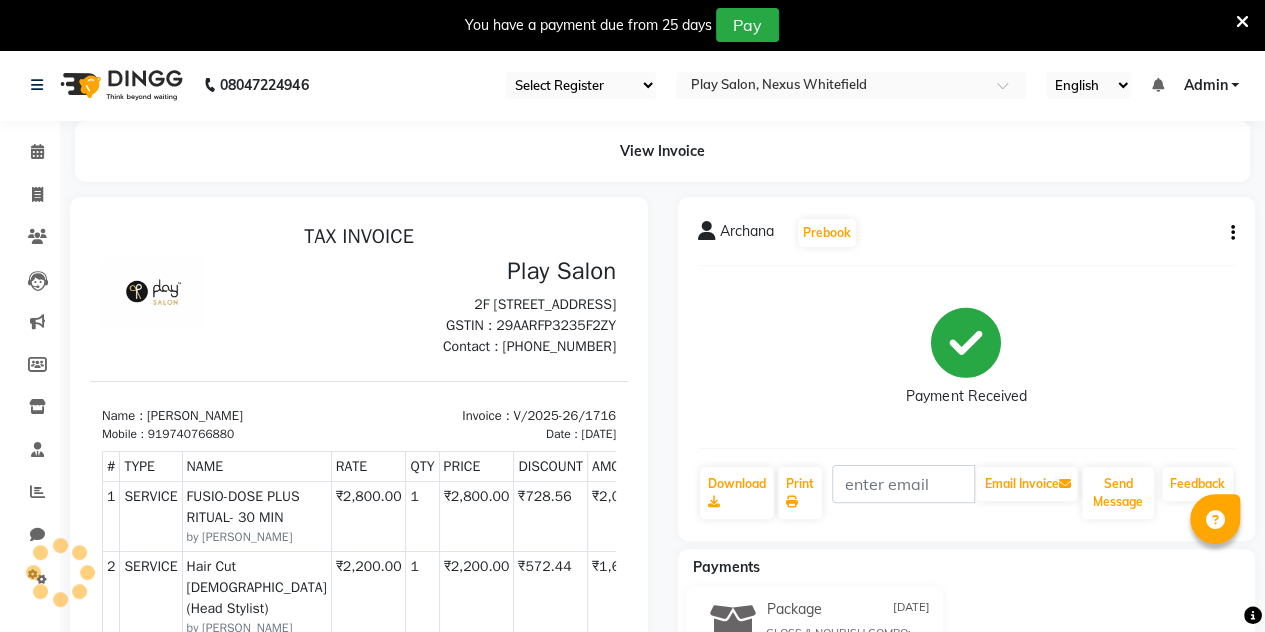 scroll, scrollTop: 0, scrollLeft: 0, axis: both 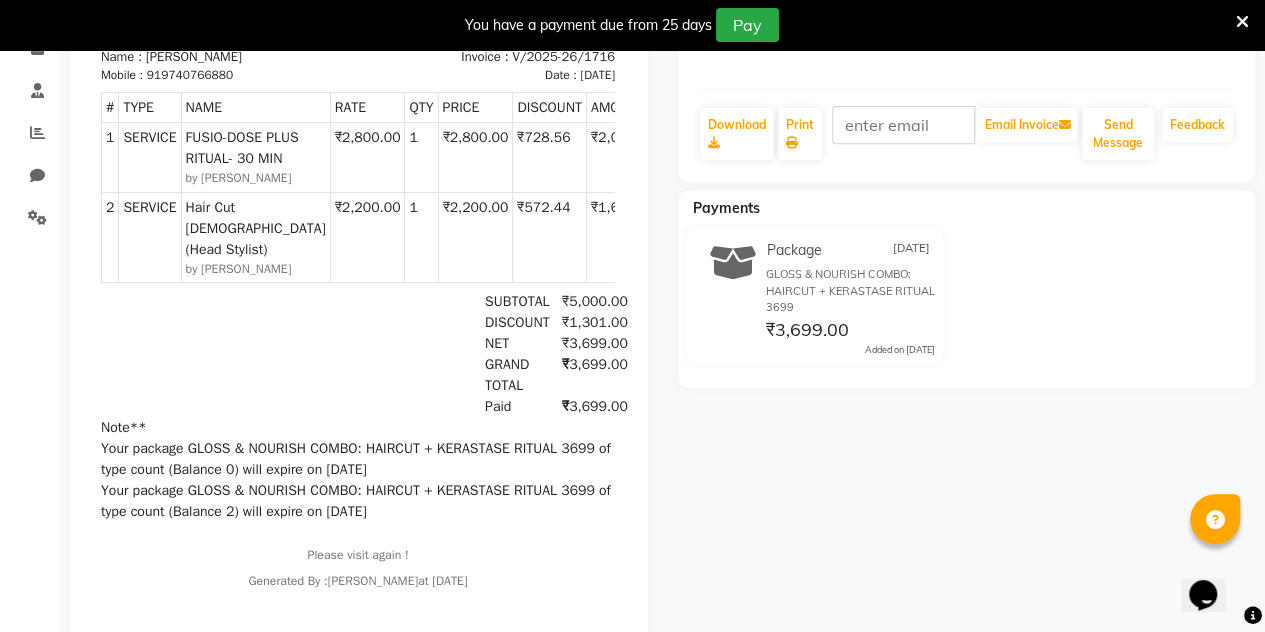 click at bounding box center (1242, 22) 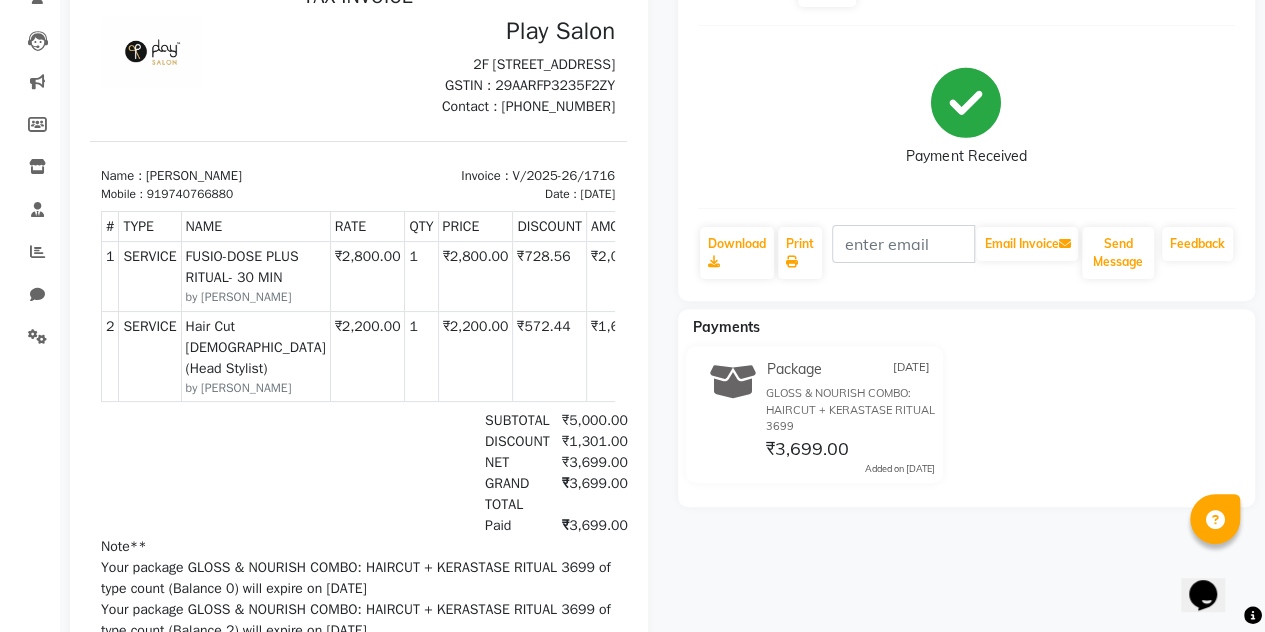 scroll, scrollTop: 0, scrollLeft: 0, axis: both 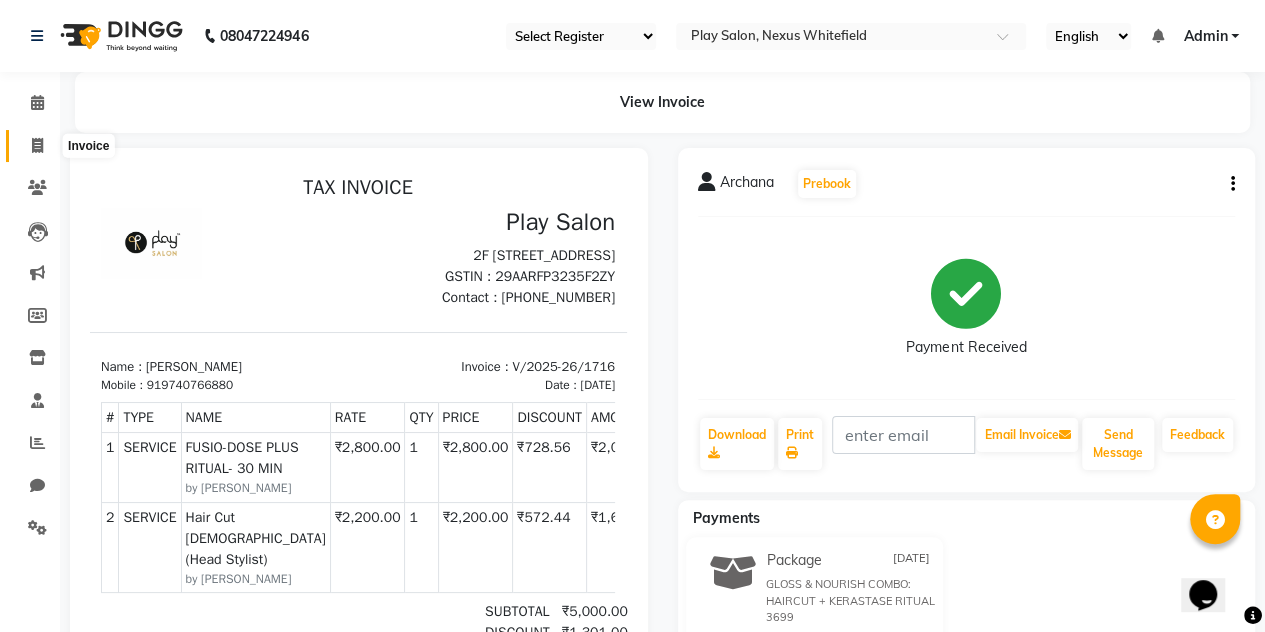 click 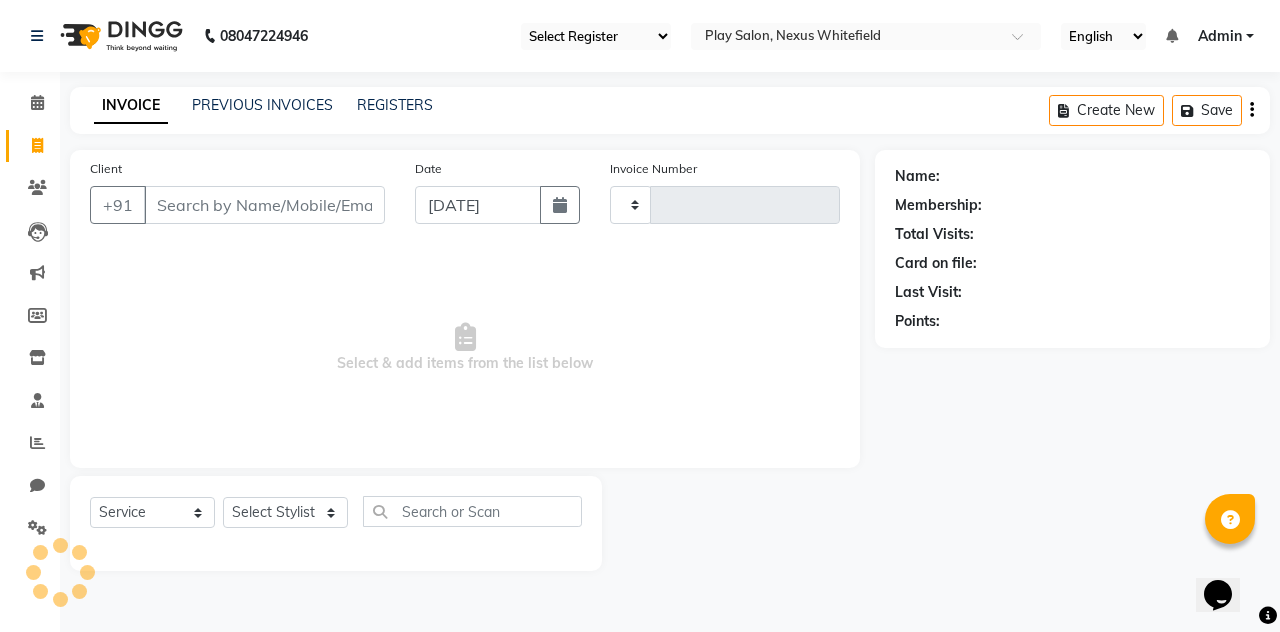 type on "1814" 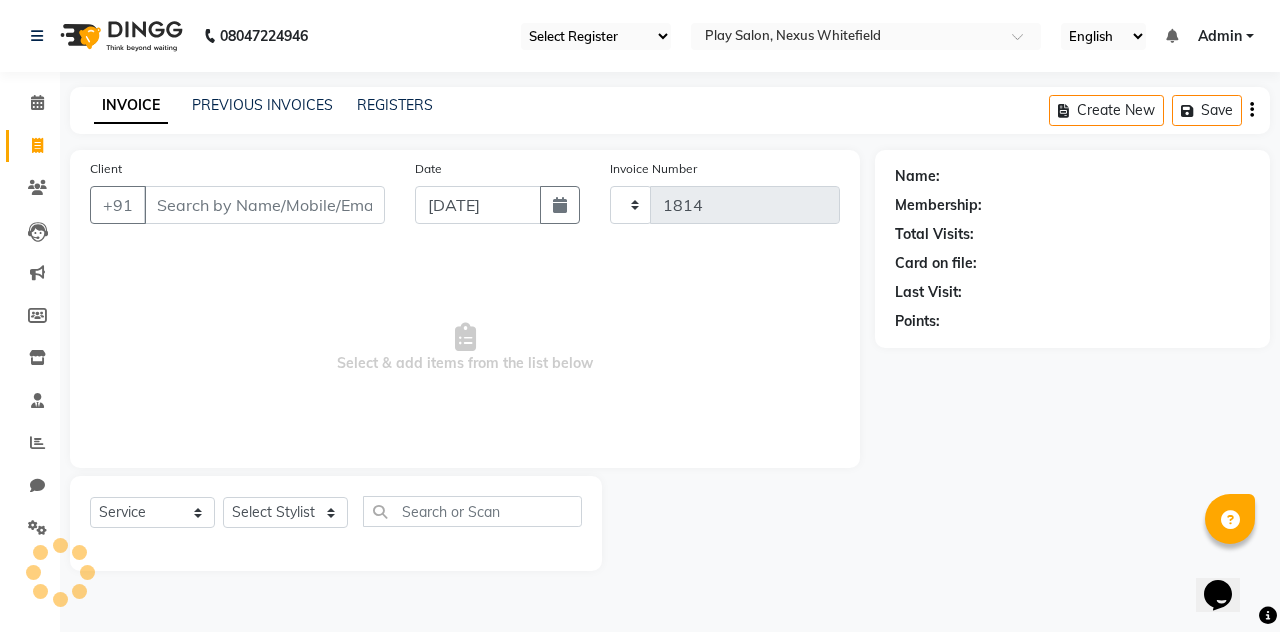 select on "8356" 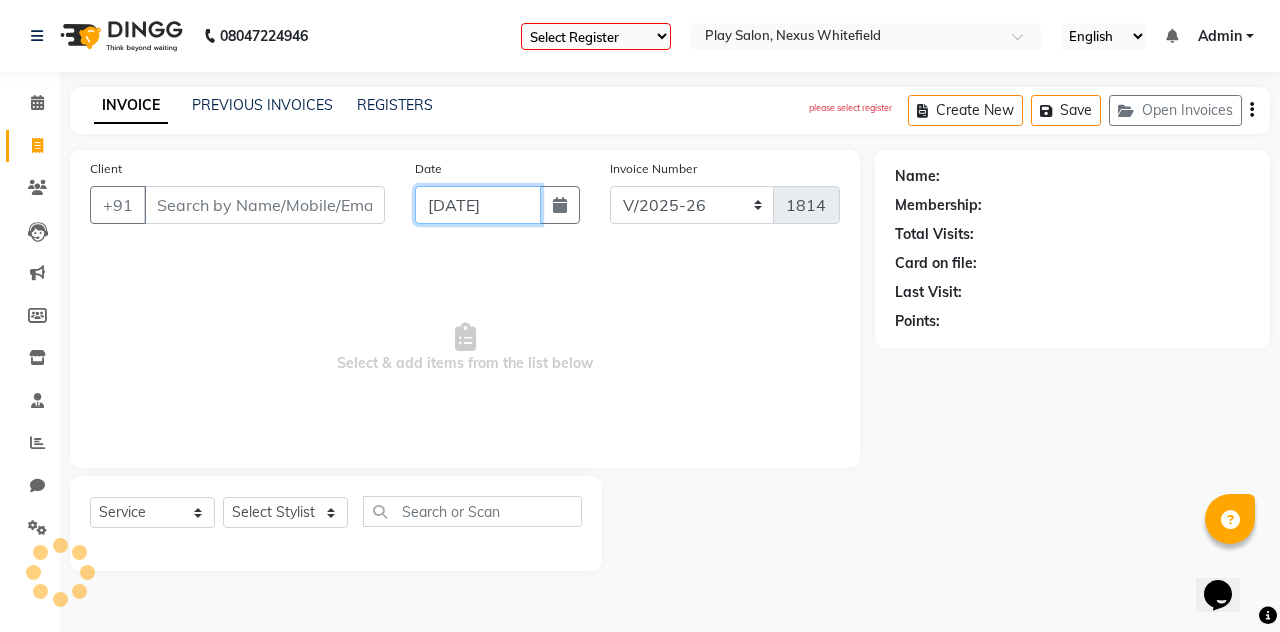 click on "[DATE]" 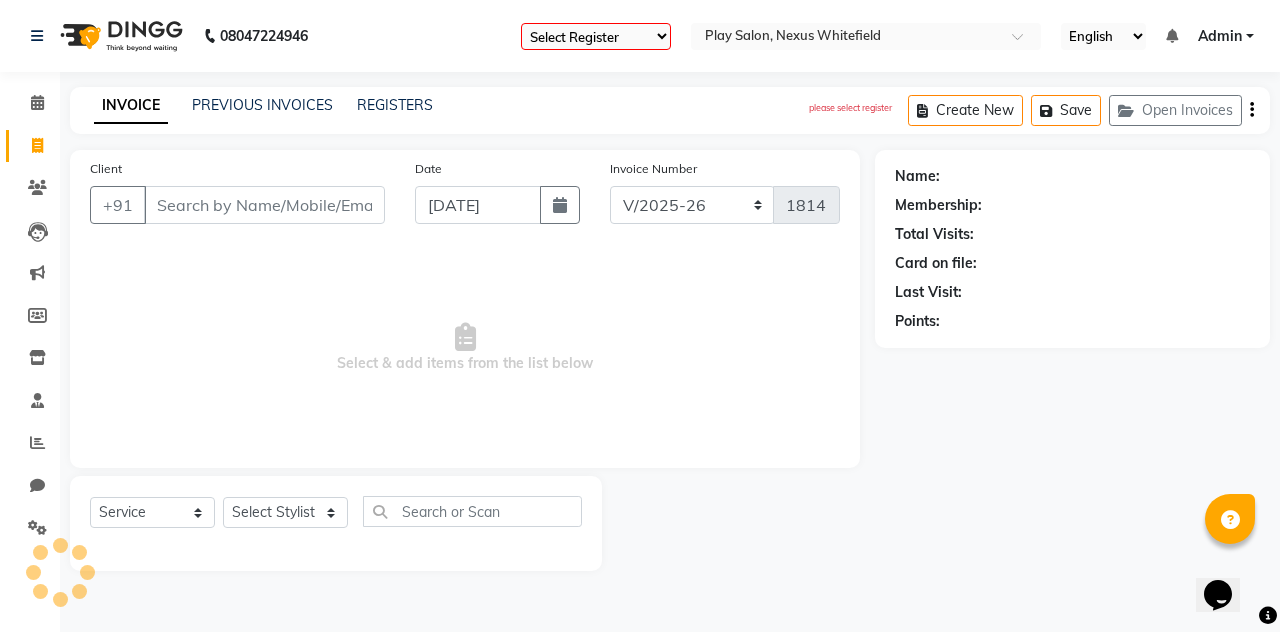 select on "7" 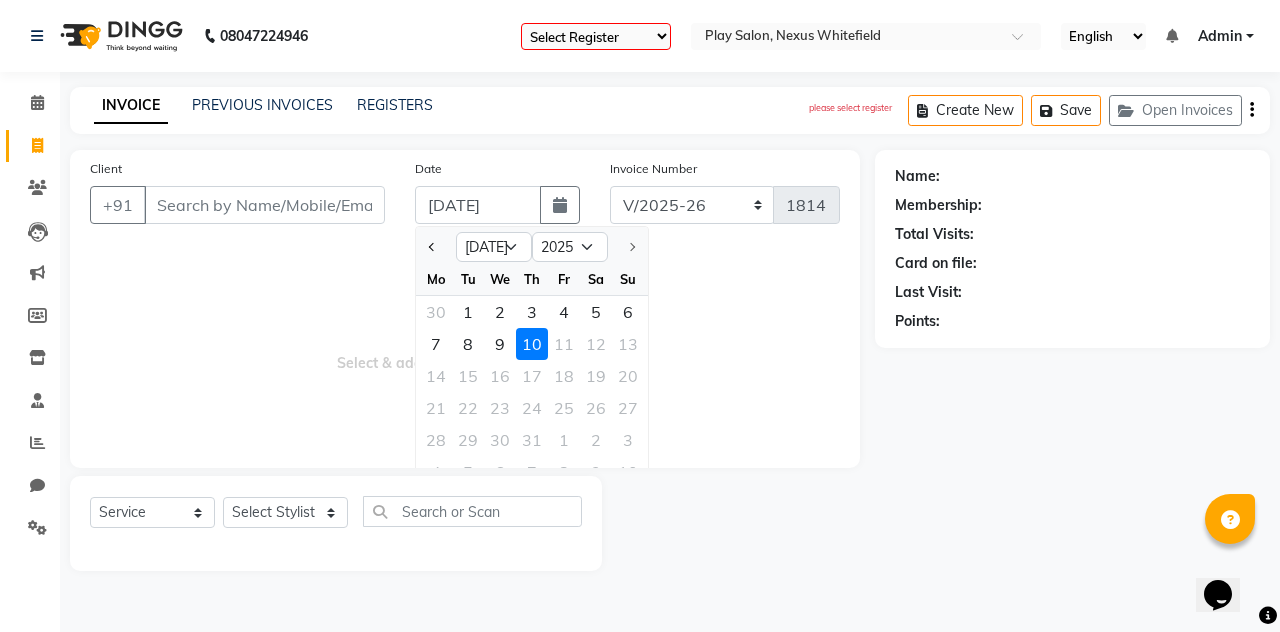 click on "INVOICE PREVIOUS INVOICES REGISTERS  please select register  Create New   Save   Open Invoices" 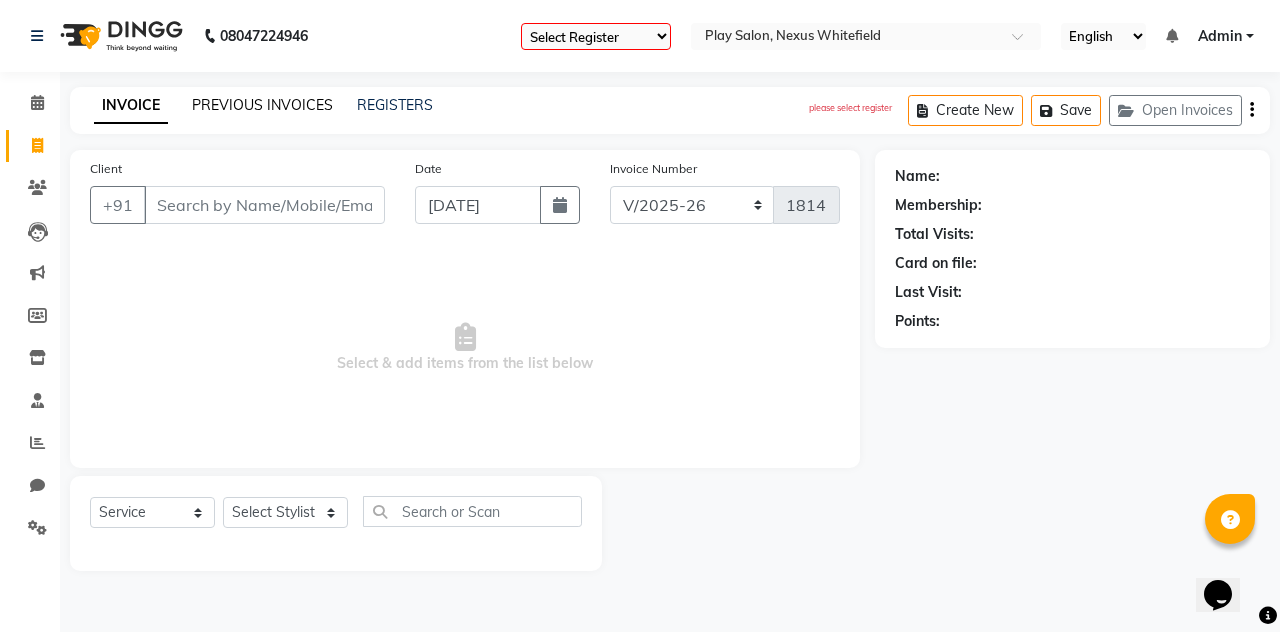 click on "PREVIOUS INVOICES" 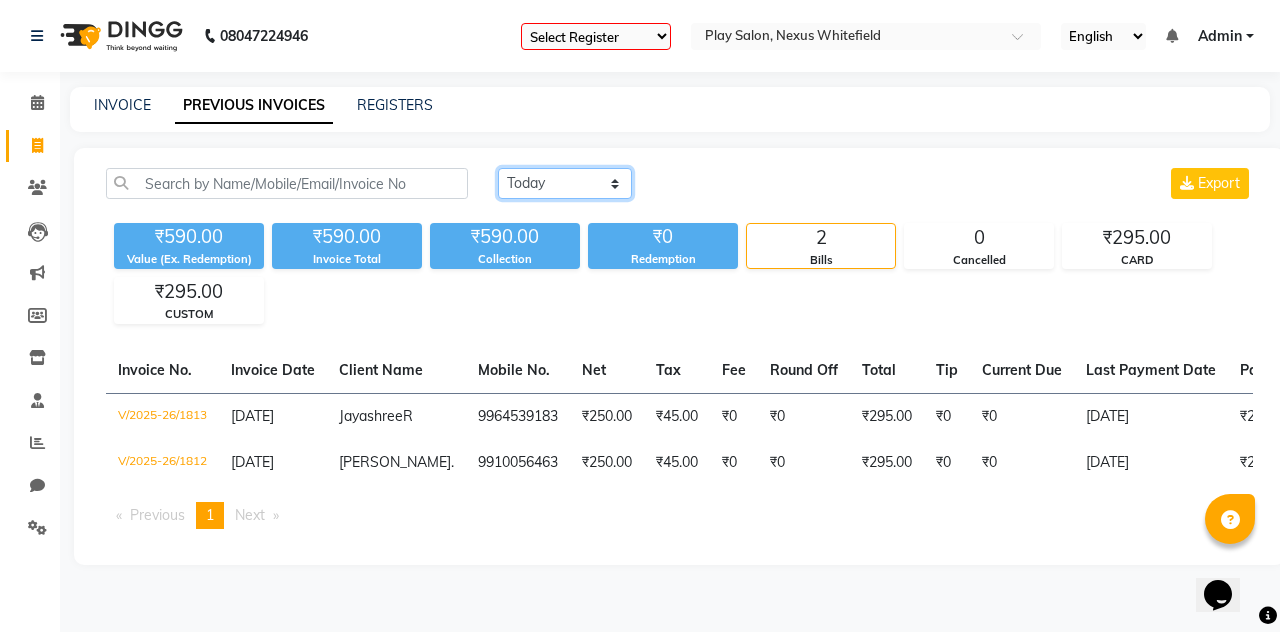 click on "Today Yesterday Custom Range" 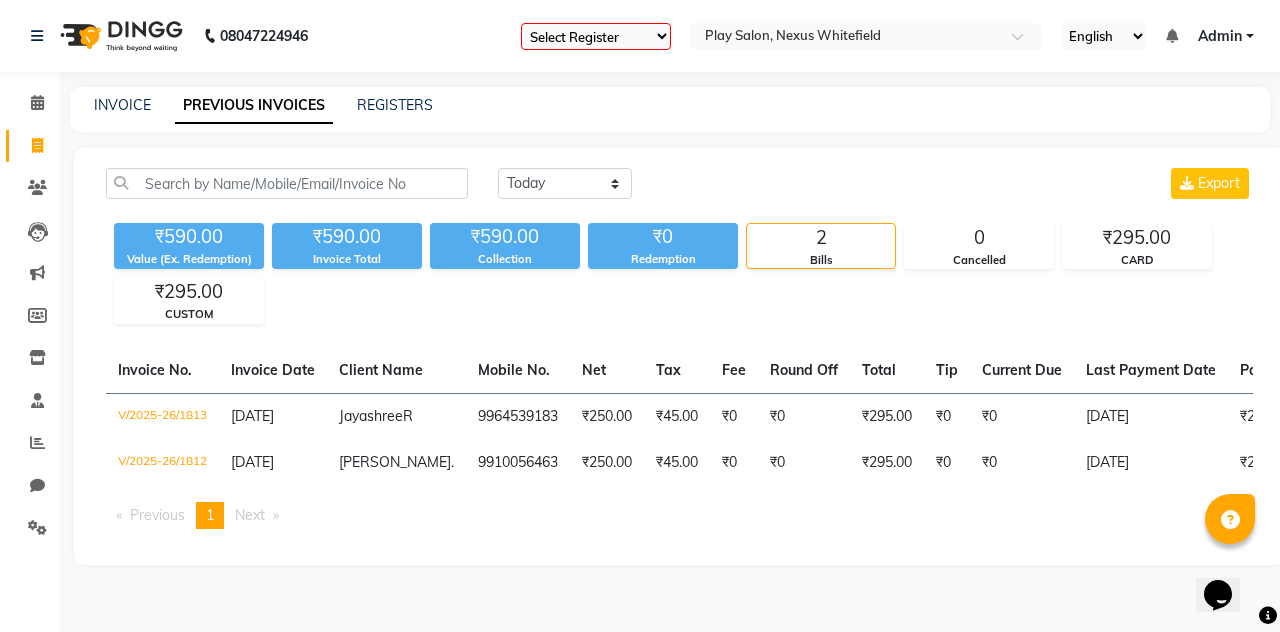 click on "₹590.00 Value (Ex. Redemption) ₹590.00 Invoice Total  ₹590.00 Collection ₹0 Redemption 2 Bills 0 Cancelled ₹295.00 CARD ₹295.00 CUSTOM" 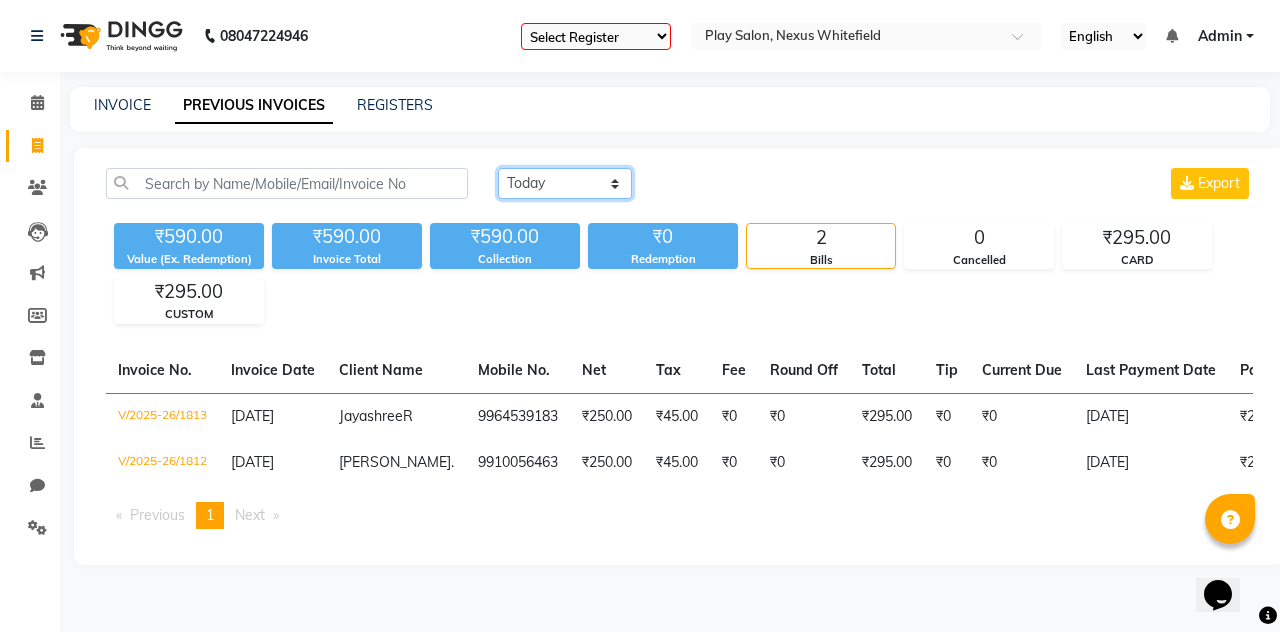 click on "Today Yesterday Custom Range" 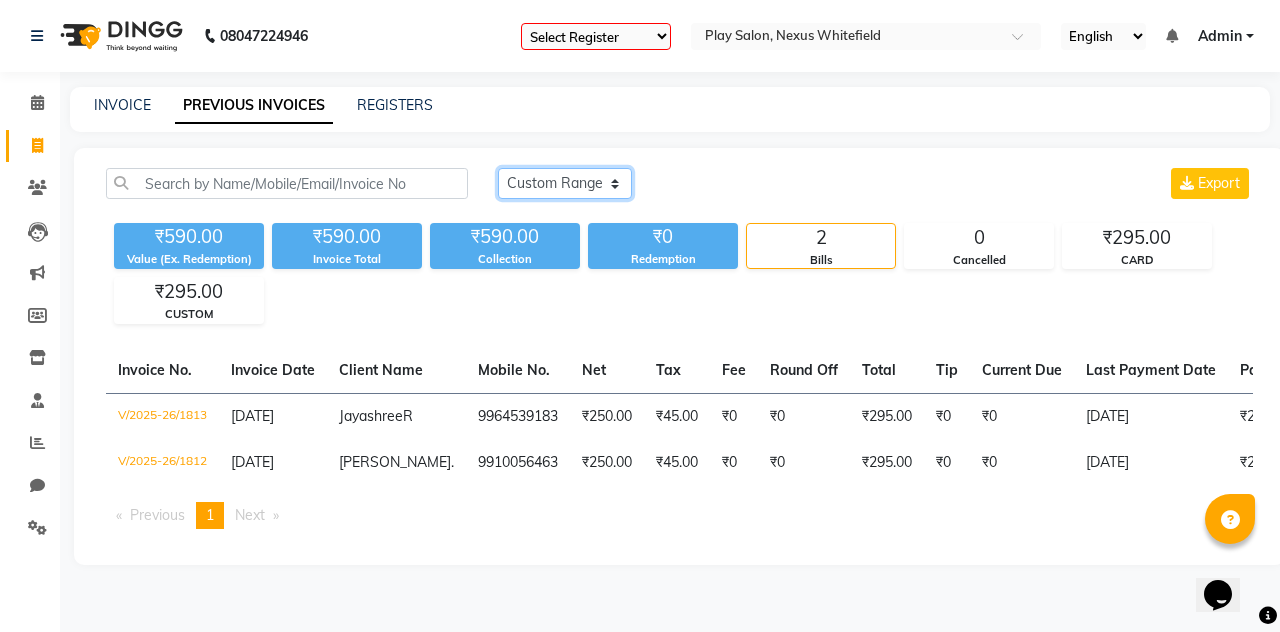 click on "Today Yesterday Custom Range" 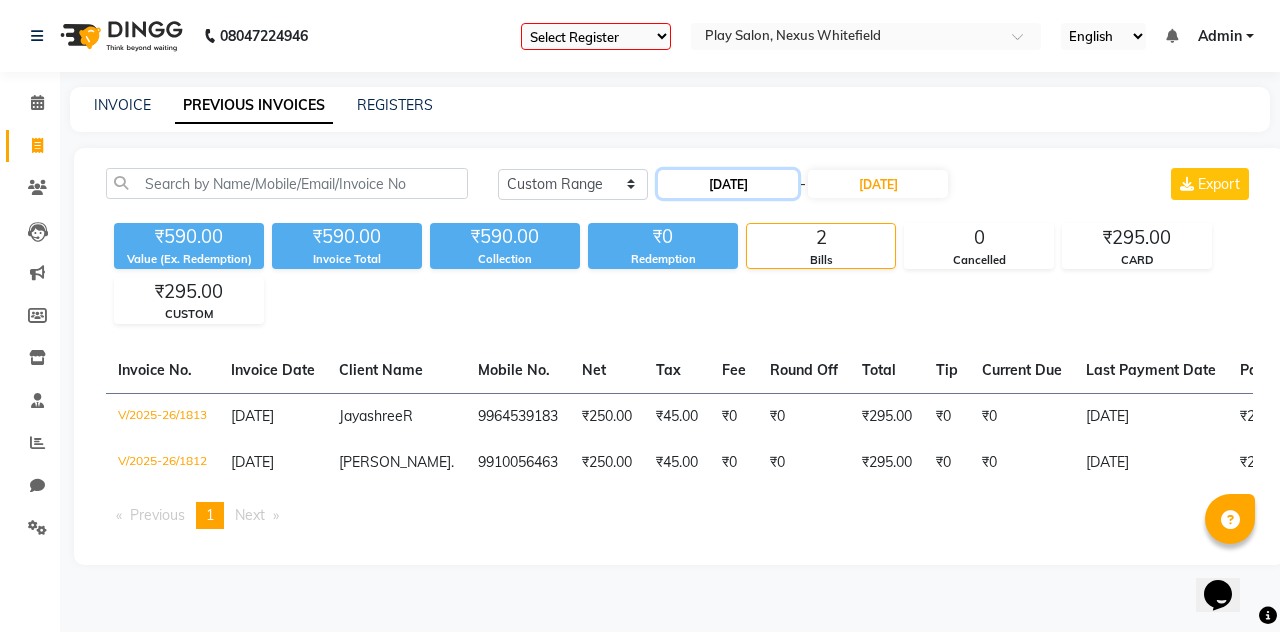 click on "[DATE]" 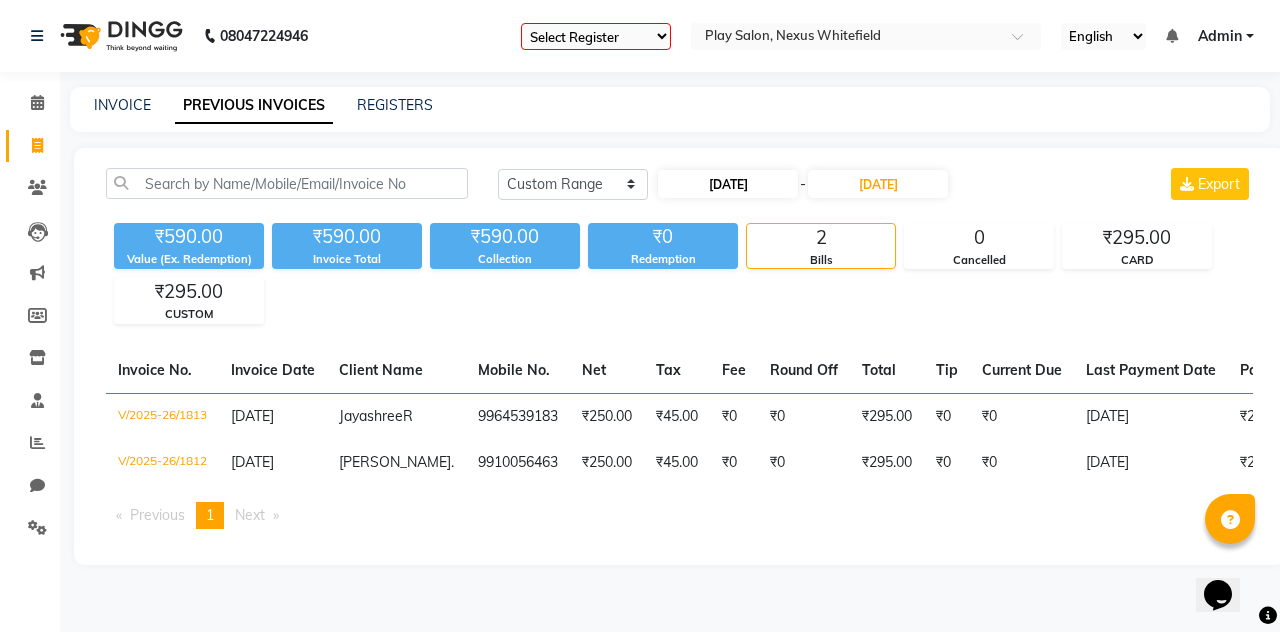 select on "7" 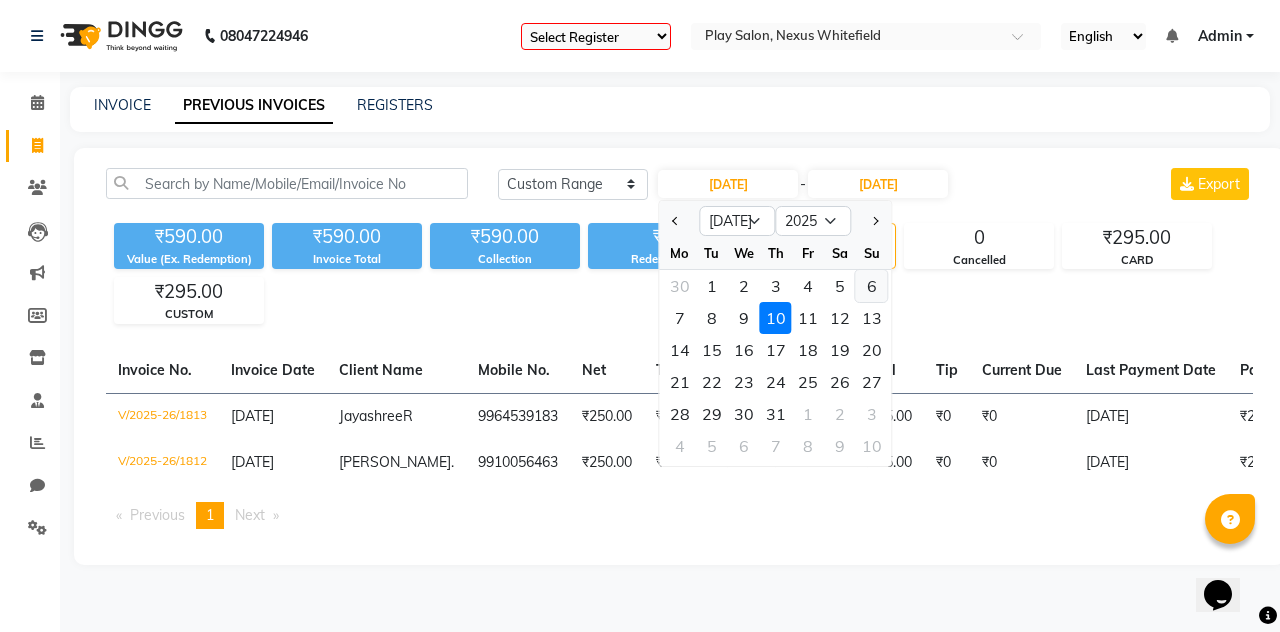 click on "6" 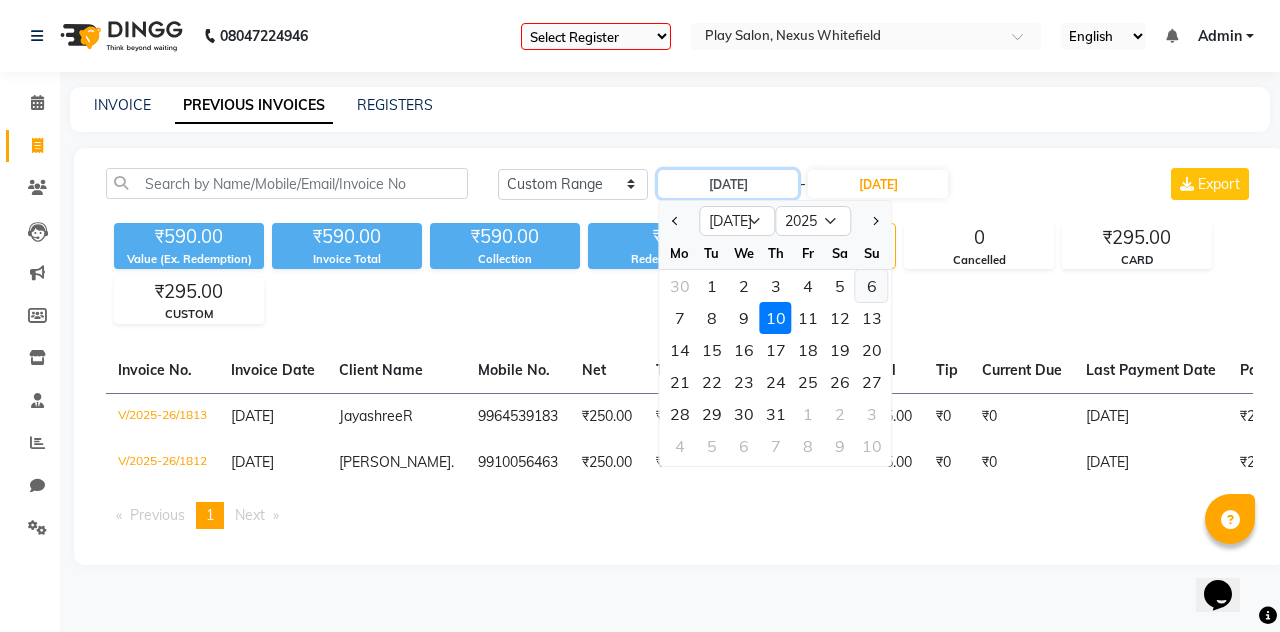 type on "[DATE]" 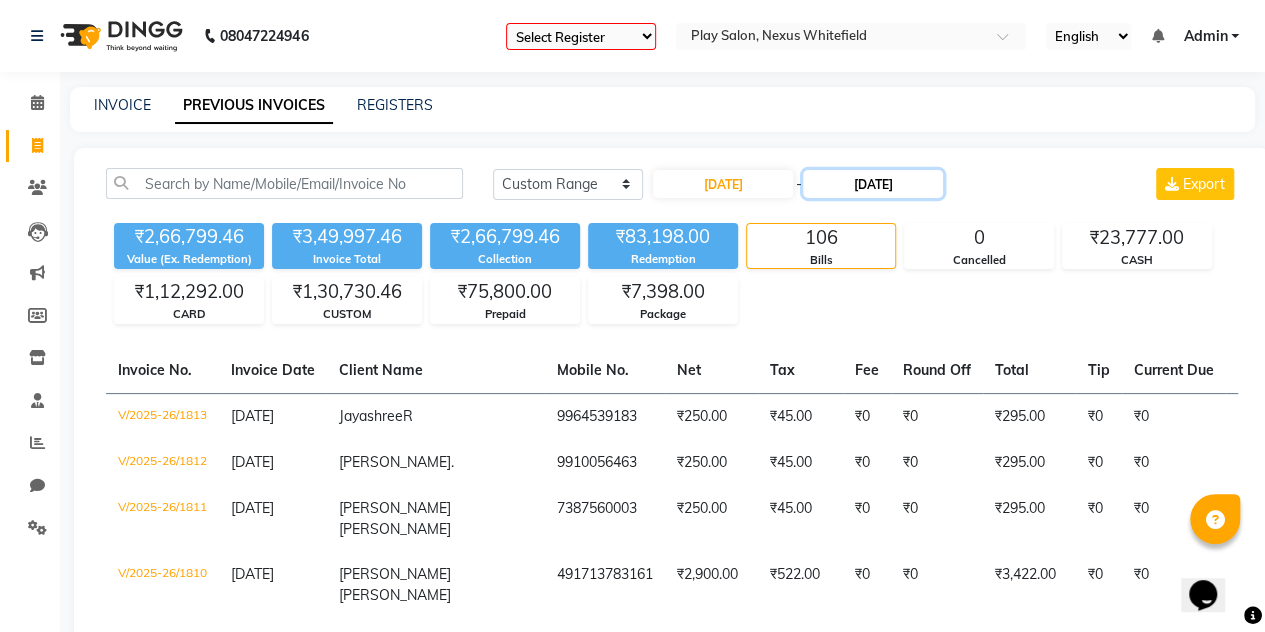 click on "[DATE]" 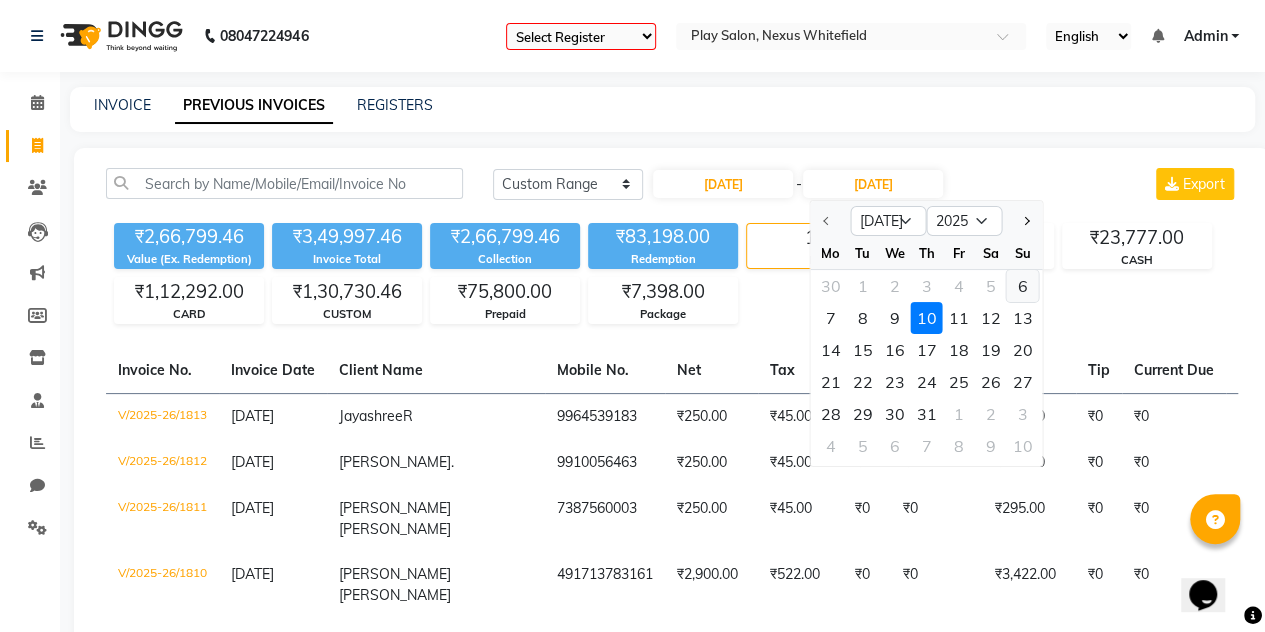 click on "6" 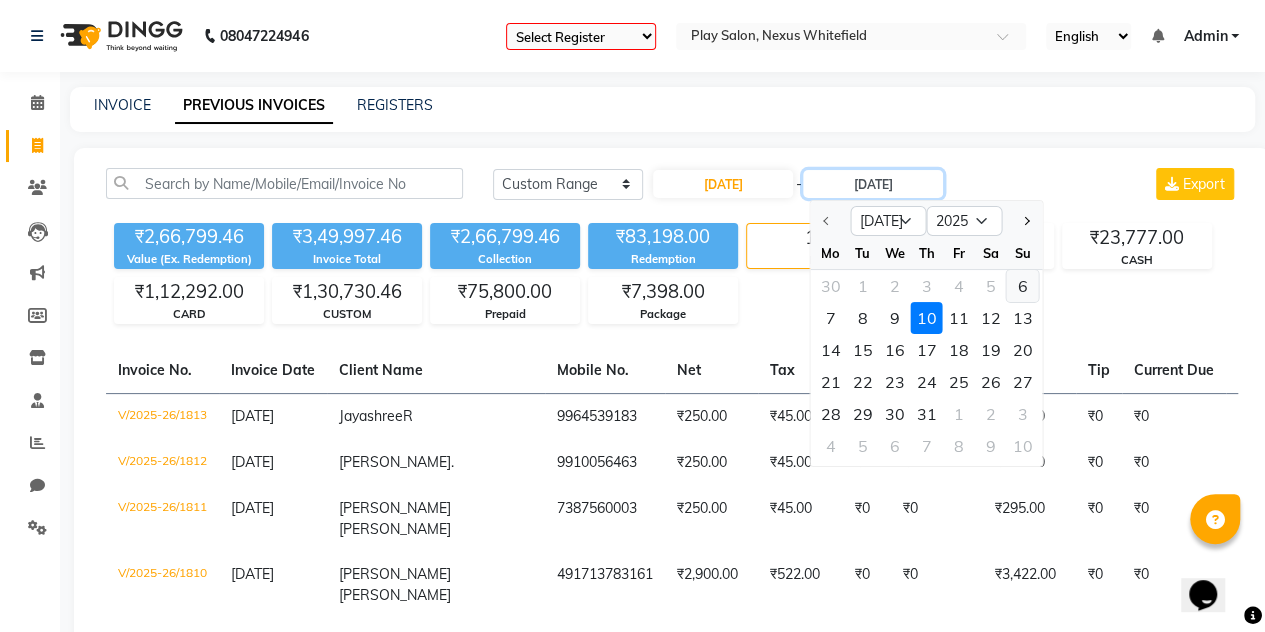type on "06-07-2025" 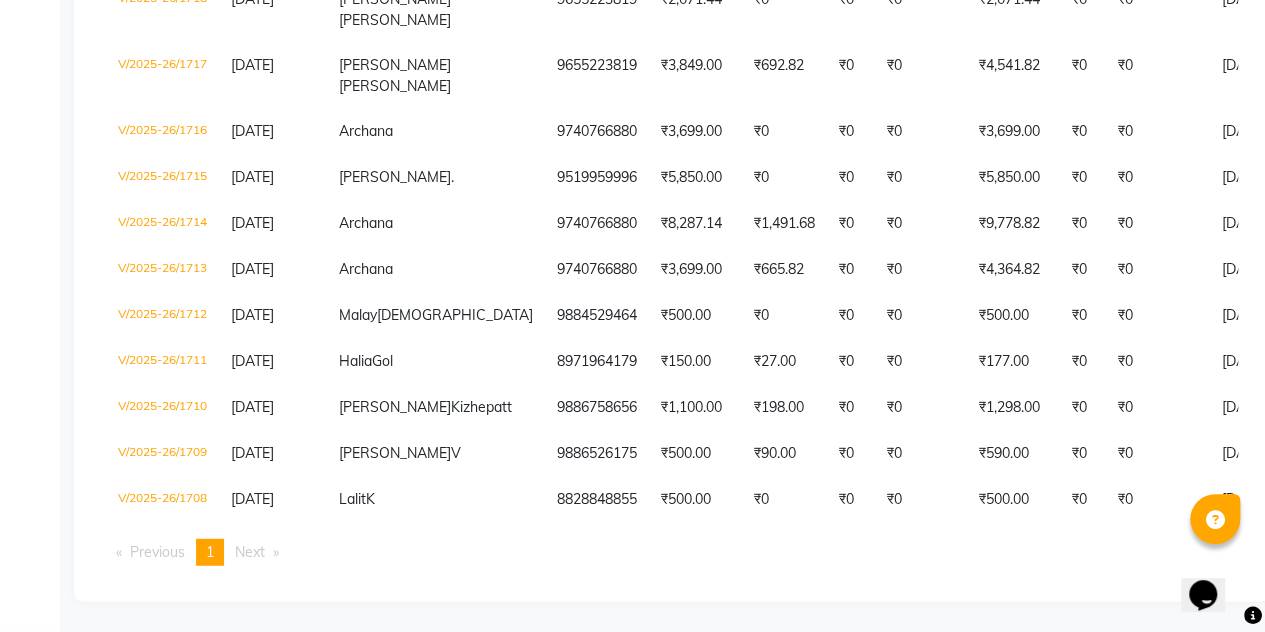 scroll, scrollTop: 2692, scrollLeft: 0, axis: vertical 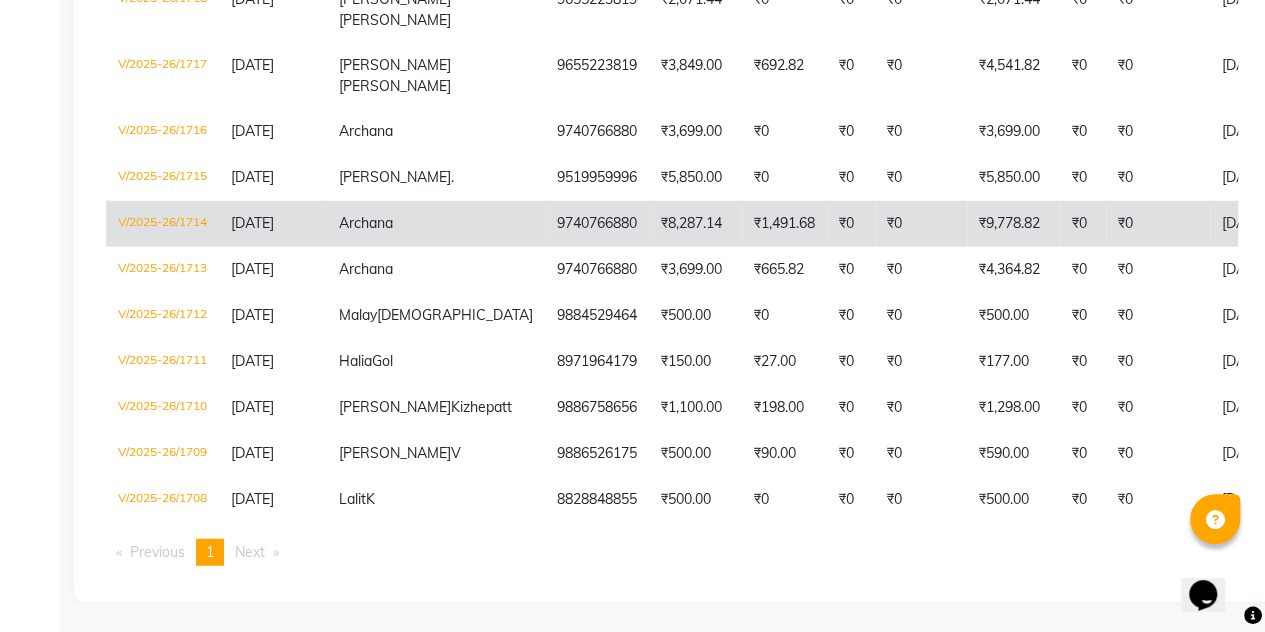 click on "V/2025-26/1714" 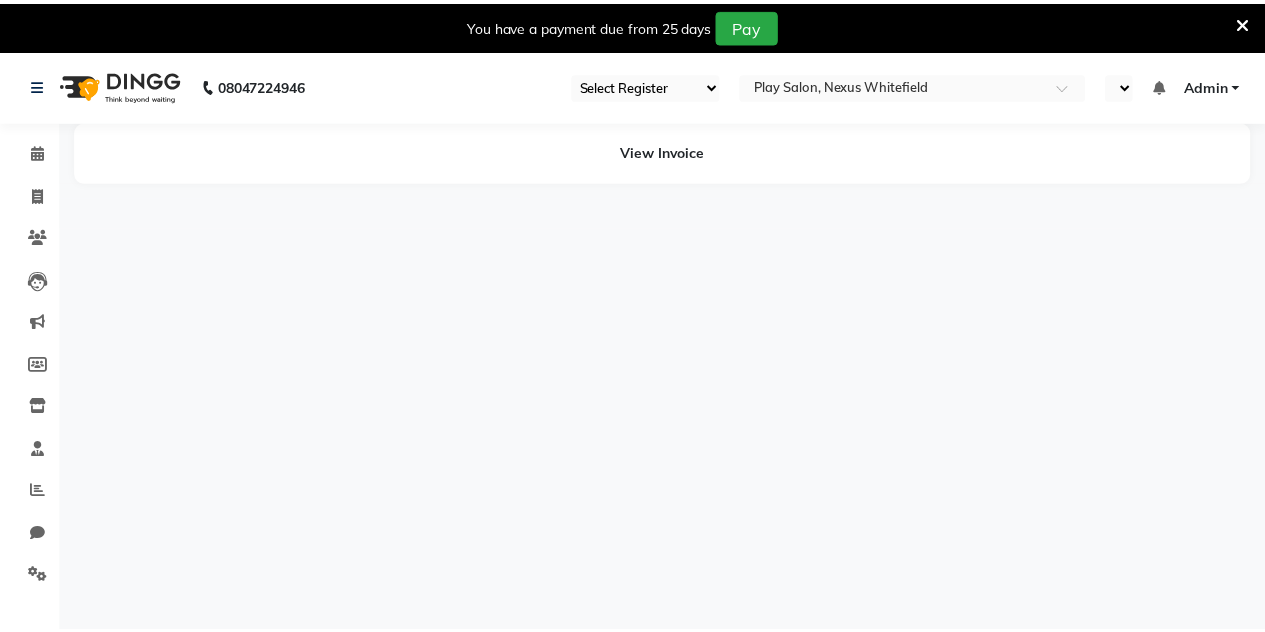 scroll, scrollTop: 0, scrollLeft: 0, axis: both 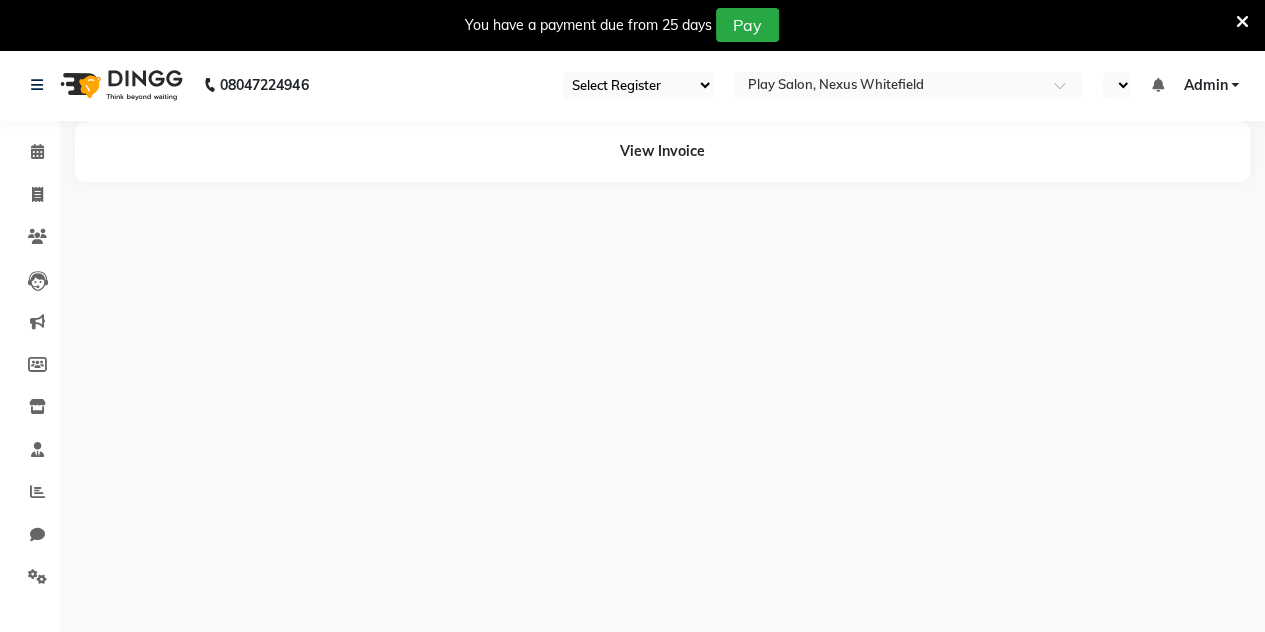 select on "en" 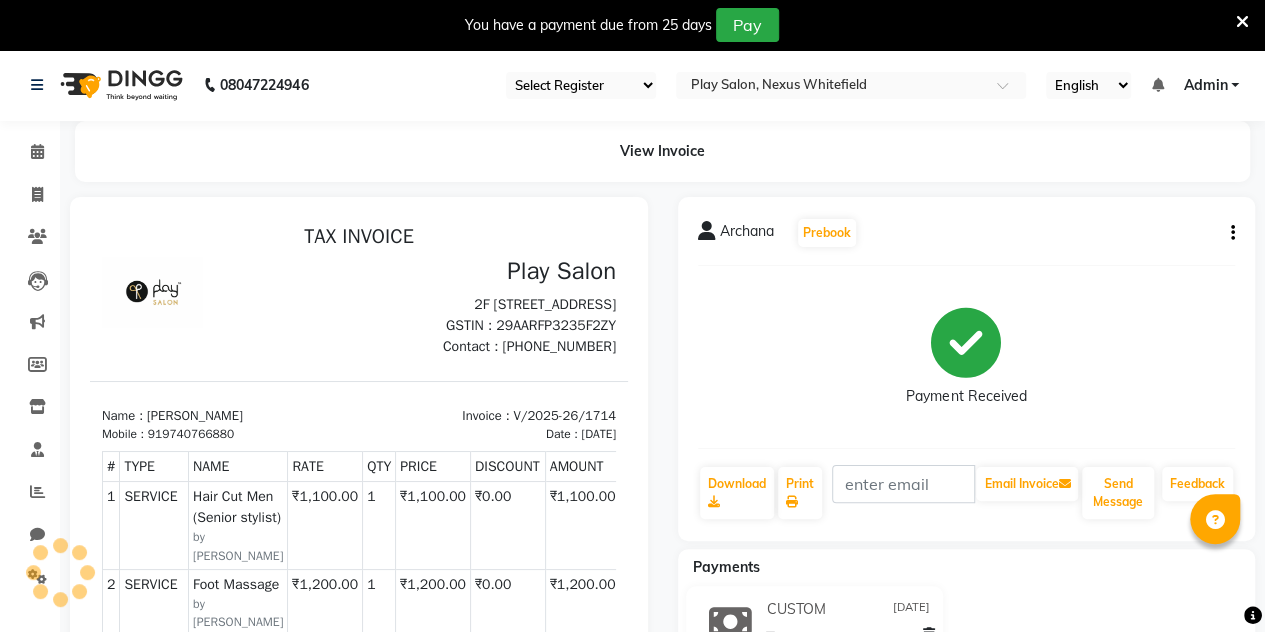 scroll, scrollTop: 0, scrollLeft: 0, axis: both 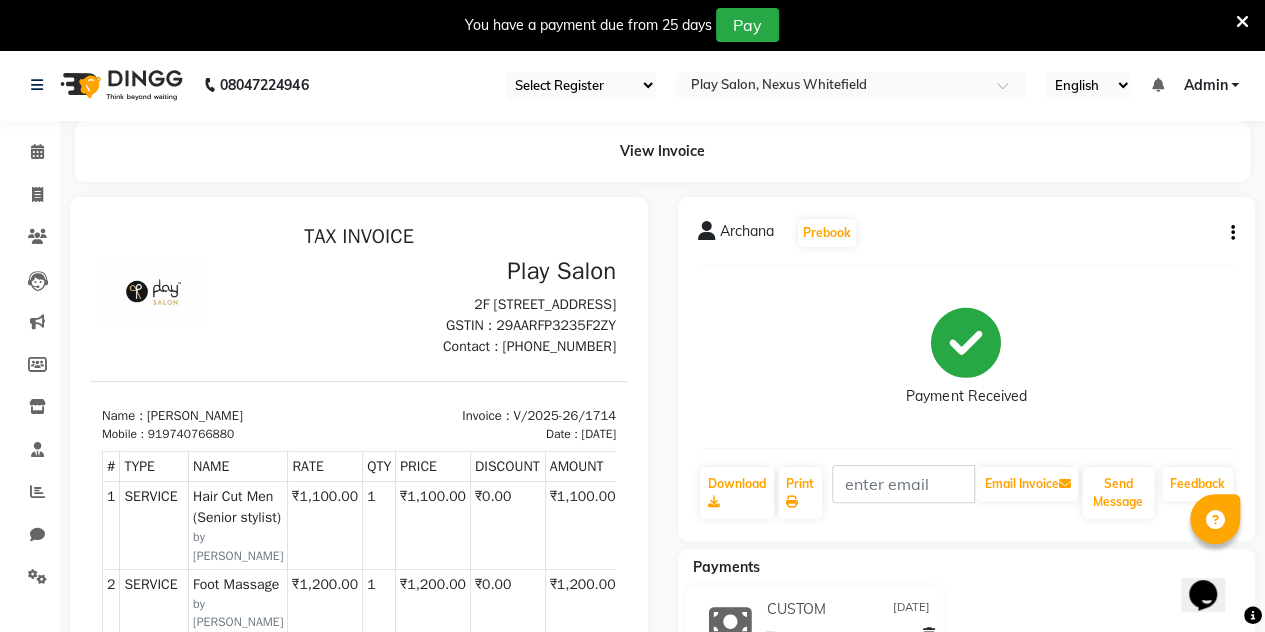 click at bounding box center (1242, 25) 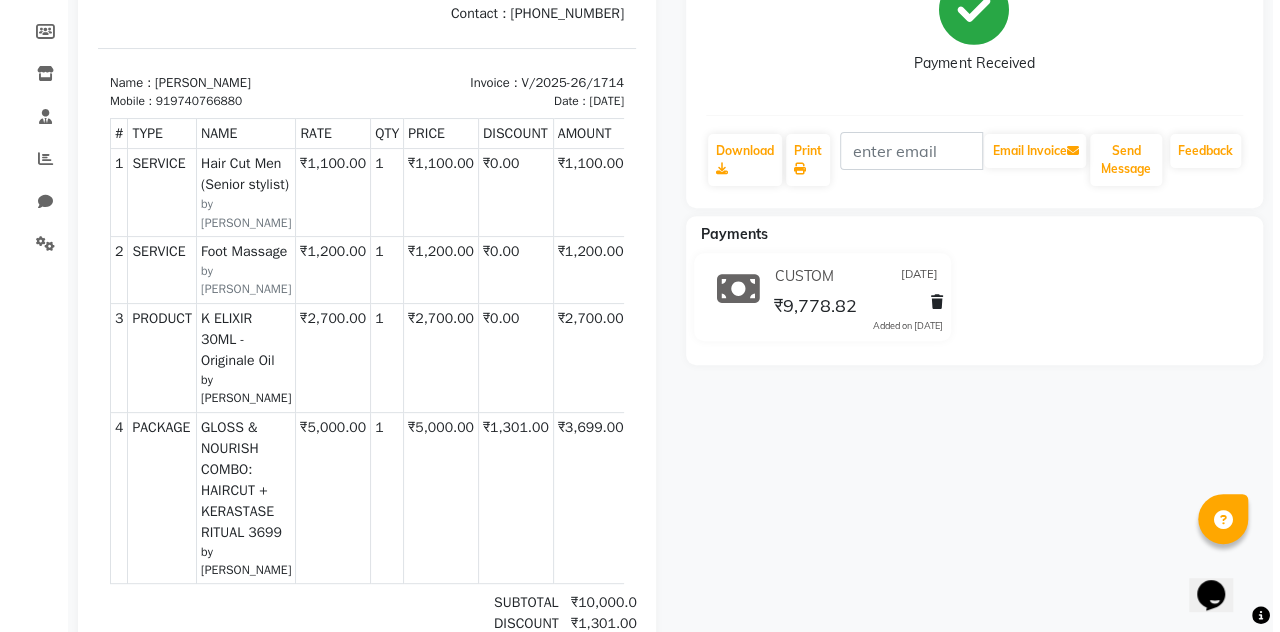 scroll, scrollTop: 0, scrollLeft: 0, axis: both 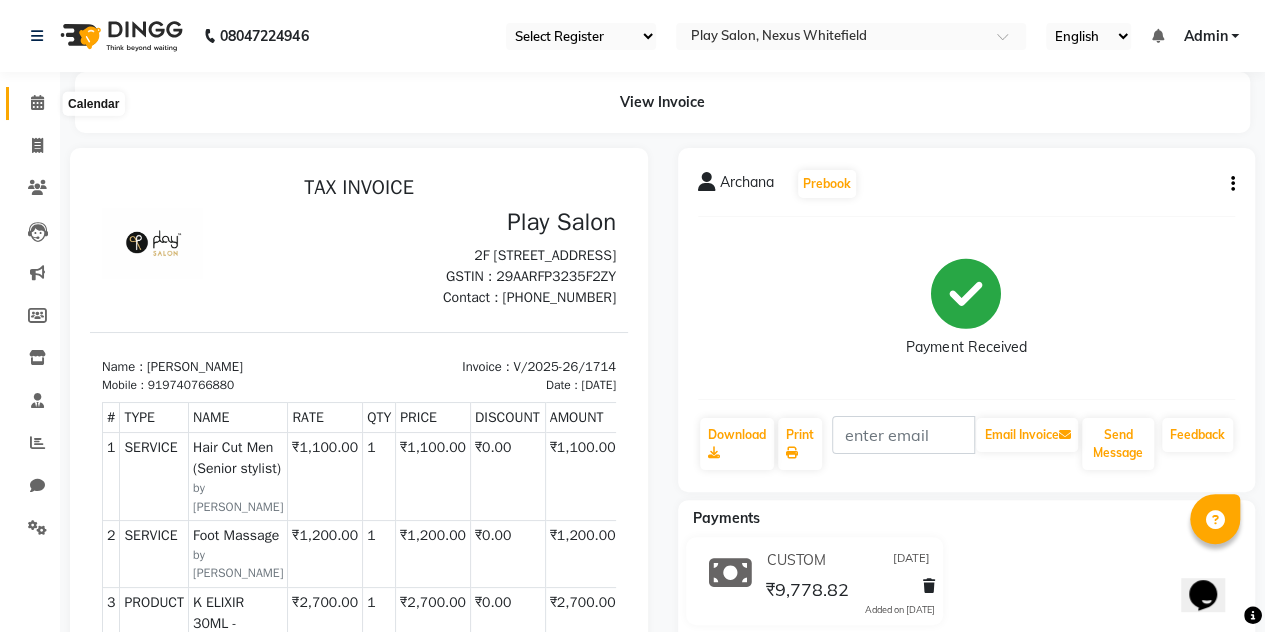 click 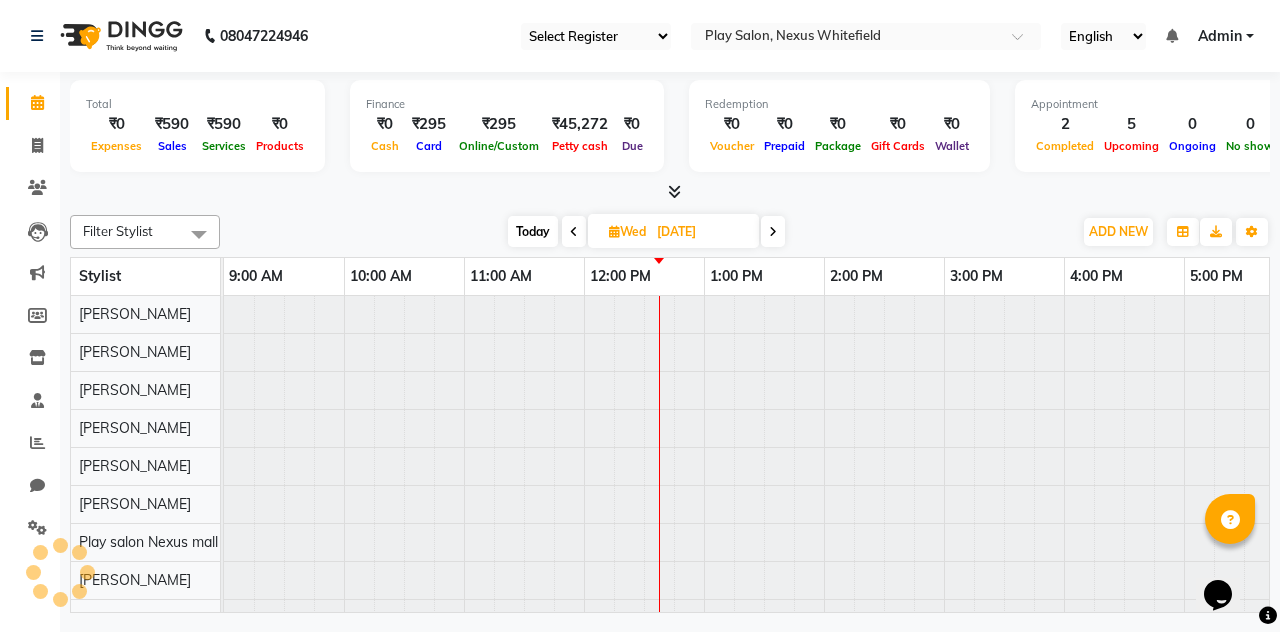 scroll, scrollTop: 0, scrollLeft: 0, axis: both 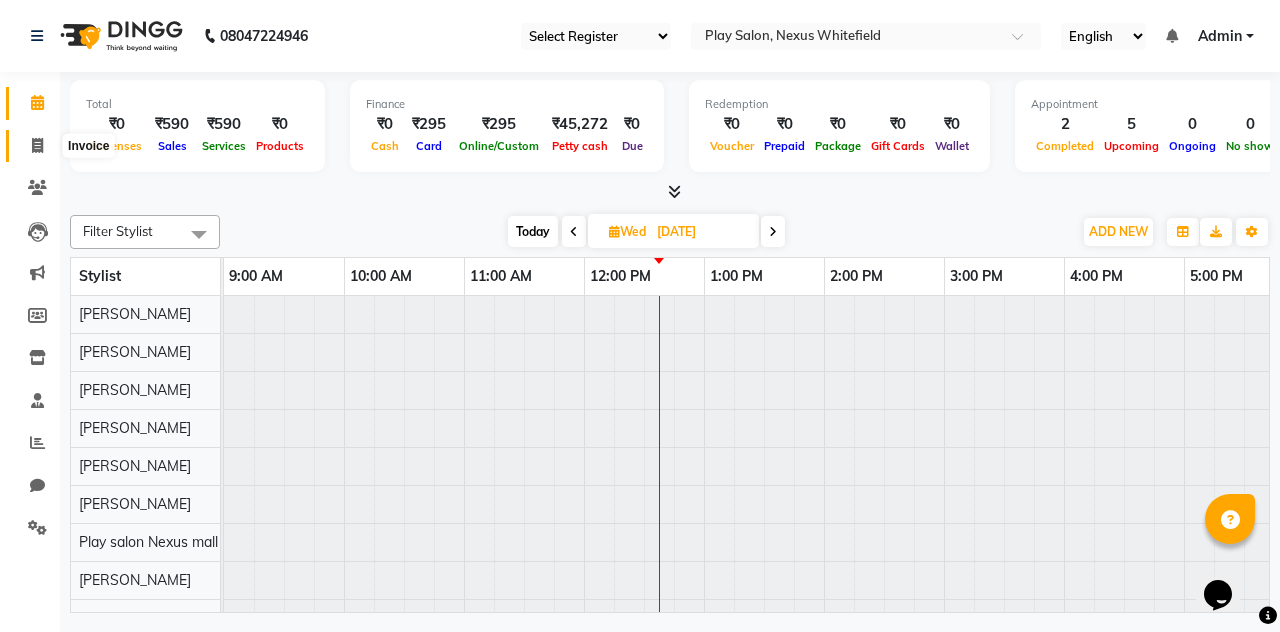 click 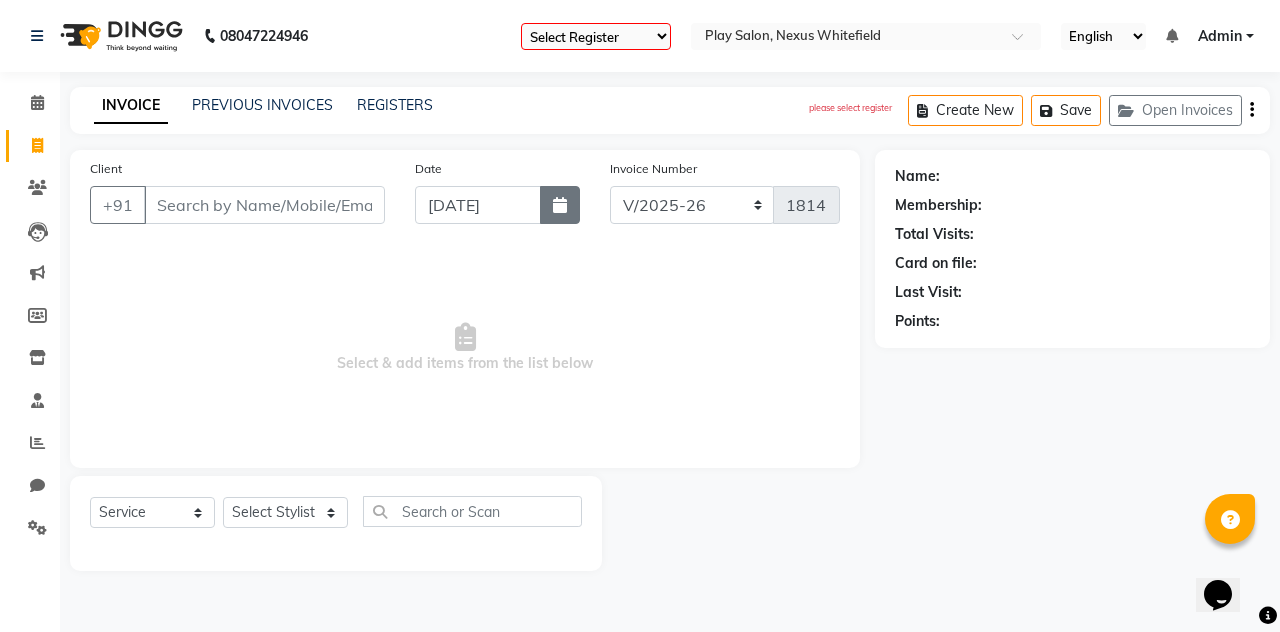 click 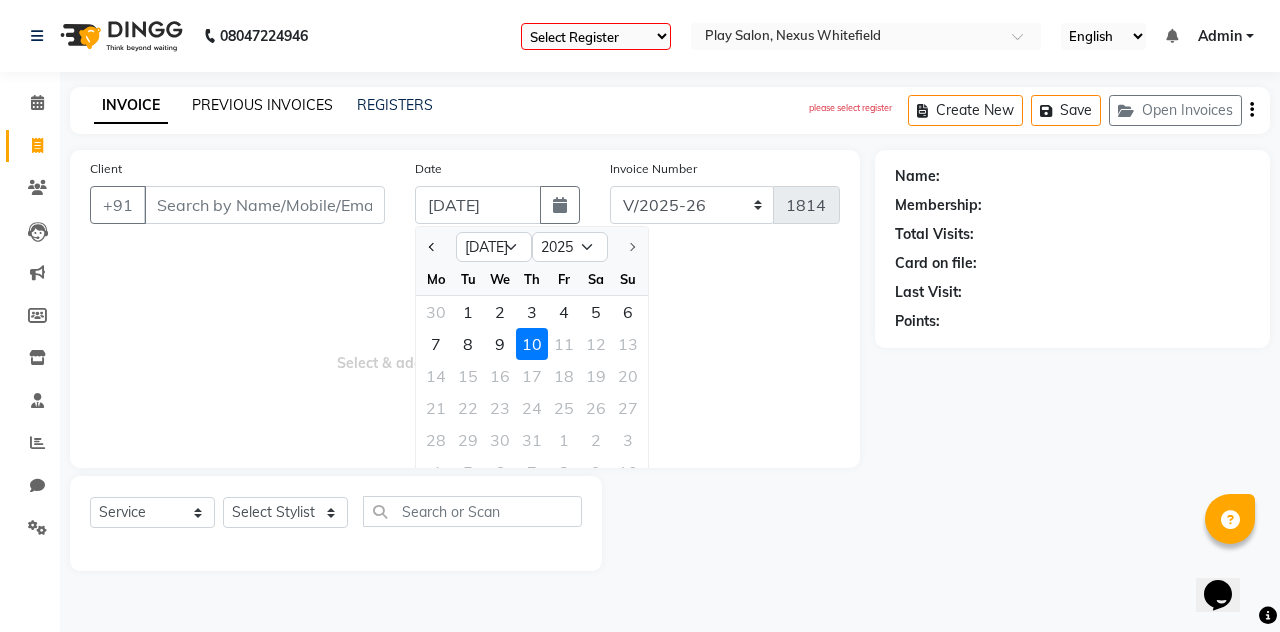 click on "PREVIOUS INVOICES" 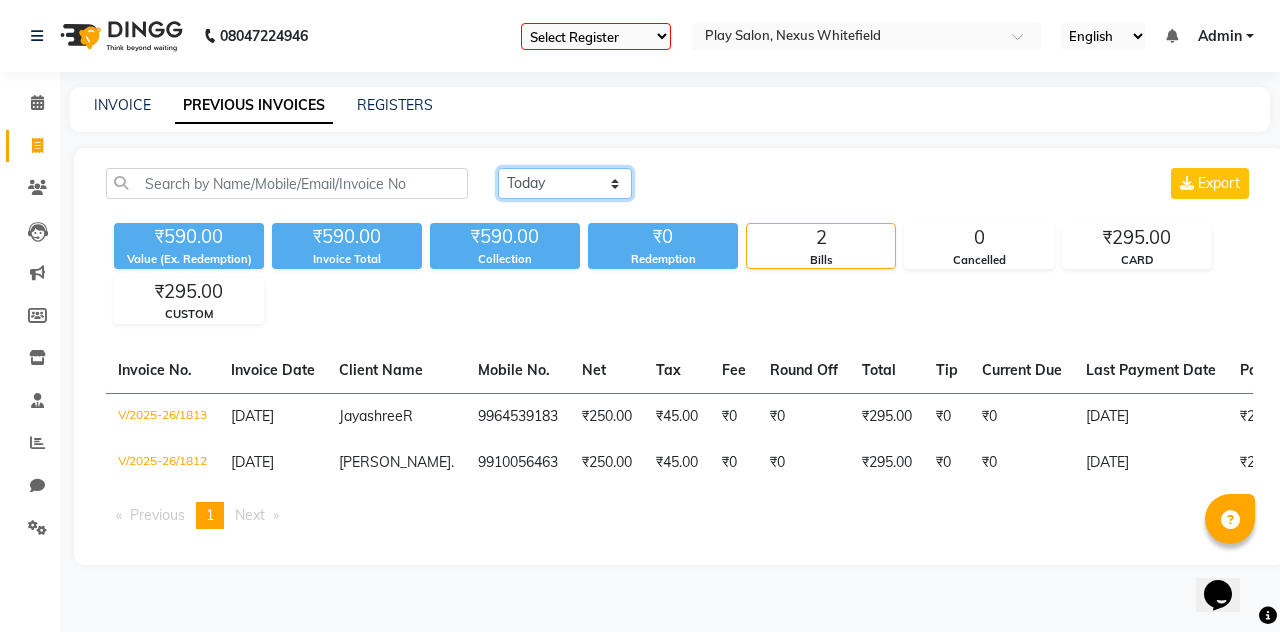 click on "Today Yesterday Custom Range" 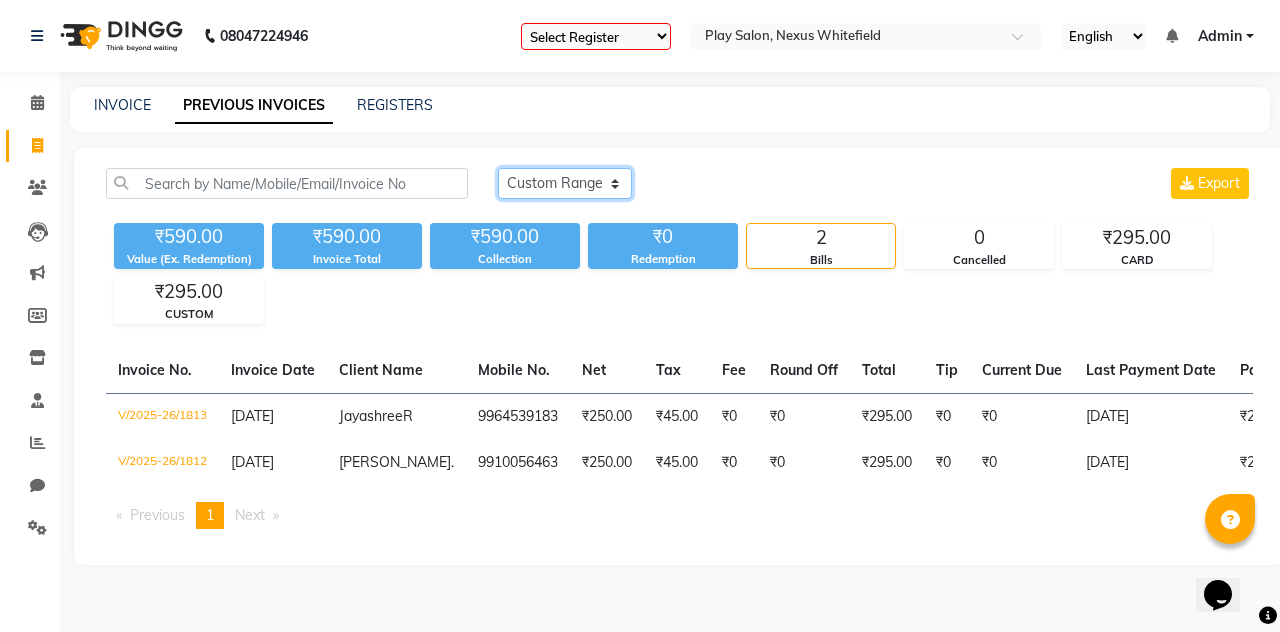 click on "Today Yesterday Custom Range" 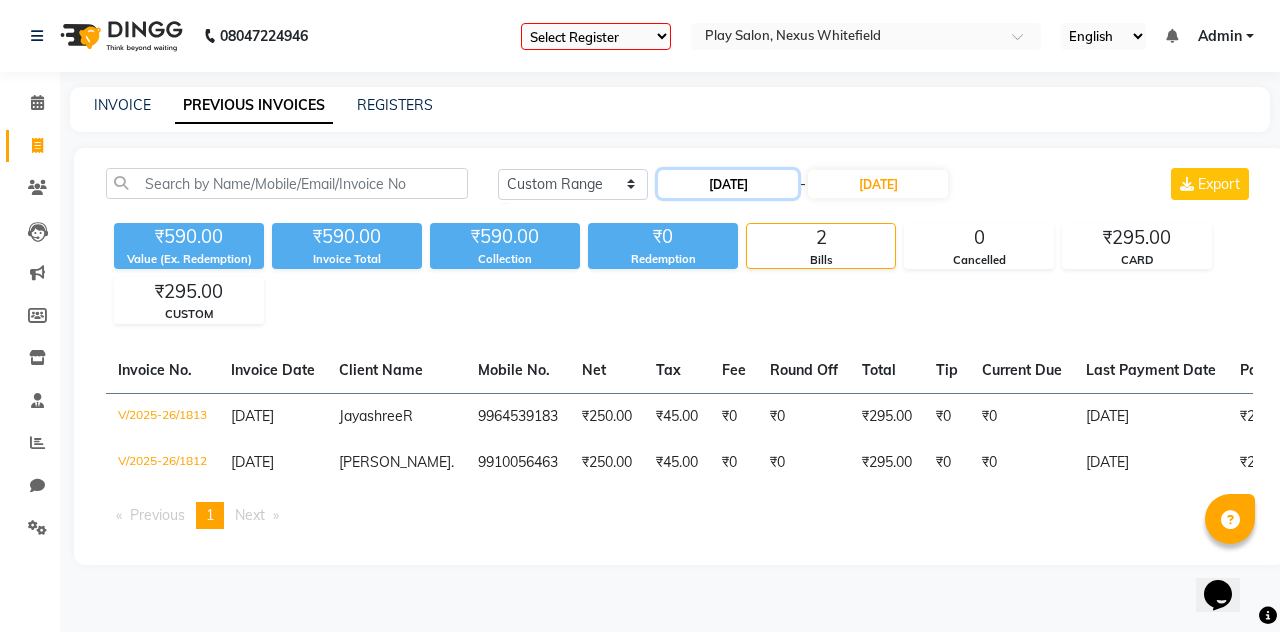 click on "[DATE]" 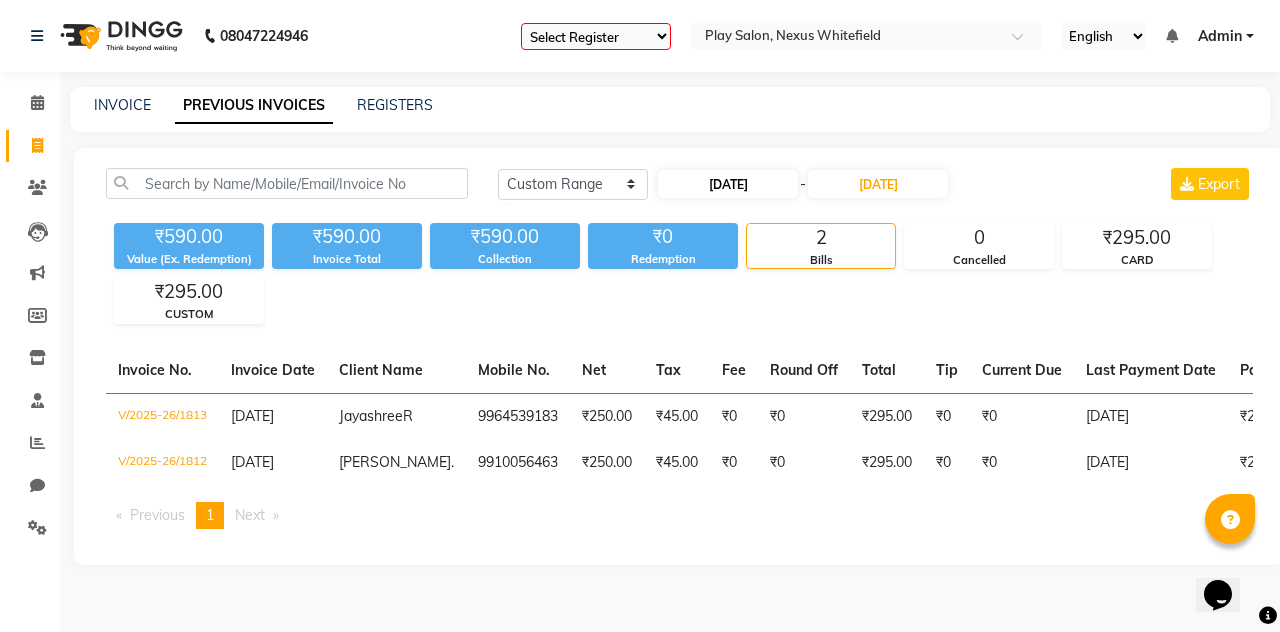 select on "7" 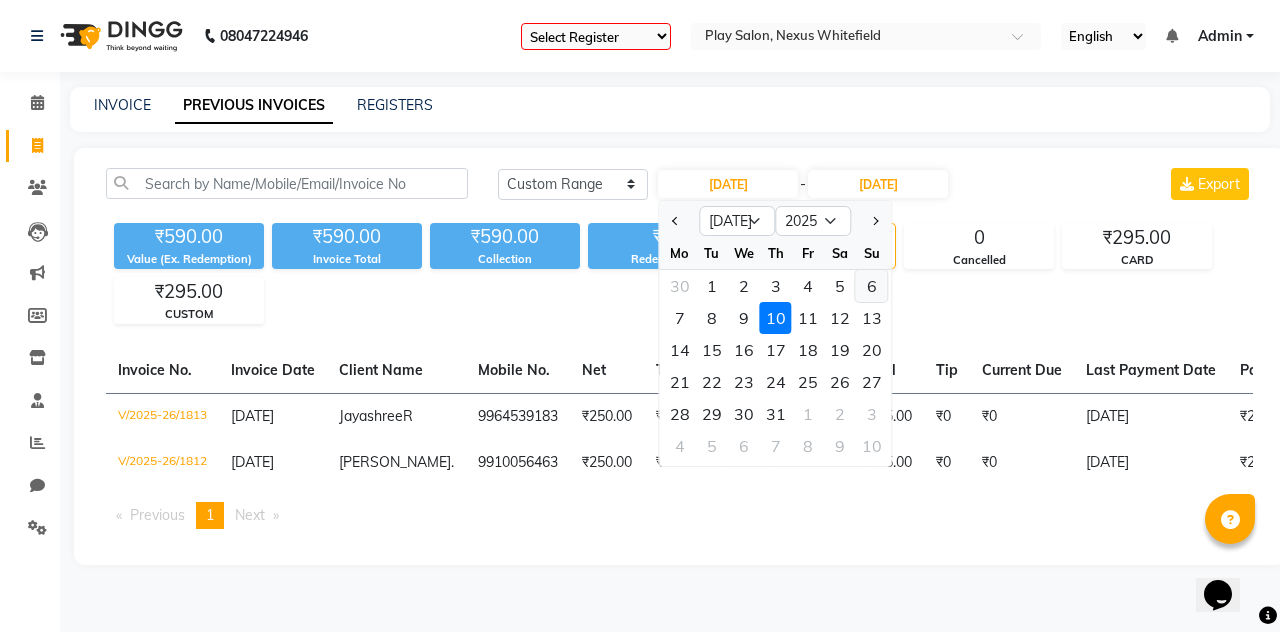 click on "6" 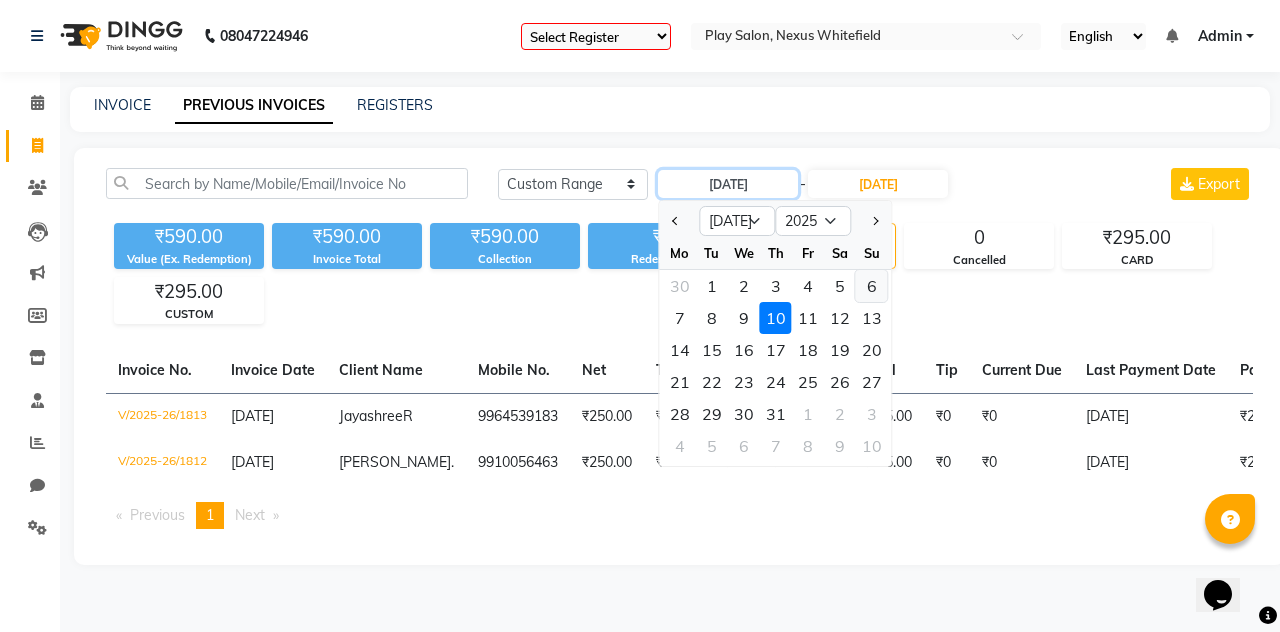 type on "[DATE]" 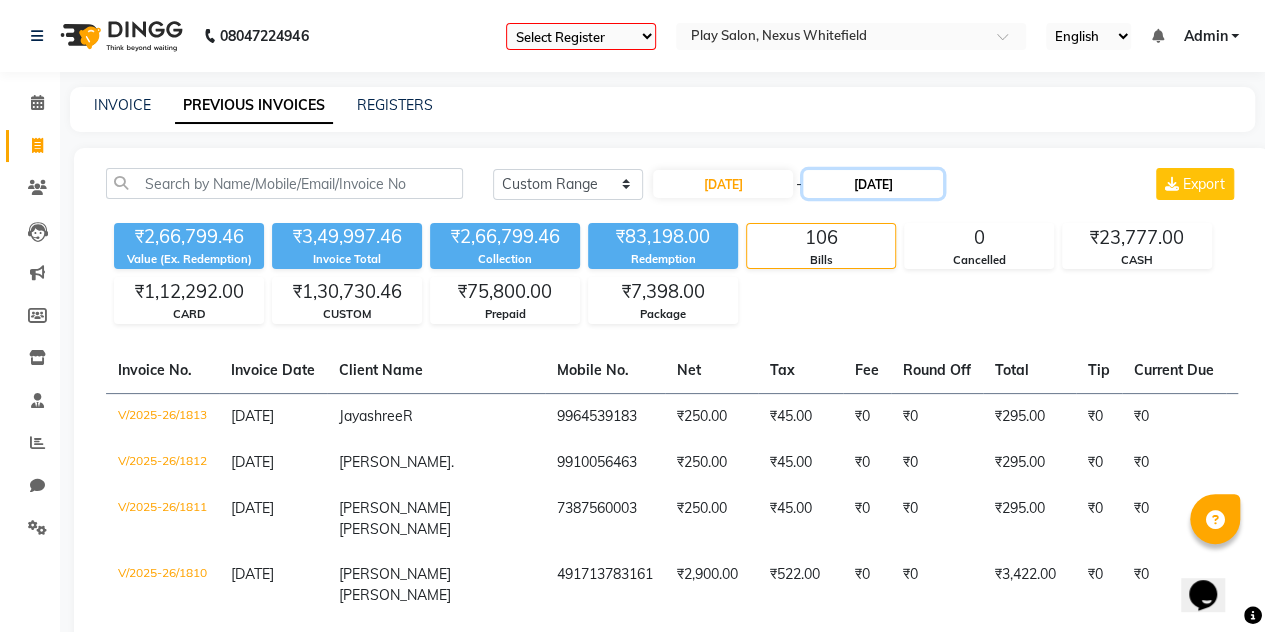 click on "[DATE]" 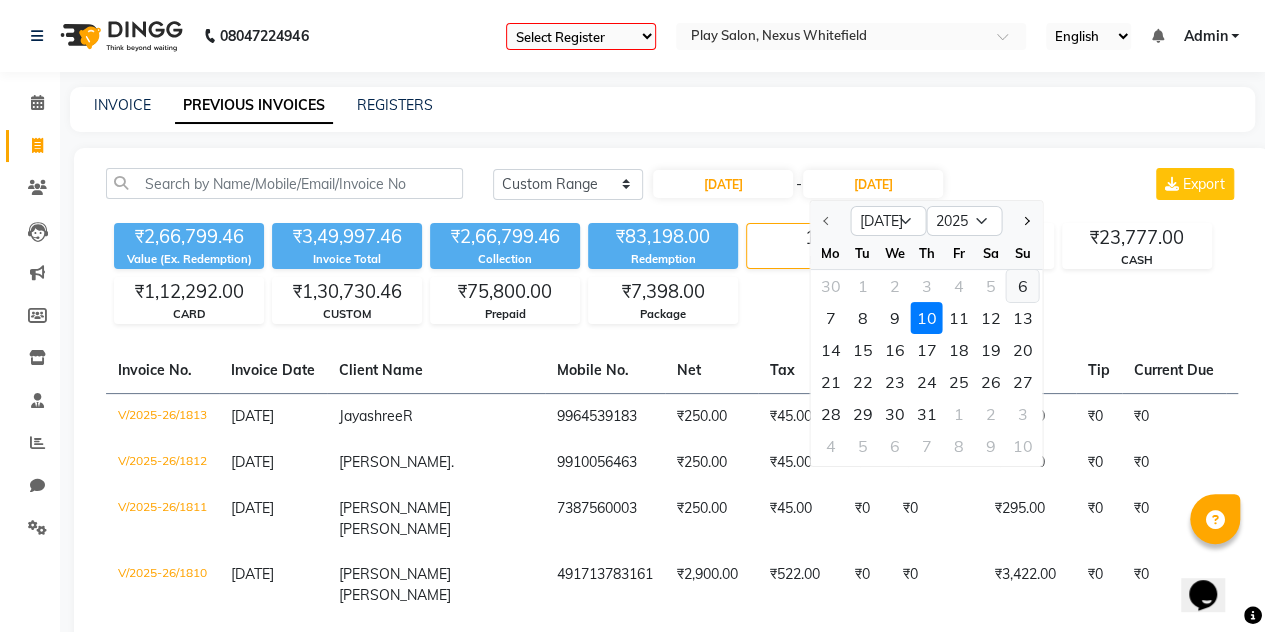 click on "6" 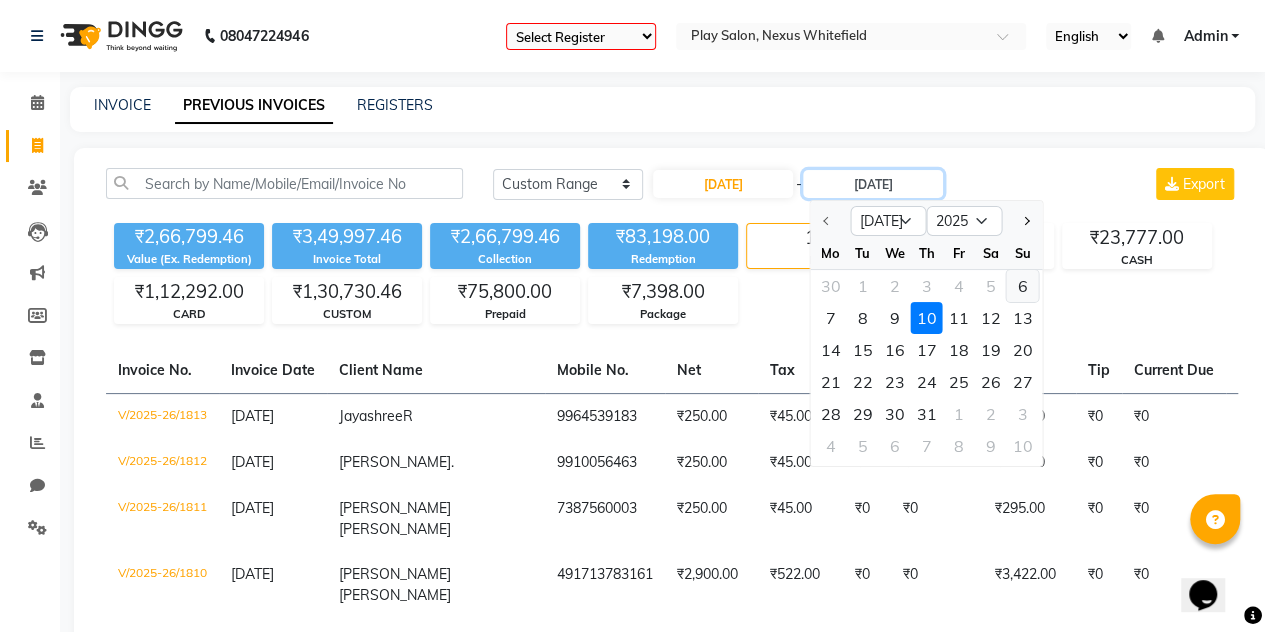 type on "[DATE]" 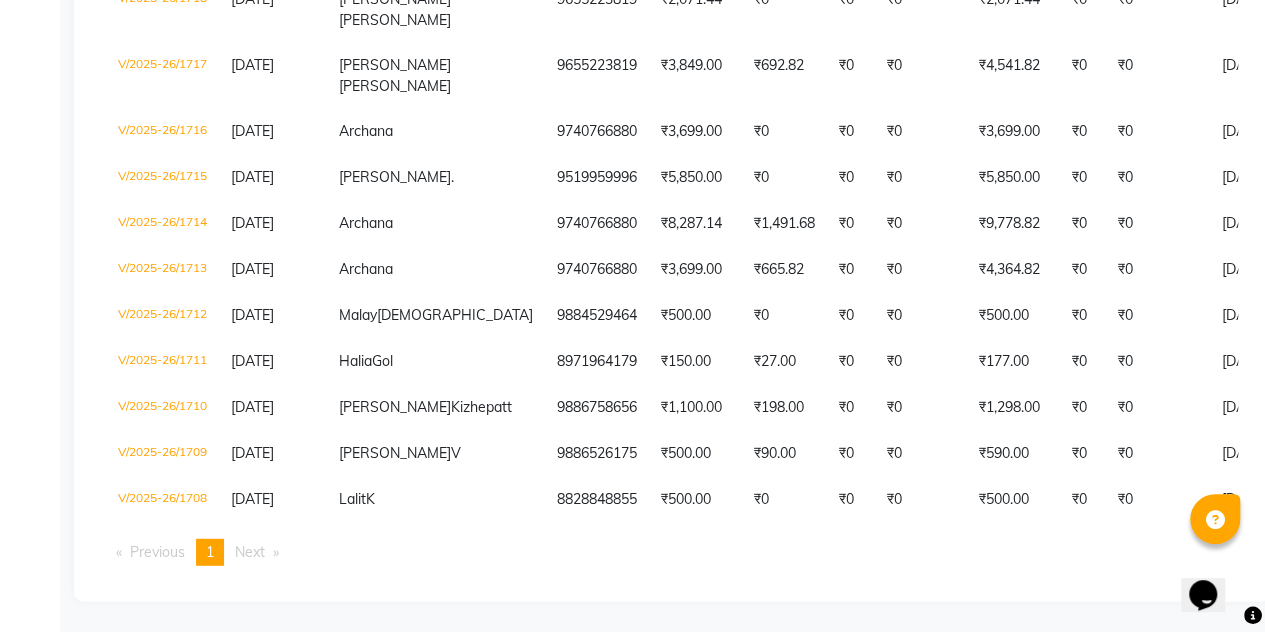 scroll, scrollTop: 2626, scrollLeft: 0, axis: vertical 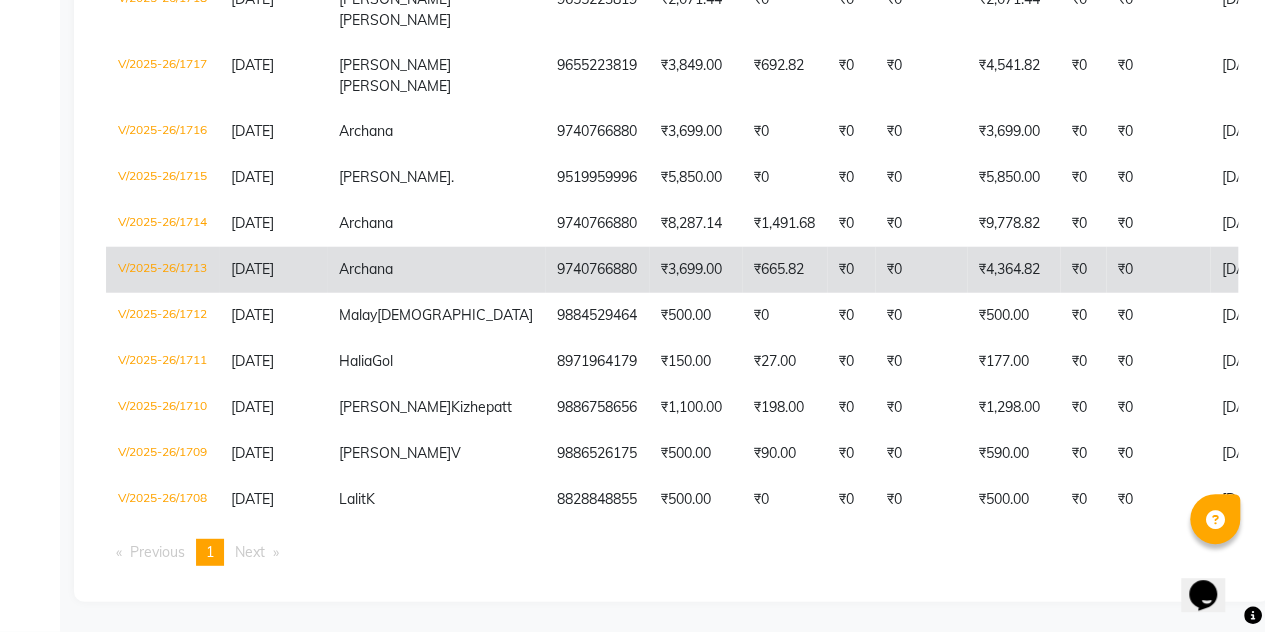 click on "V/2025-26/1713" 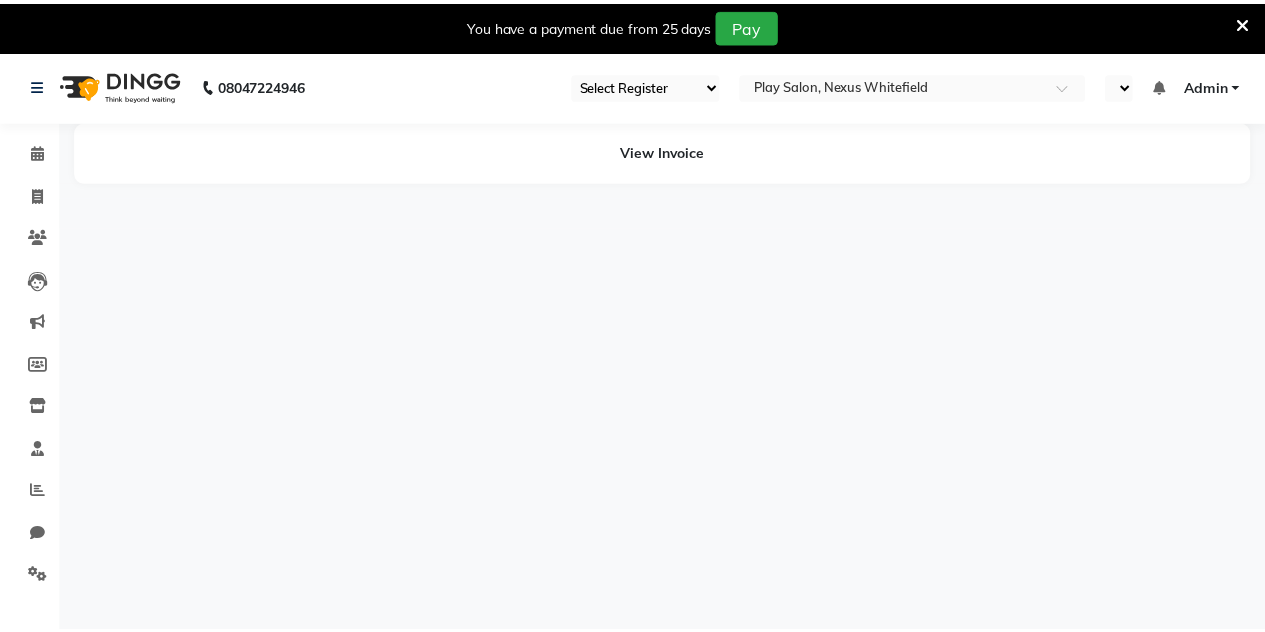 scroll, scrollTop: 0, scrollLeft: 0, axis: both 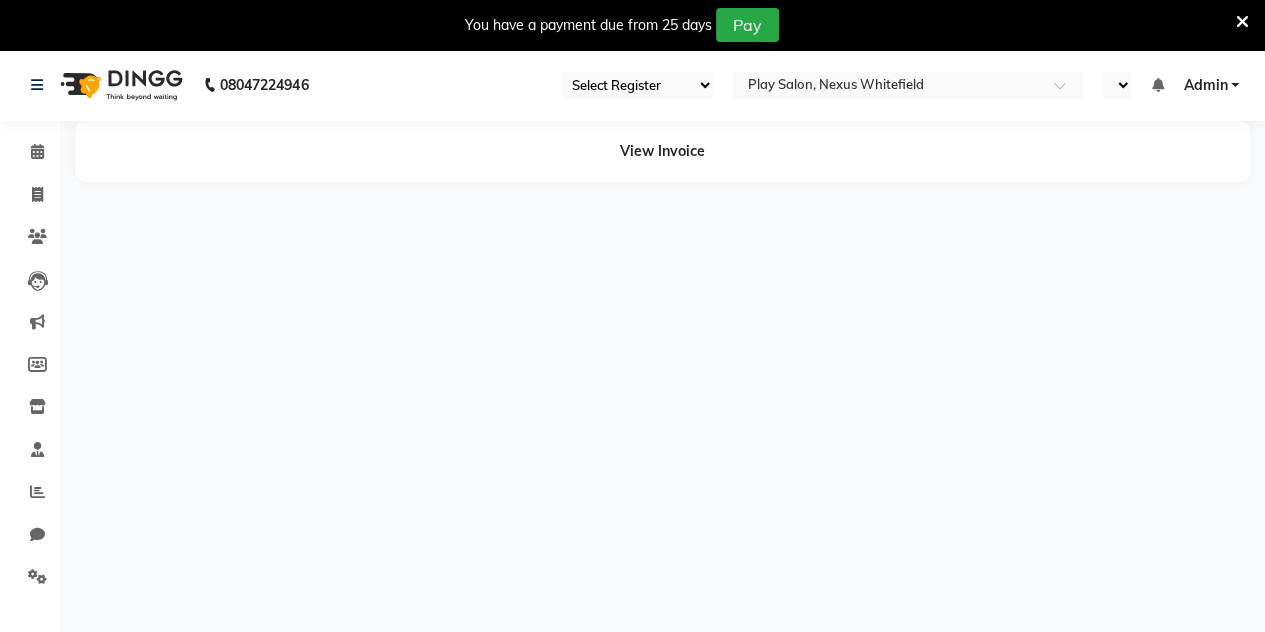 select on "en" 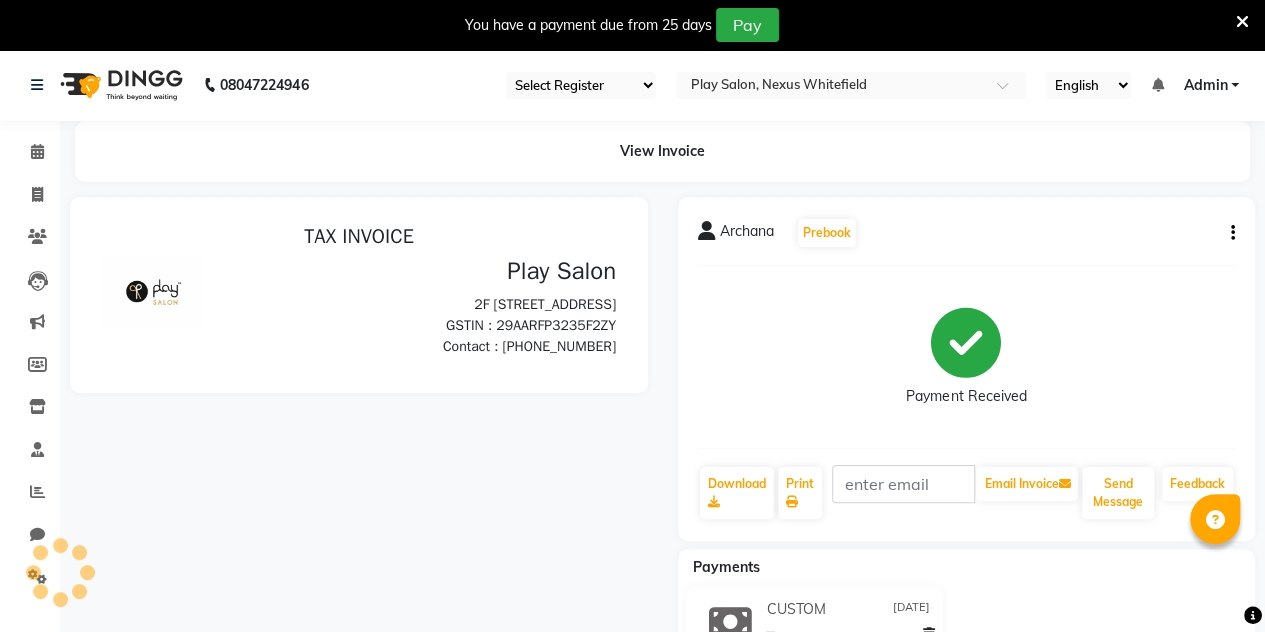 scroll, scrollTop: 0, scrollLeft: 0, axis: both 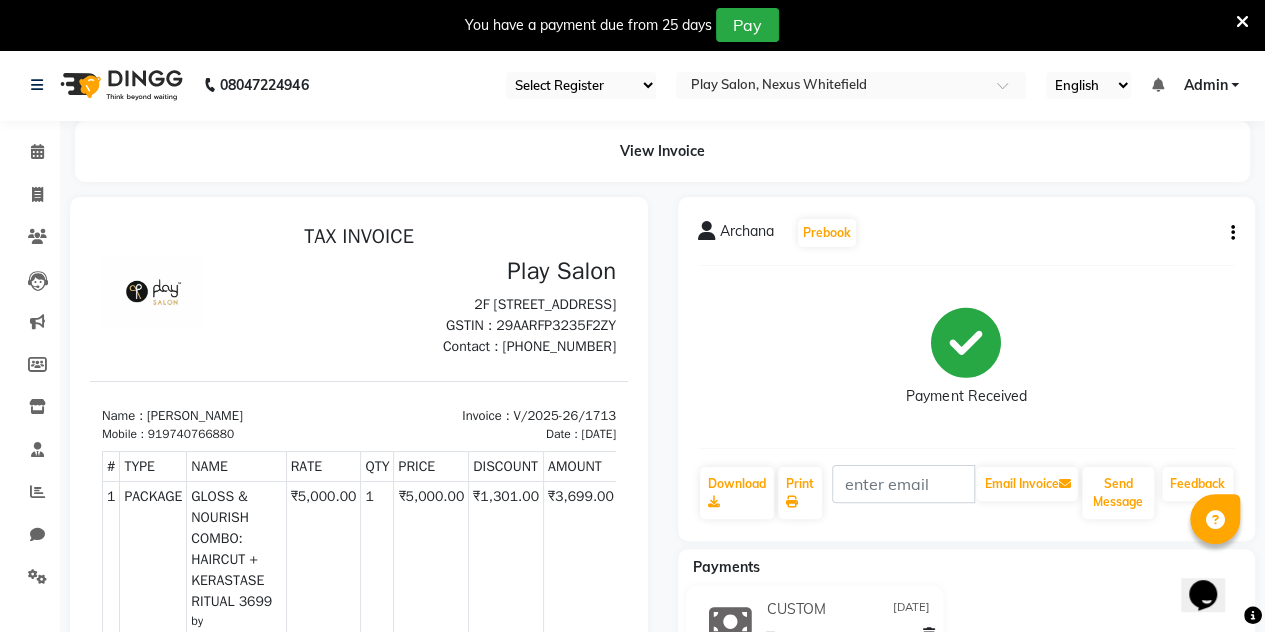 click 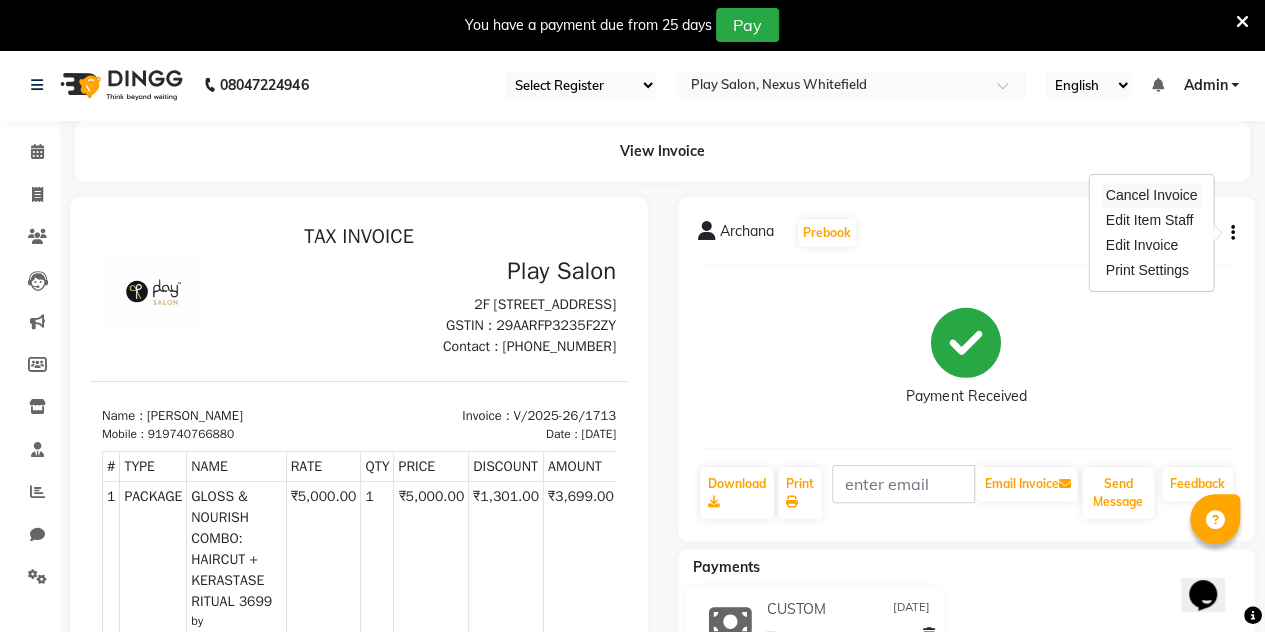 click on "Cancel Invoice" at bounding box center [1152, 195] 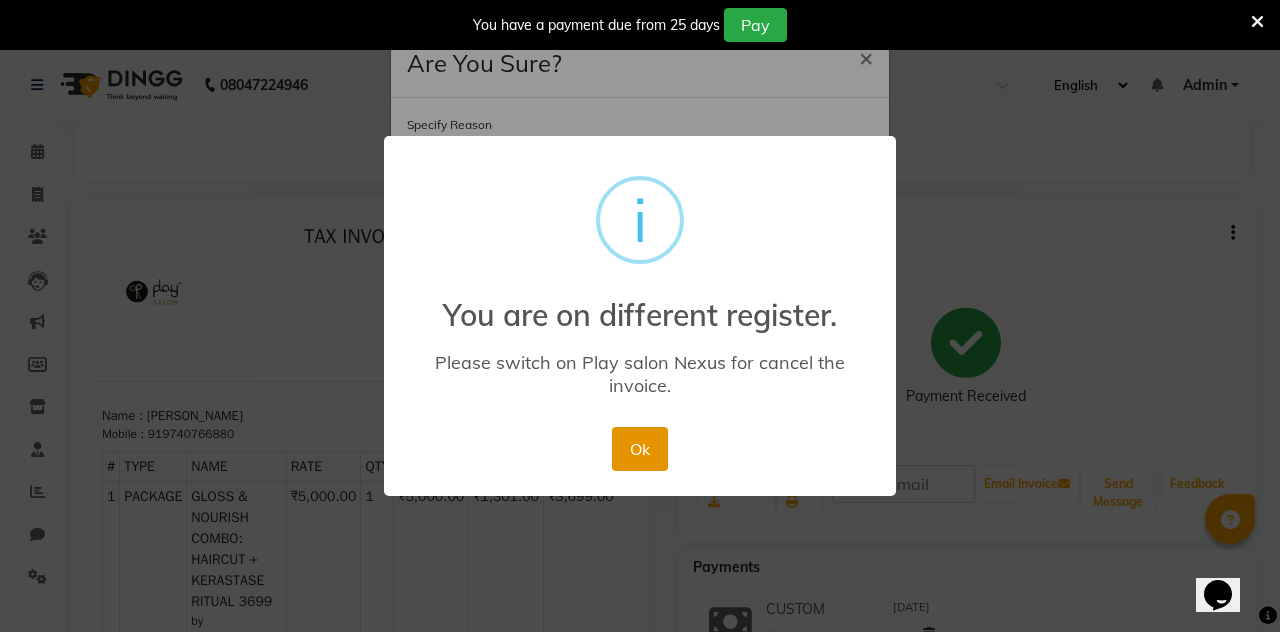 click on "Ok" at bounding box center (639, 449) 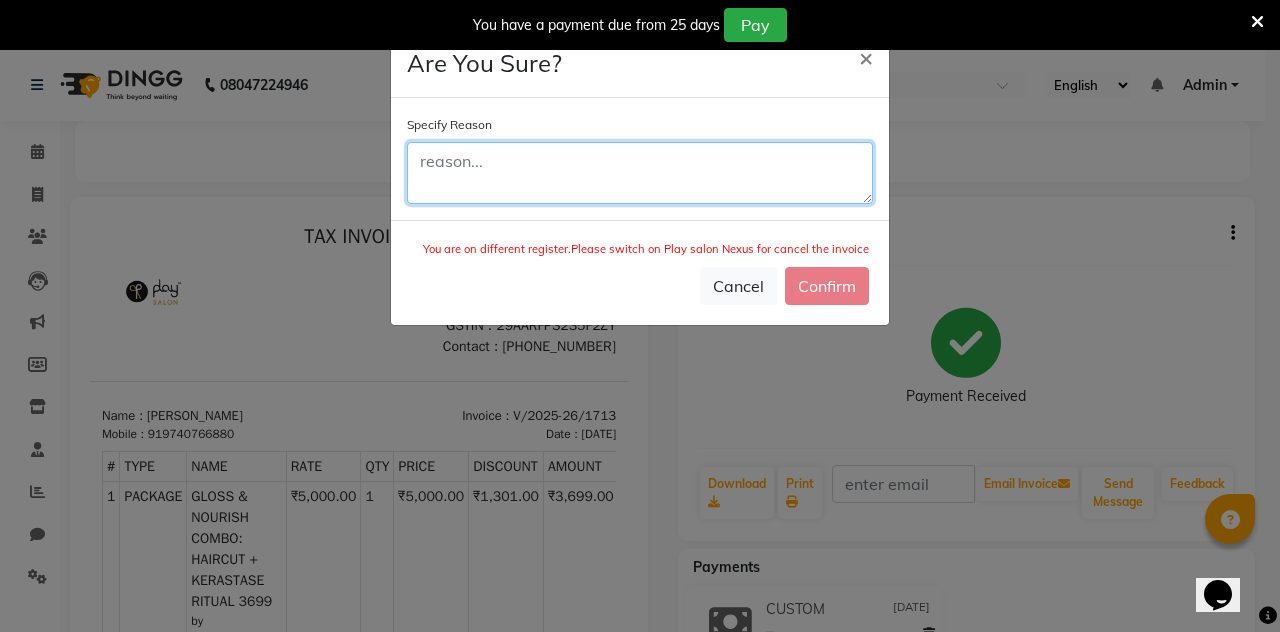 click 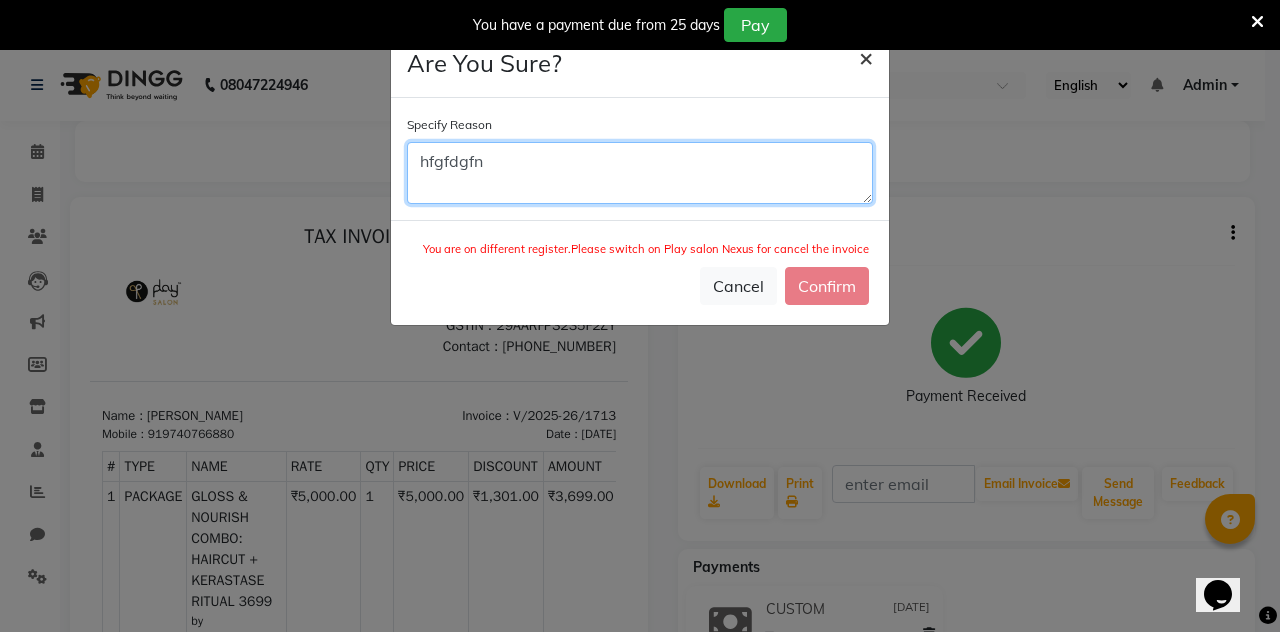 type on "hfgfdgfn" 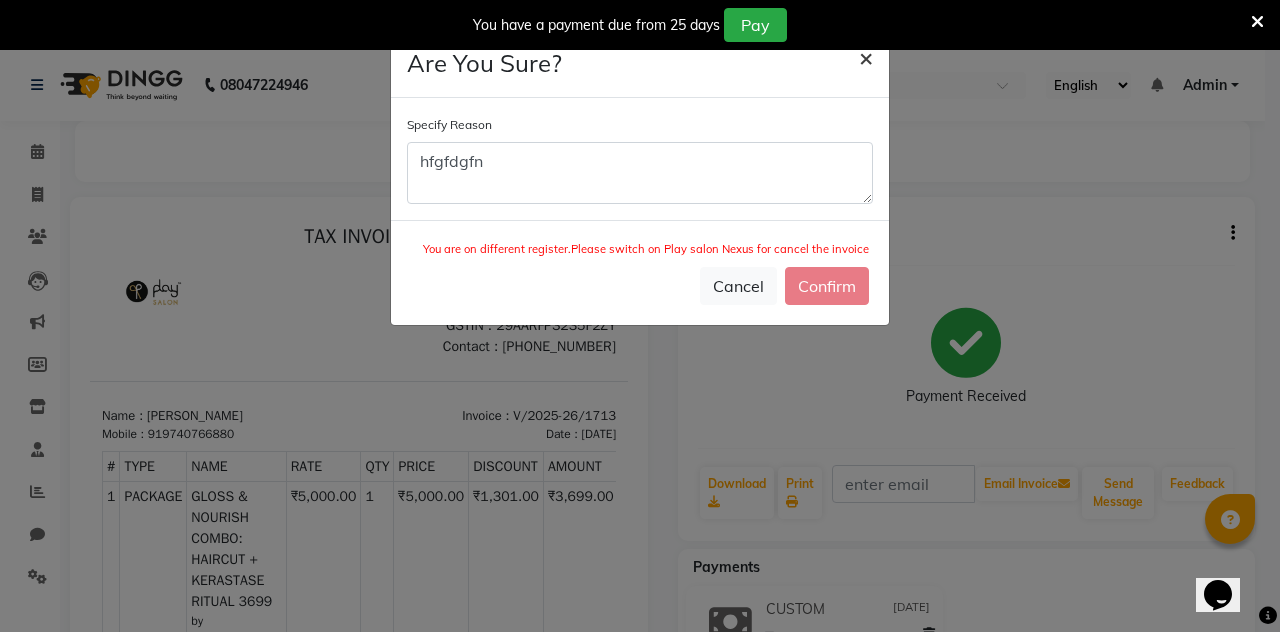 click on "×" 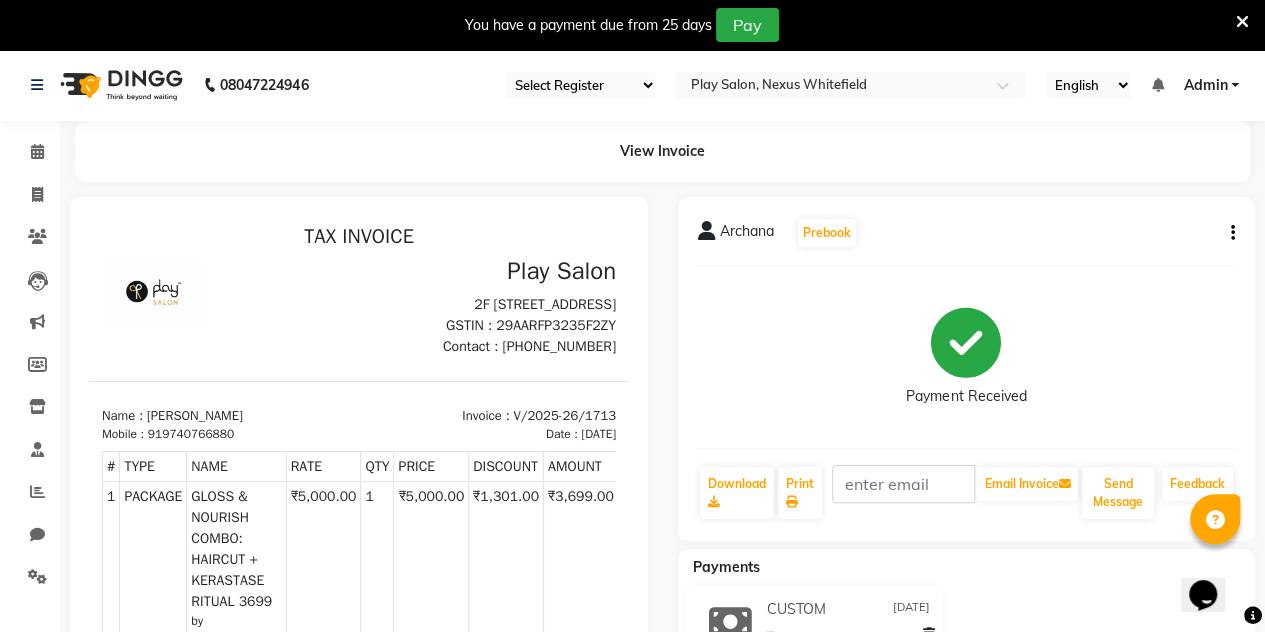 click on "Select Register Play Salon Nexus" at bounding box center (581, 85) 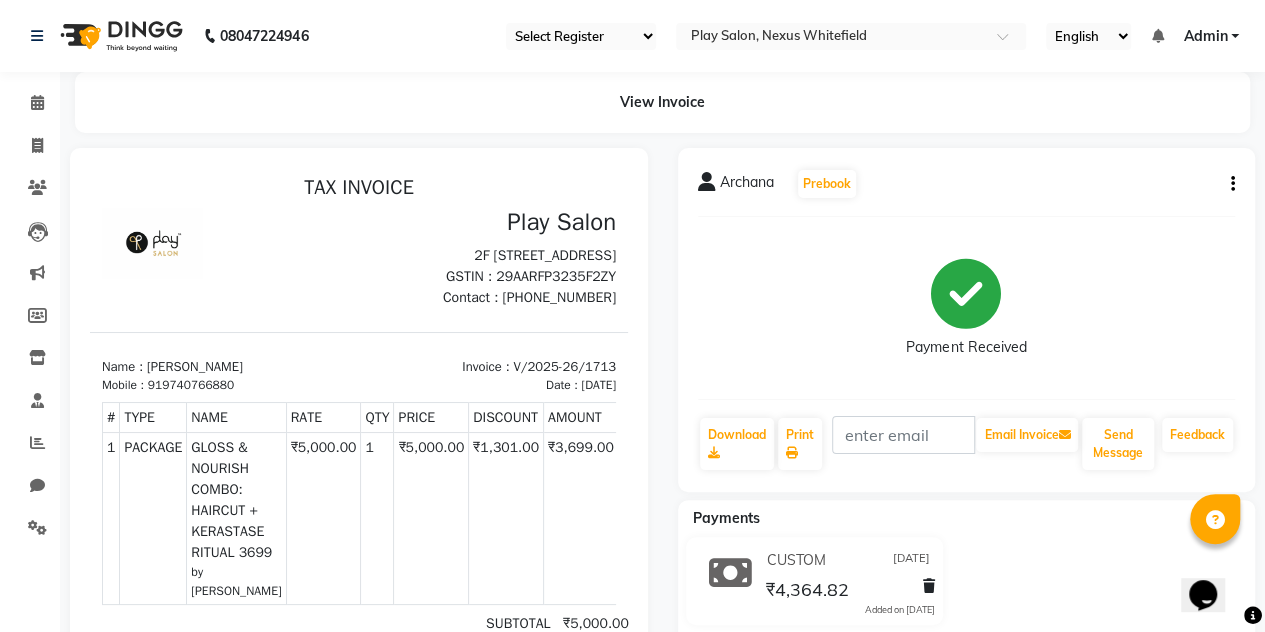 click on "Select Register Play Salon Nexus" at bounding box center (581, 36) 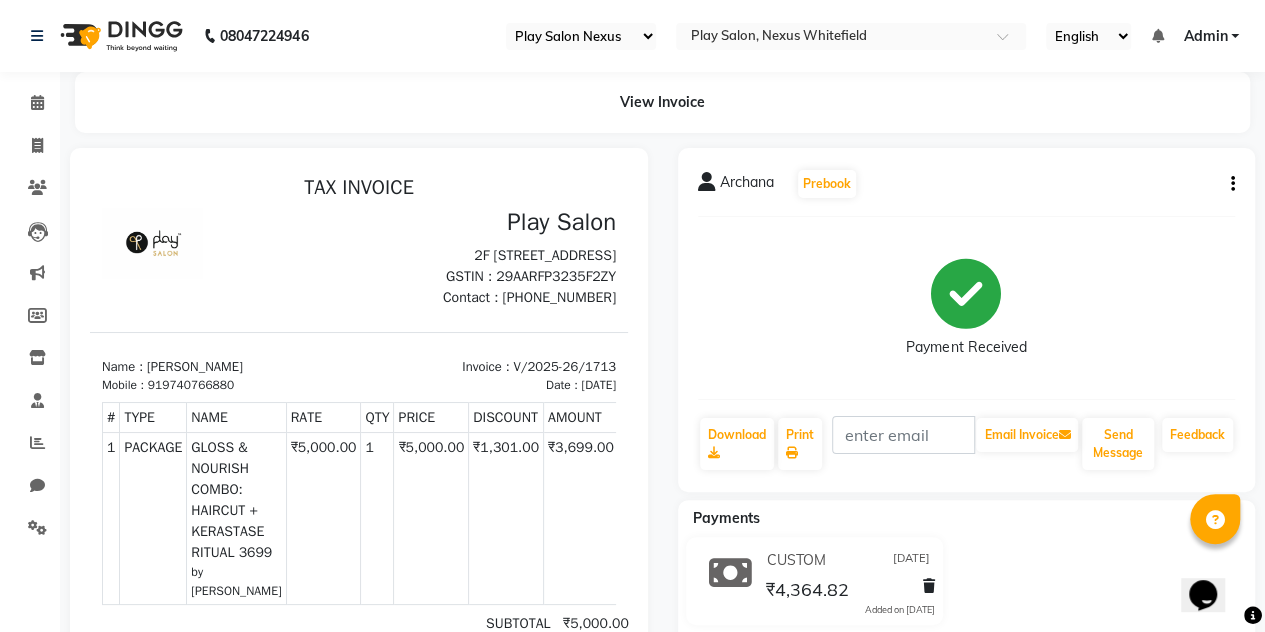 click on "Select Register Play Salon Nexus" at bounding box center [581, 36] 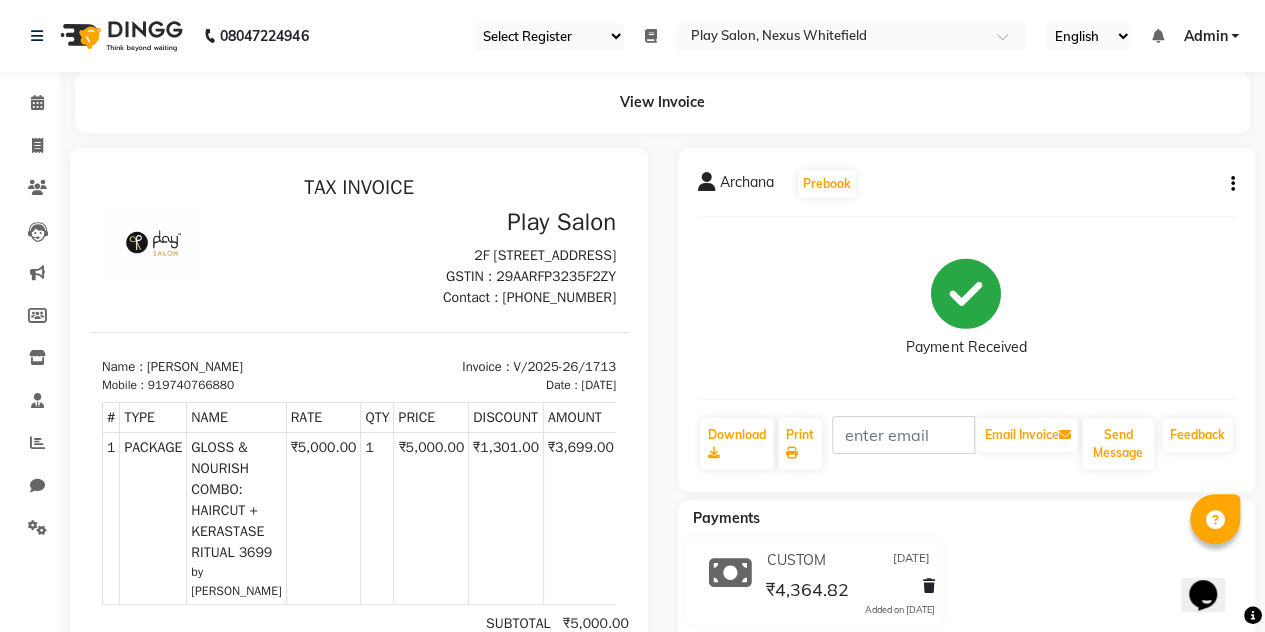click at bounding box center (650, 36) 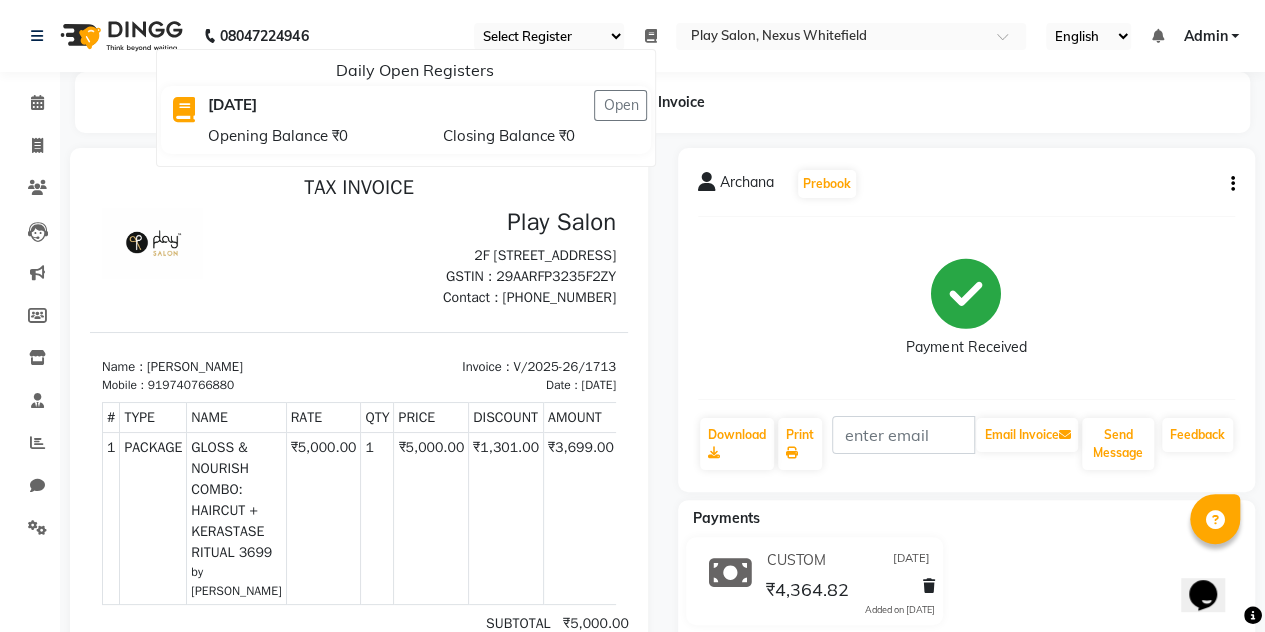 click on "View Invoice      Archana   Prebook   Payment Received  Download  Print   Email Invoice   Send Message Feedback  Payments CUSTOM [DATE] ₹4,364.82  Added on [DATE]" 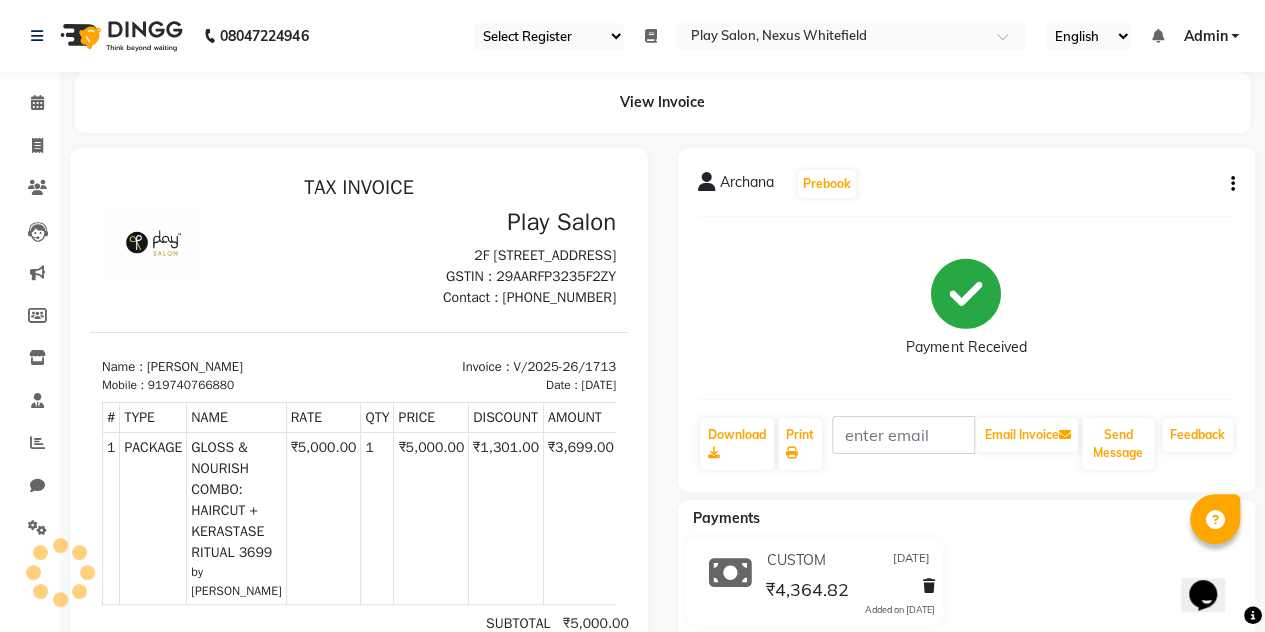 click at bounding box center (650, 36) 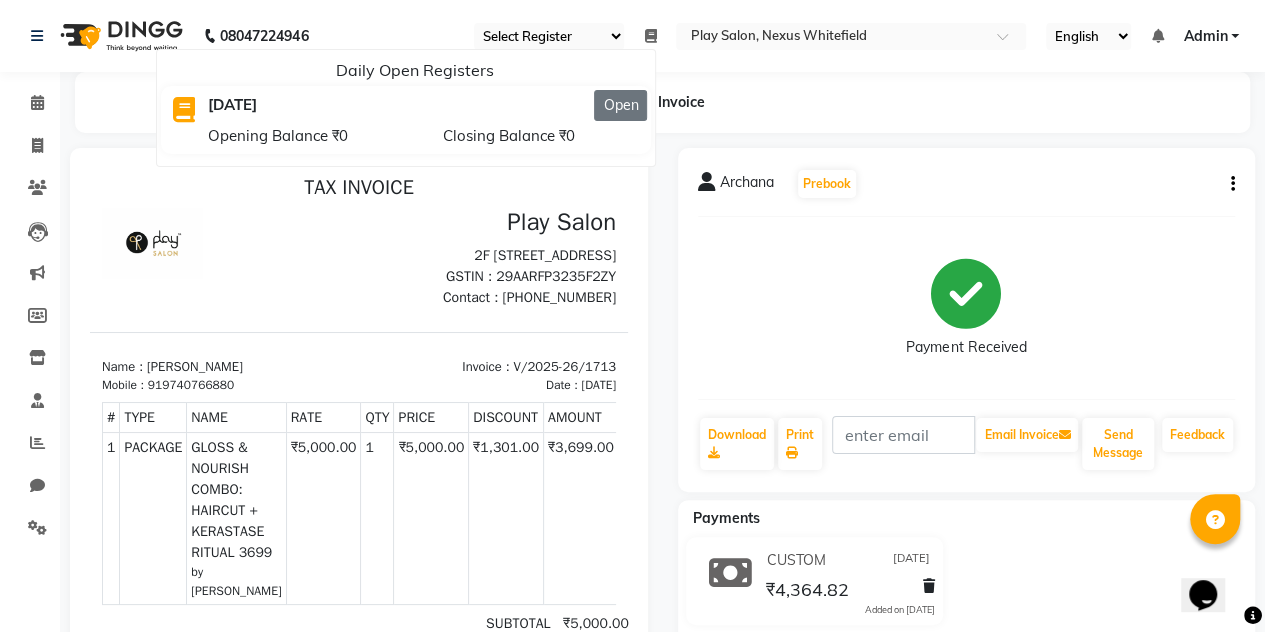 click on "Open" at bounding box center (620, 105) 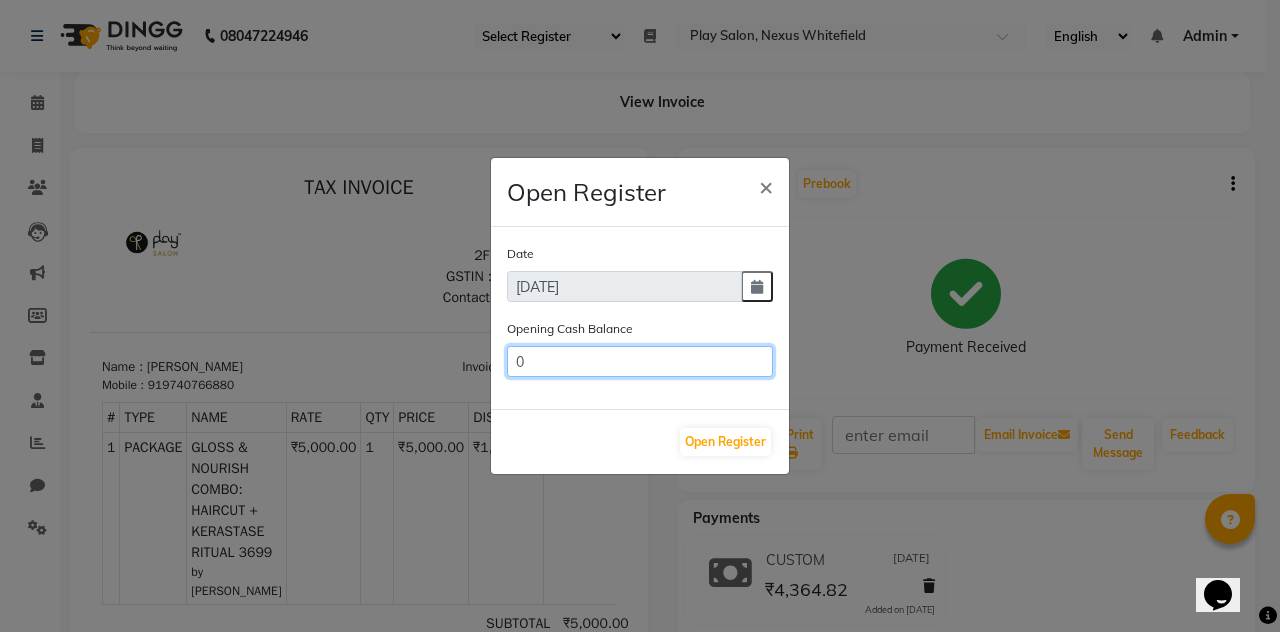 click on "0" 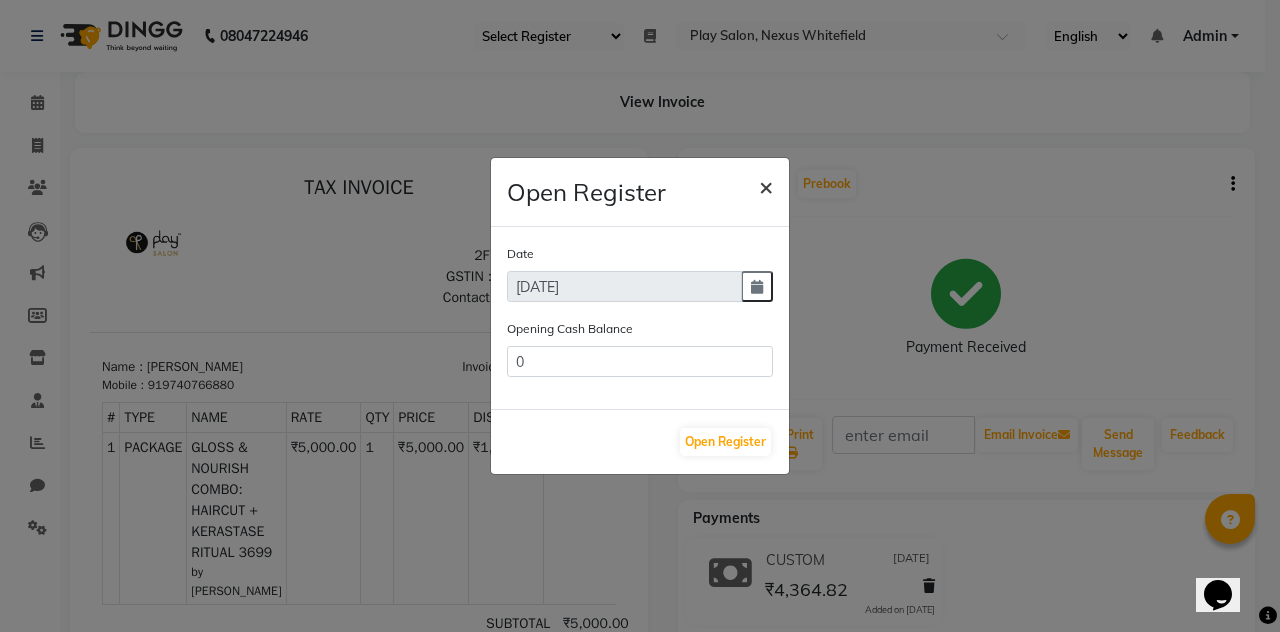 click on "×" 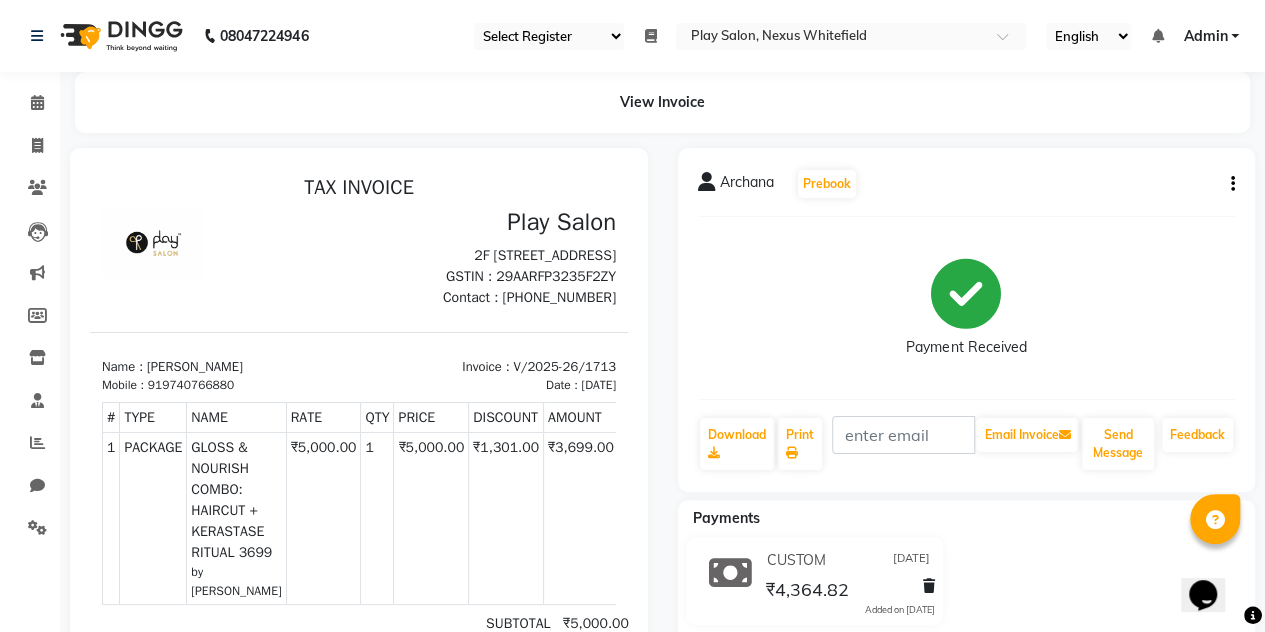 click at bounding box center [650, 36] 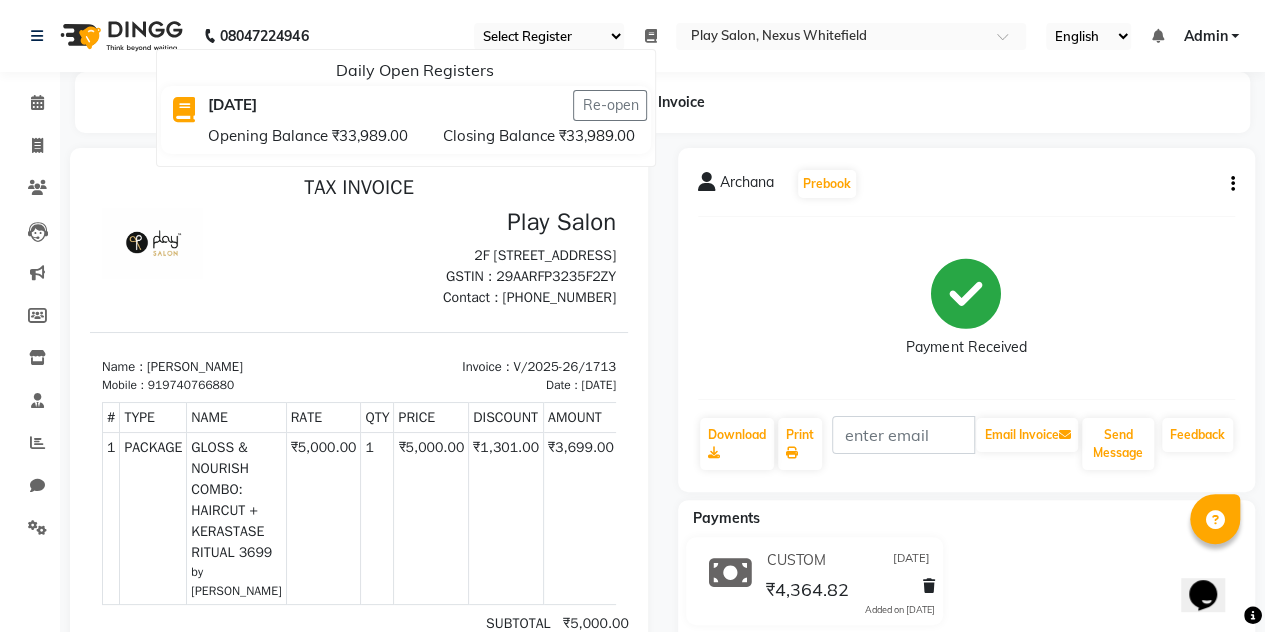 click on "View Invoice" 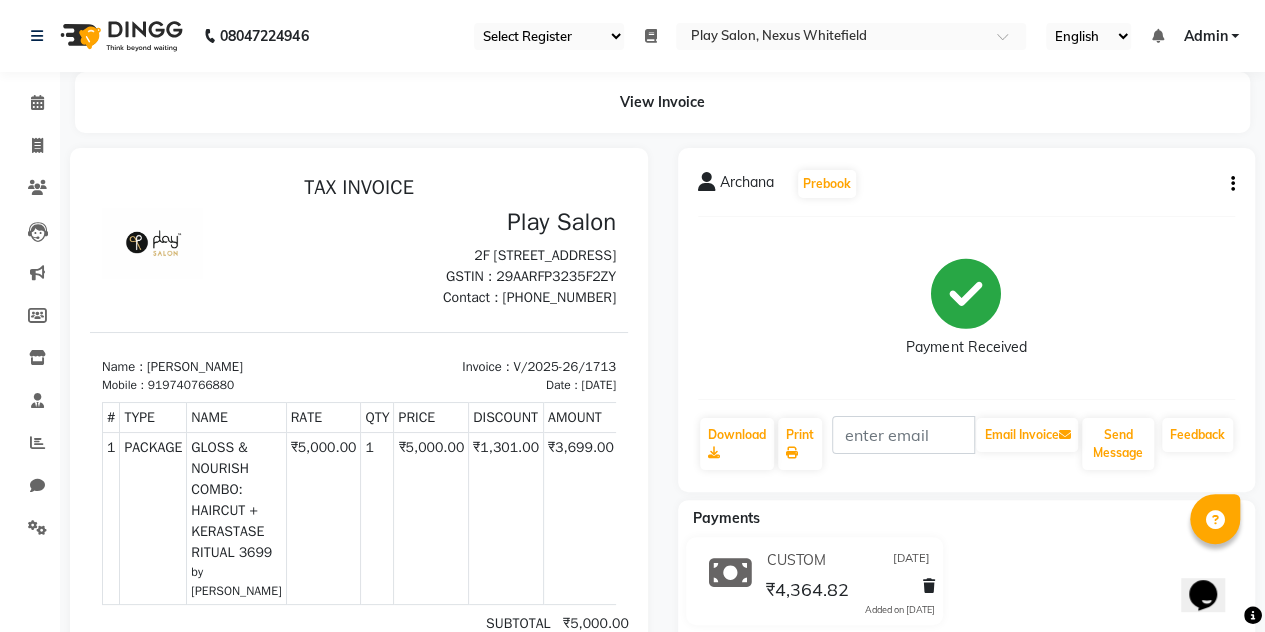 click 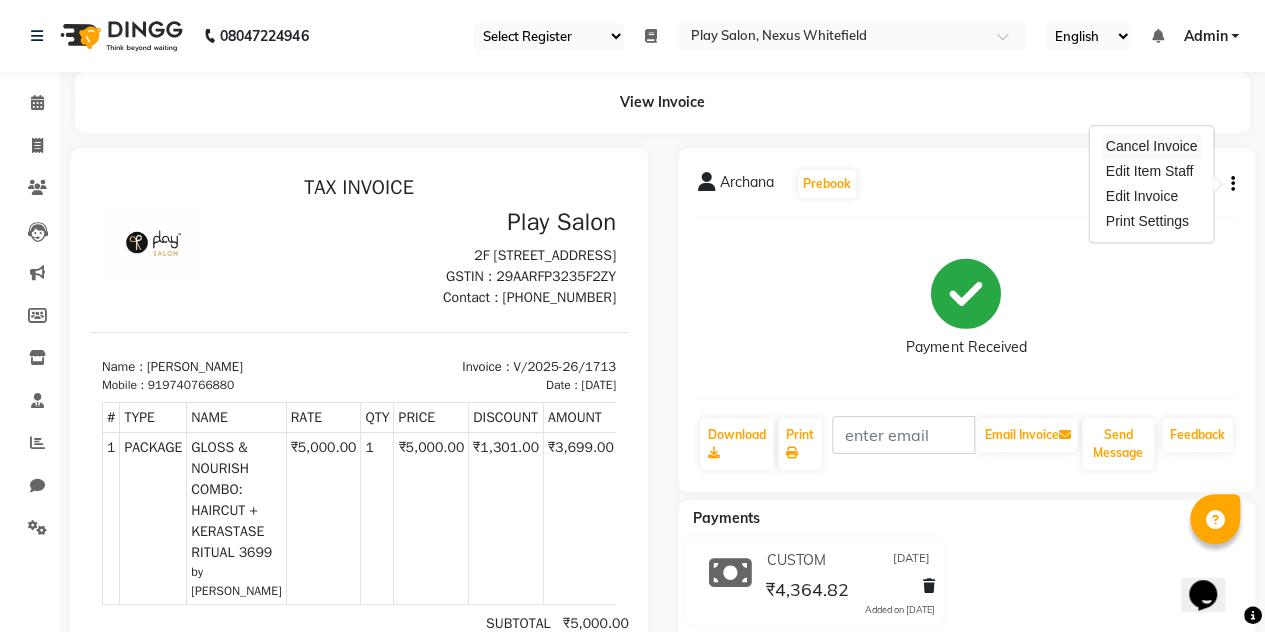 click on "Cancel Invoice" at bounding box center [1152, 146] 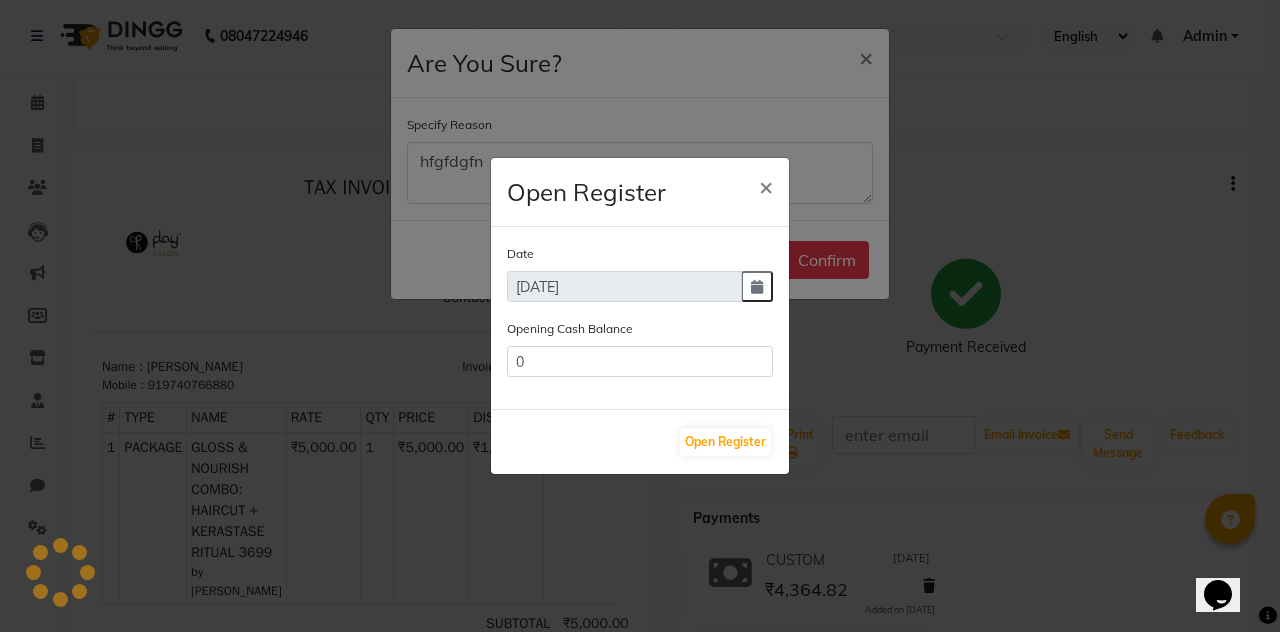type on "48189" 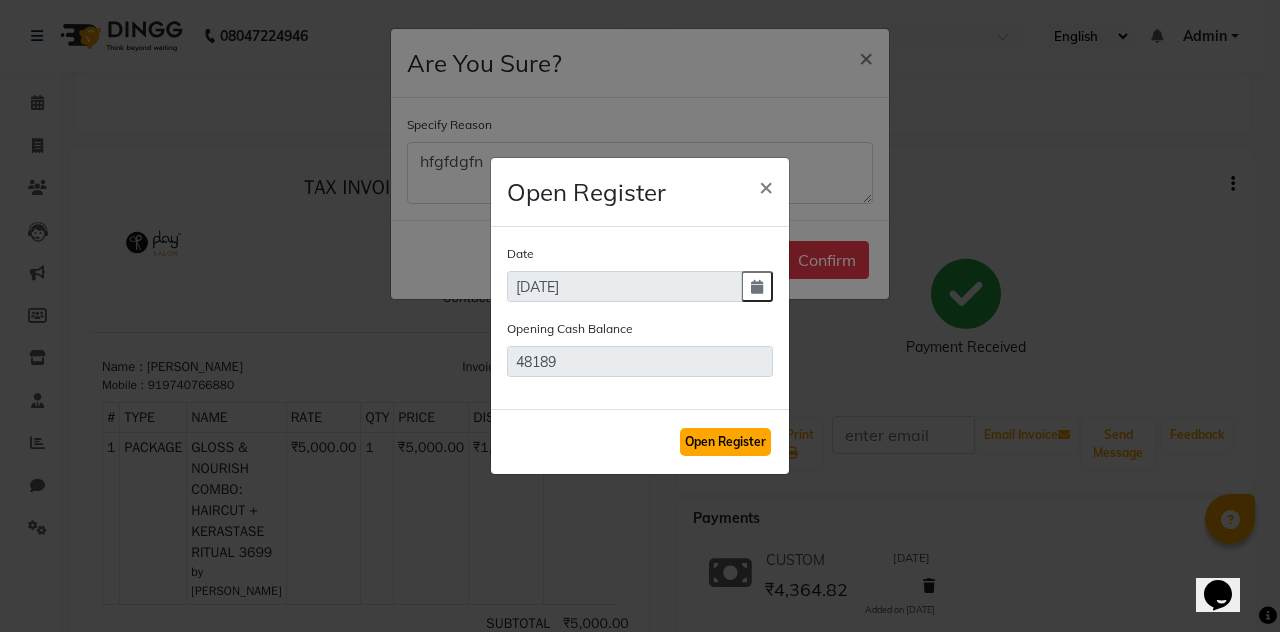 click on "Open Register" 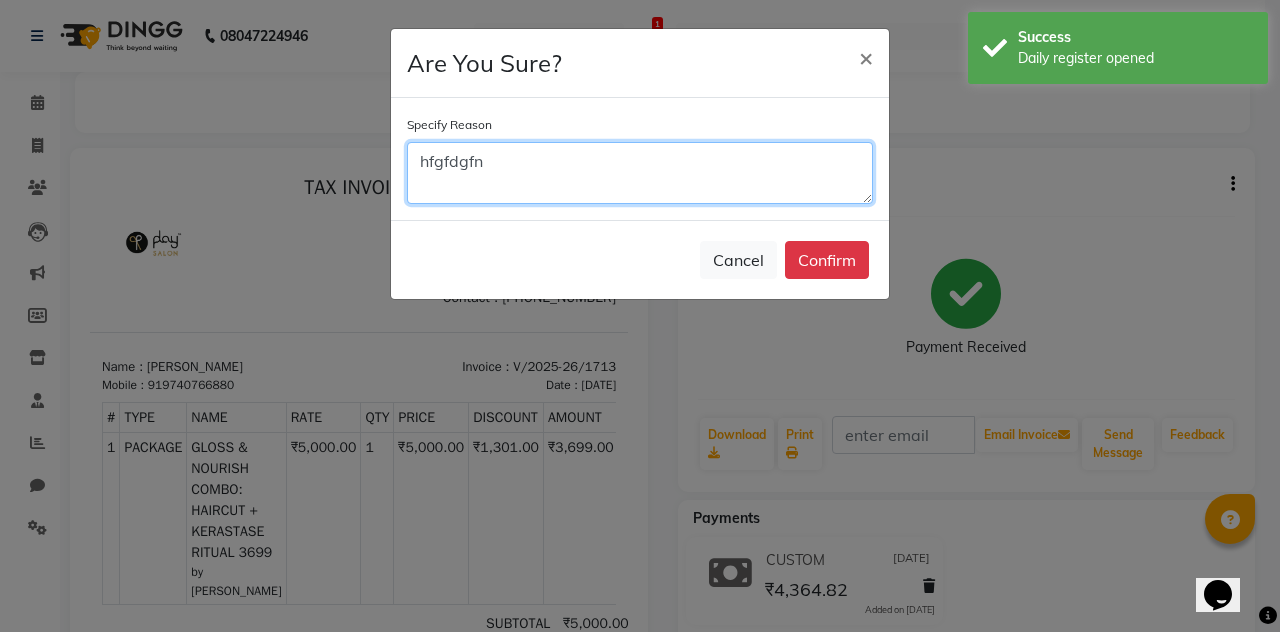 drag, startPoint x: 500, startPoint y: 153, endPoint x: 399, endPoint y: 146, distance: 101.24229 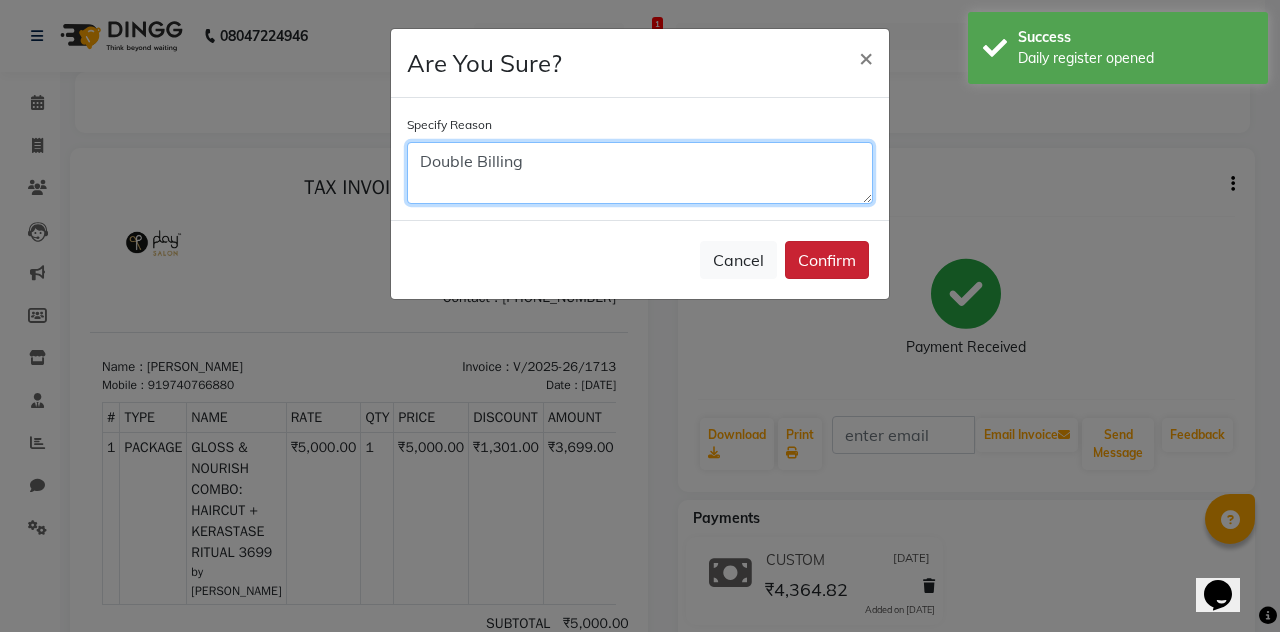 type on "Double Billing" 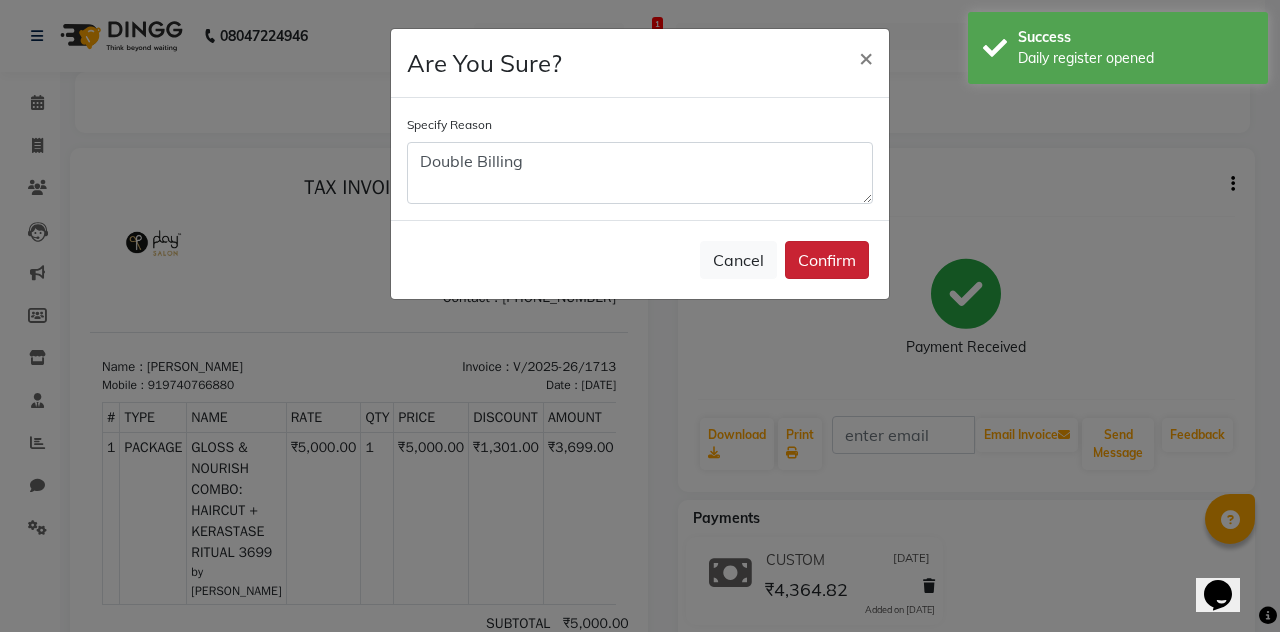 click on "Confirm" 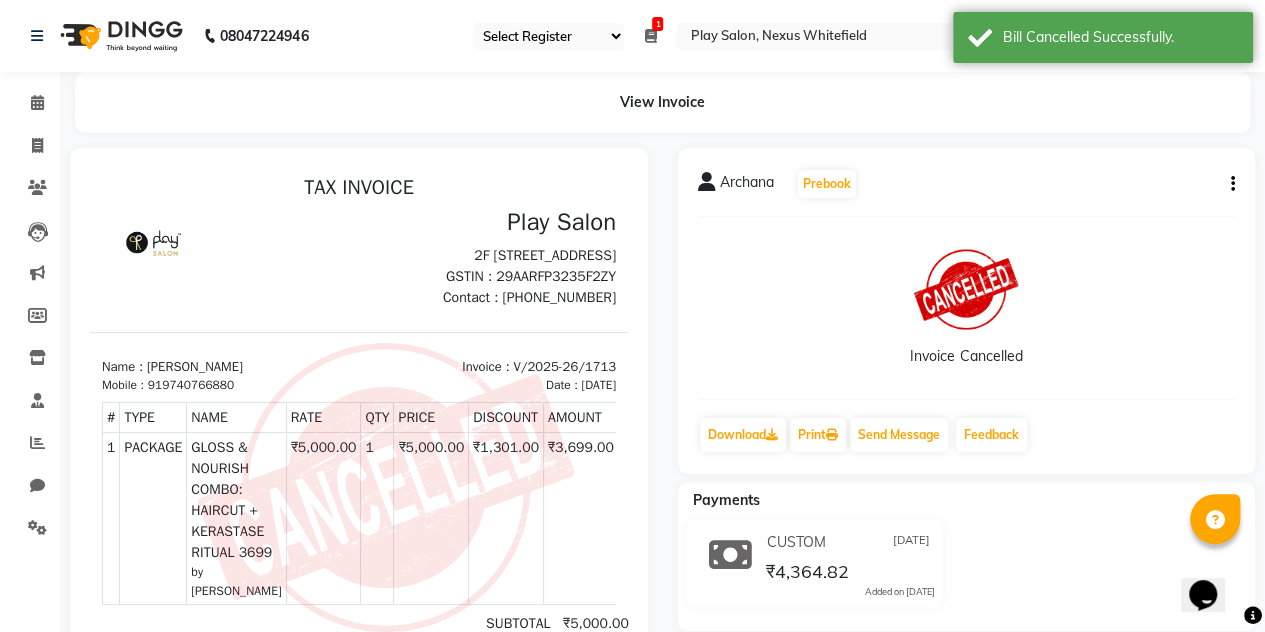 click at bounding box center [650, 36] 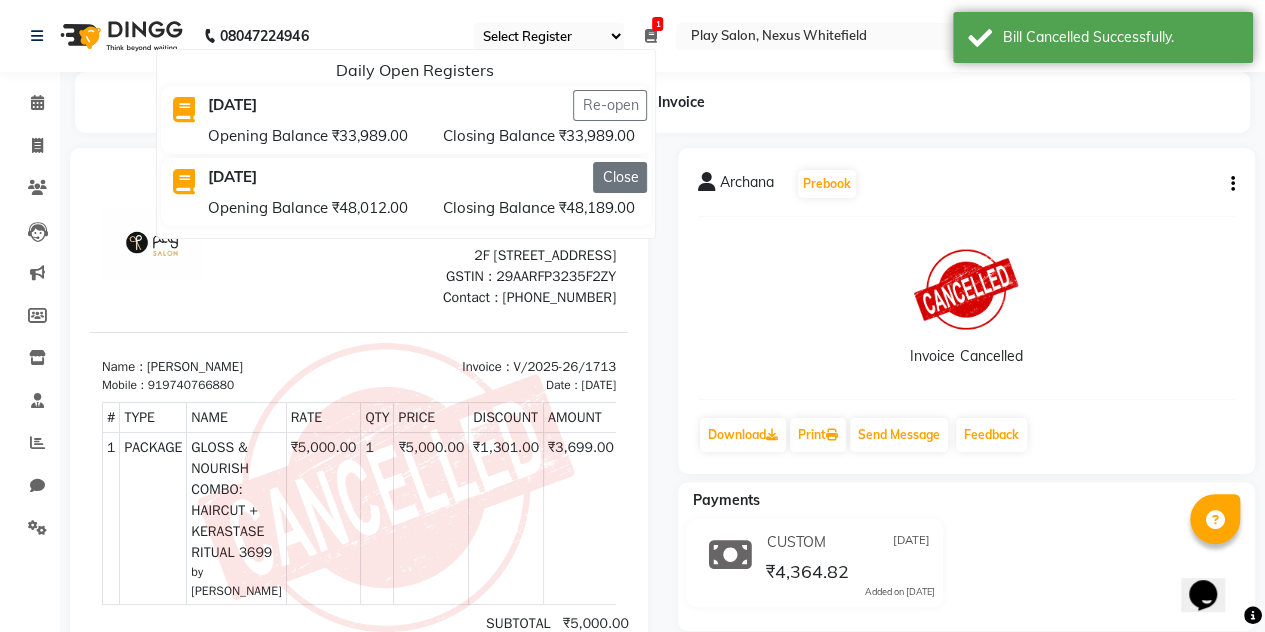 click on "Close" at bounding box center (620, 177) 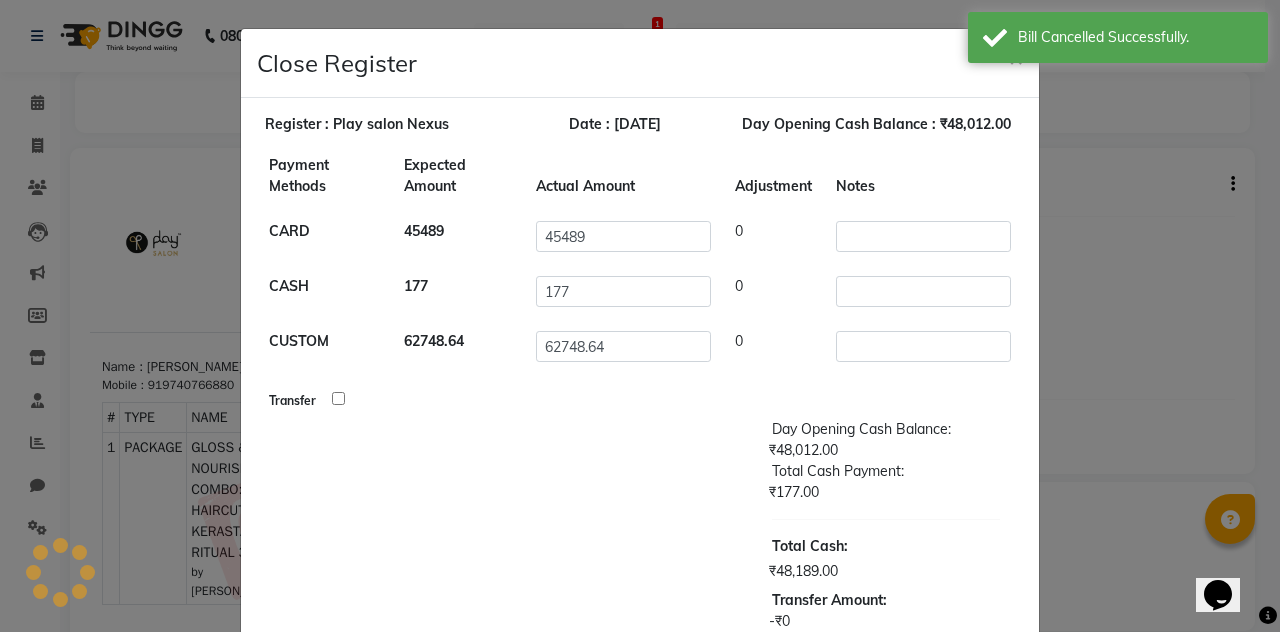 scroll, scrollTop: 191, scrollLeft: 0, axis: vertical 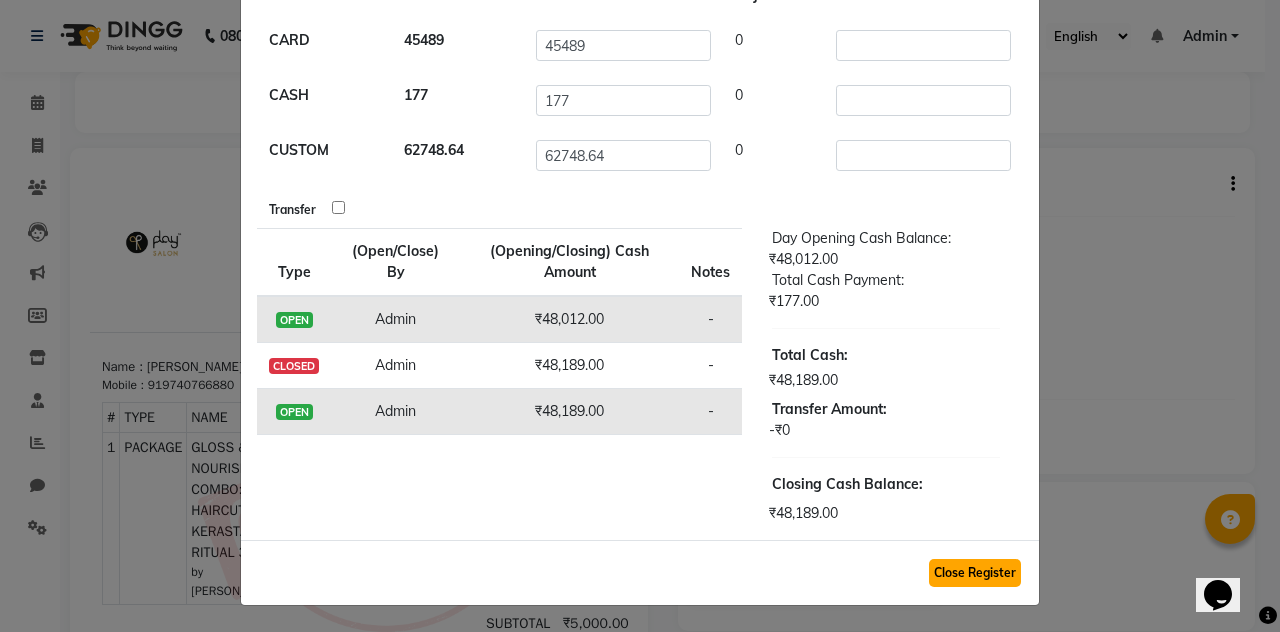 click on "Close Register" 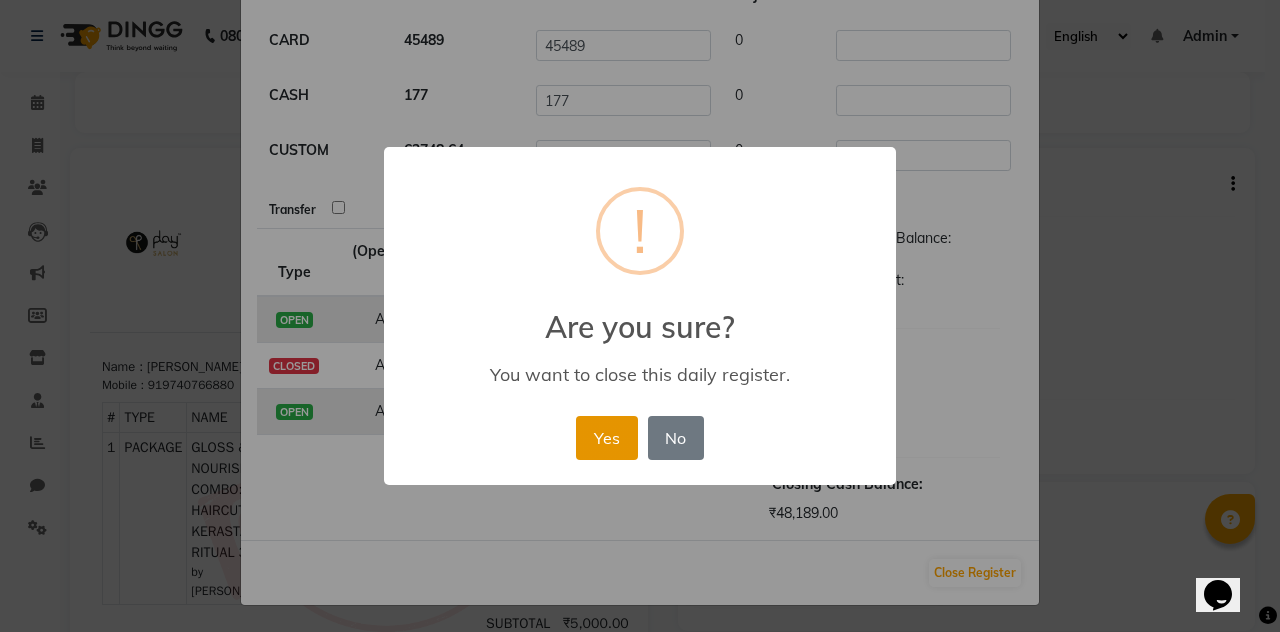 click on "Yes" at bounding box center [606, 438] 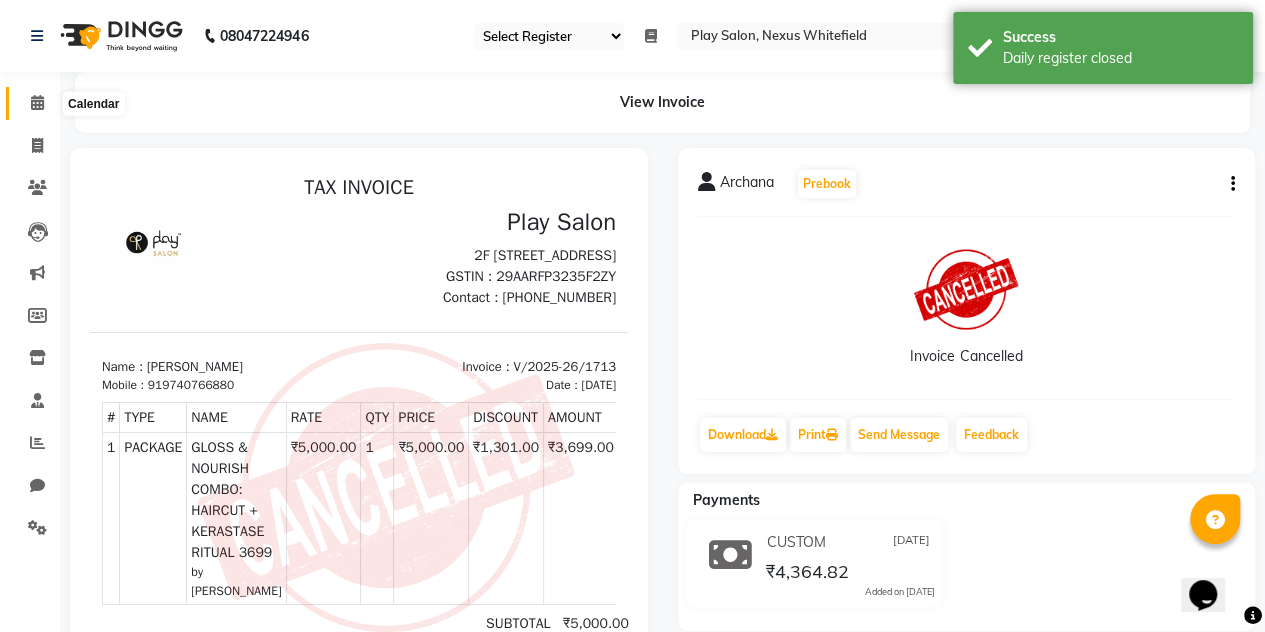 click 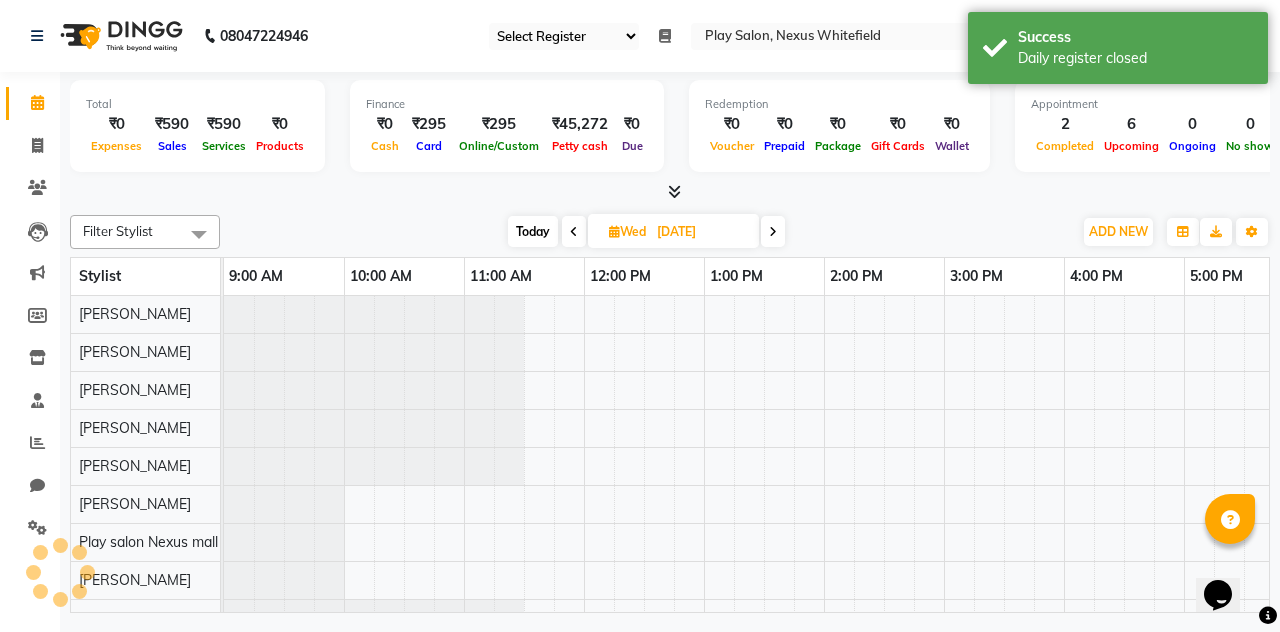 scroll, scrollTop: 0, scrollLeft: 0, axis: both 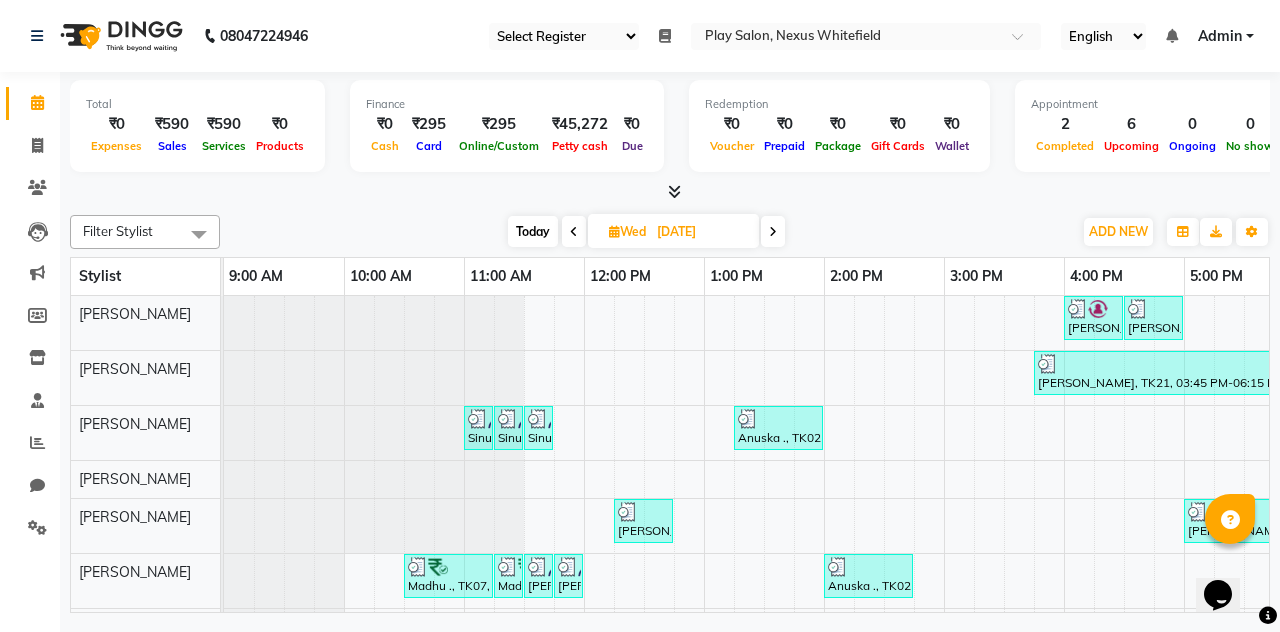 click on "[DATE]" at bounding box center [701, 232] 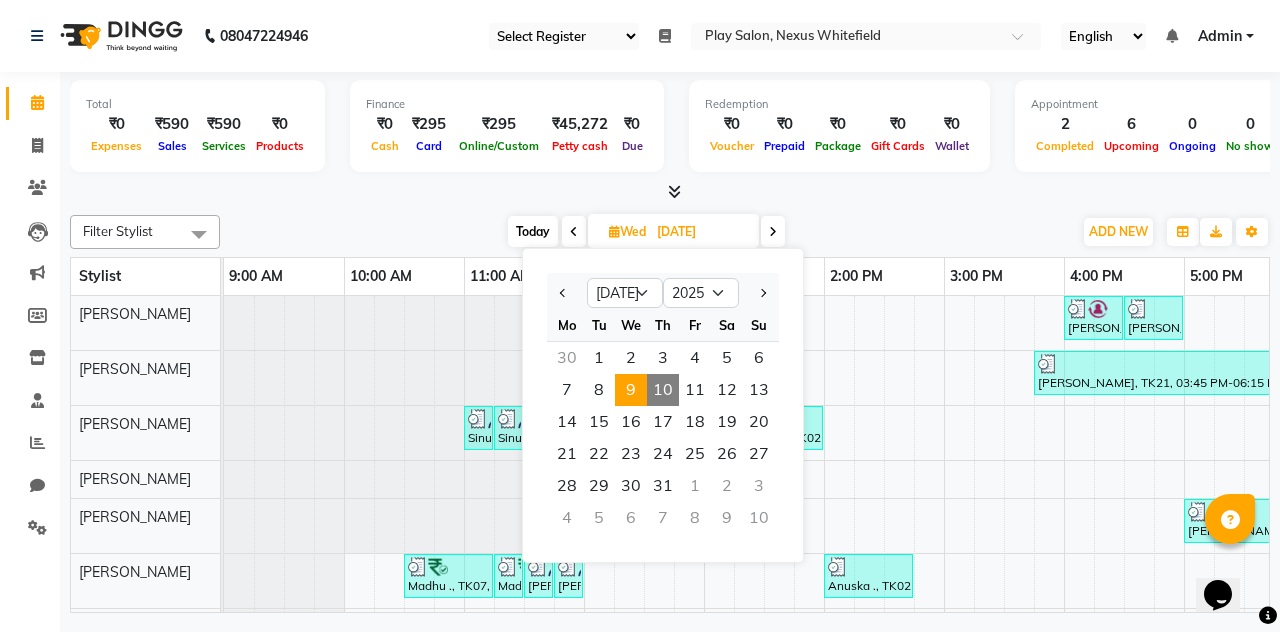 click on "Filter Stylist Select All Abdulla Md Adil Ali Admin Ambika Rai Asha Thapa Ashim Sapkota Dawa Tamang Imran Md Mohd Aalam Mon Maya Rai Play salon Nexus mall Sam Pradhan Sarmila Rai Solomy Tenzin Choezom Today  Wed 09-07-2025 Jan Feb Mar Apr May Jun Jul Aug Sep Oct Nov Dec 2015 2016 2017 2018 2019 2020 2021 2022 2023 2024 2025 2026 2027 2028 2029 2030 2031 2032 2033 2034 2035 Mo Tu We Th Fr Sa Su  30   1   2   3   4   5   6   7   8   9   10   11   12   13   14   15   16   17   18   19   20   21   22   23   24   25   26   27   28   29   30   31   1   2   3   4   5   6   7   8   9   10  Toggle Dropdown Add Appointment Add Invoice Add Expense Add Attendance Add Client Add Transaction Toggle Dropdown Add Appointment Add Invoice Add Expense Add Attendance Add Client ADD NEW Toggle Dropdown Add Appointment Add Invoice Add Expense Add Attendance Add Client Add Transaction Filter Stylist Select All Abdulla Md Adil Ali Admin Ambika Rai Asha Thapa Ashim Sapkota Dawa Tamang Imran Md Mohd Aalam Mon Maya Rai Sam Pradhan Zoom" 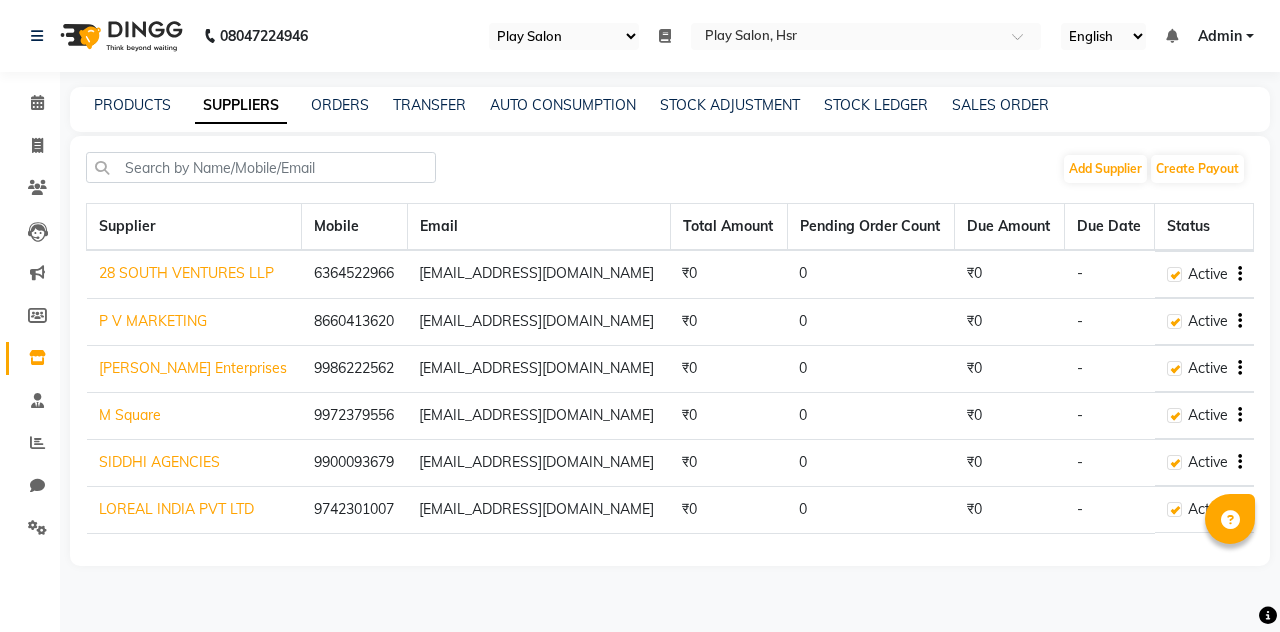 select on "92" 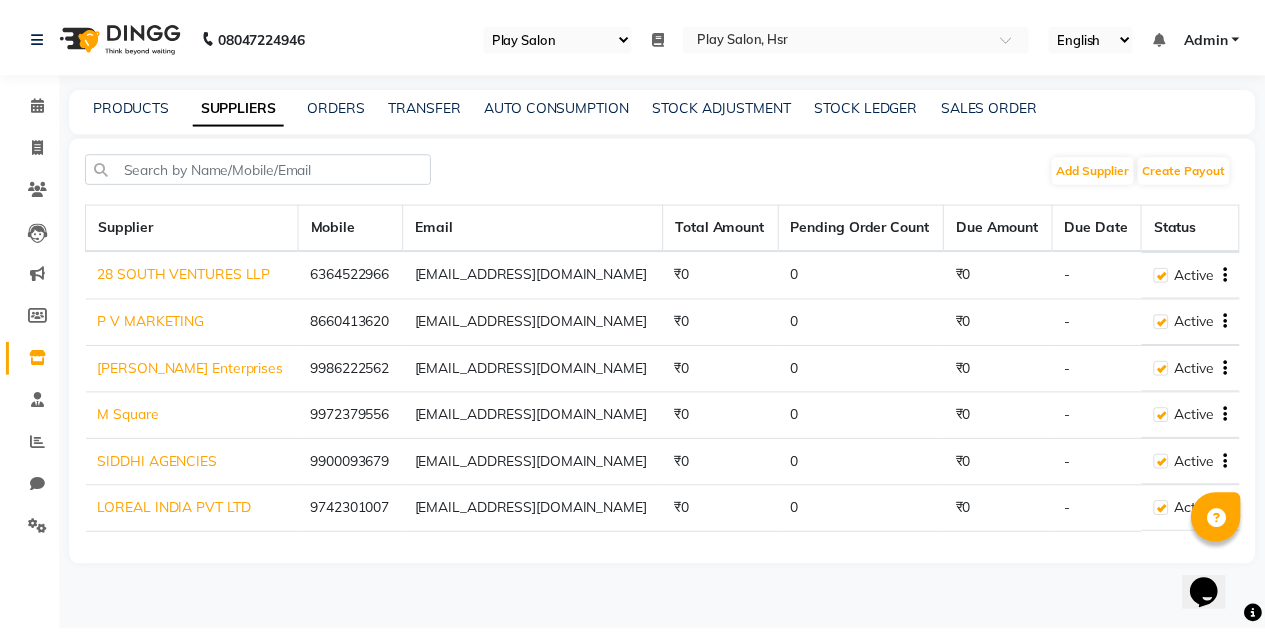 scroll, scrollTop: 0, scrollLeft: 0, axis: both 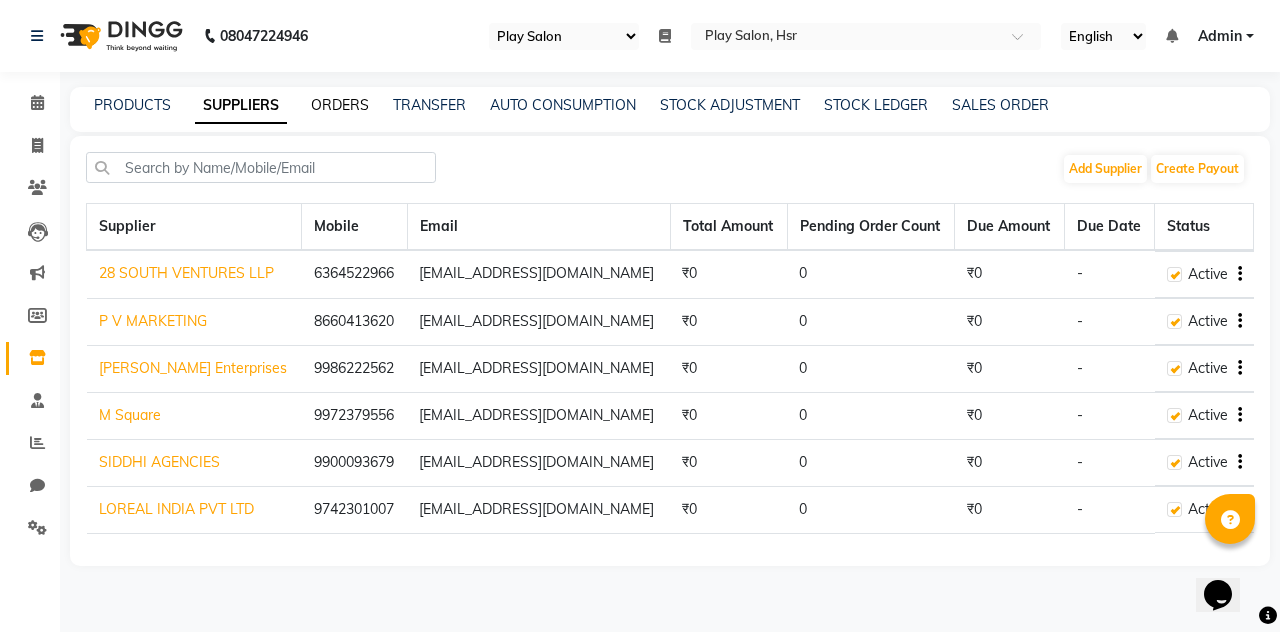 click on "ORDERS" 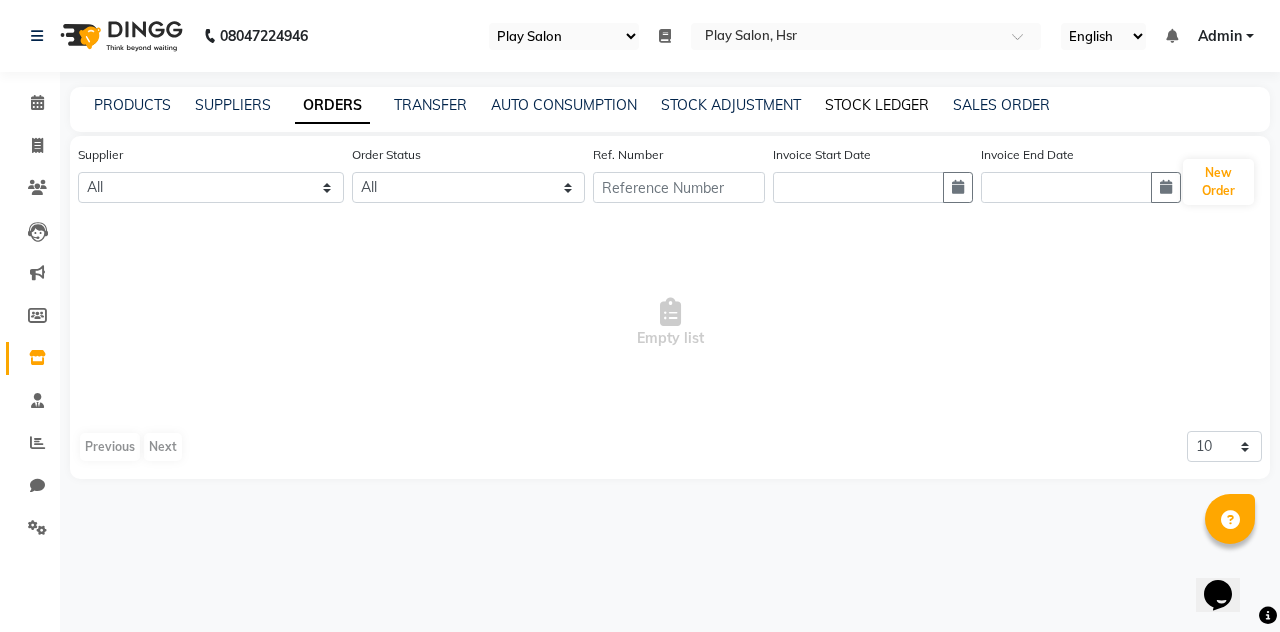 click on "STOCK LEDGER" 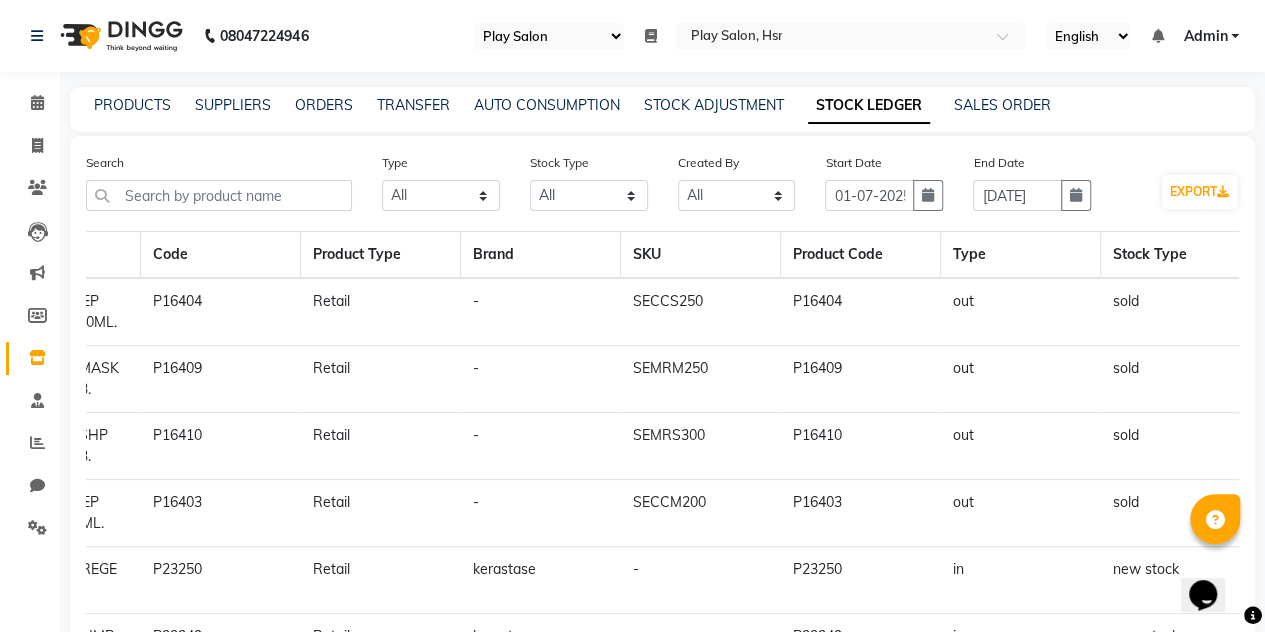 scroll, scrollTop: 0, scrollLeft: 0, axis: both 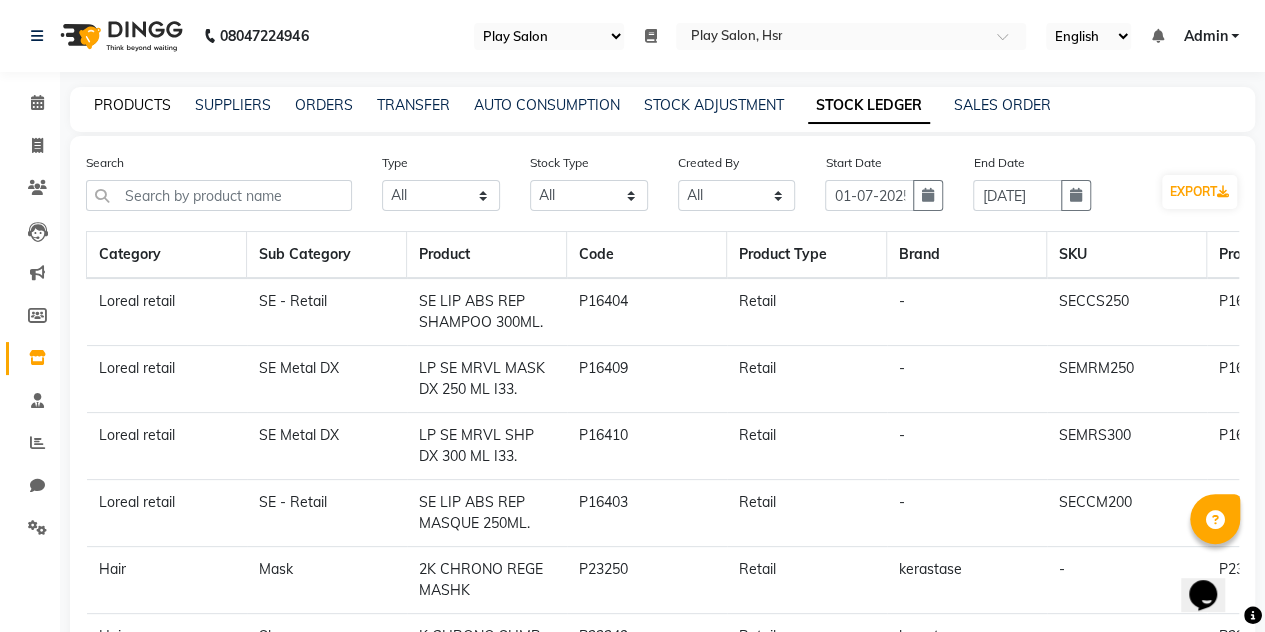 click on "PRODUCTS" 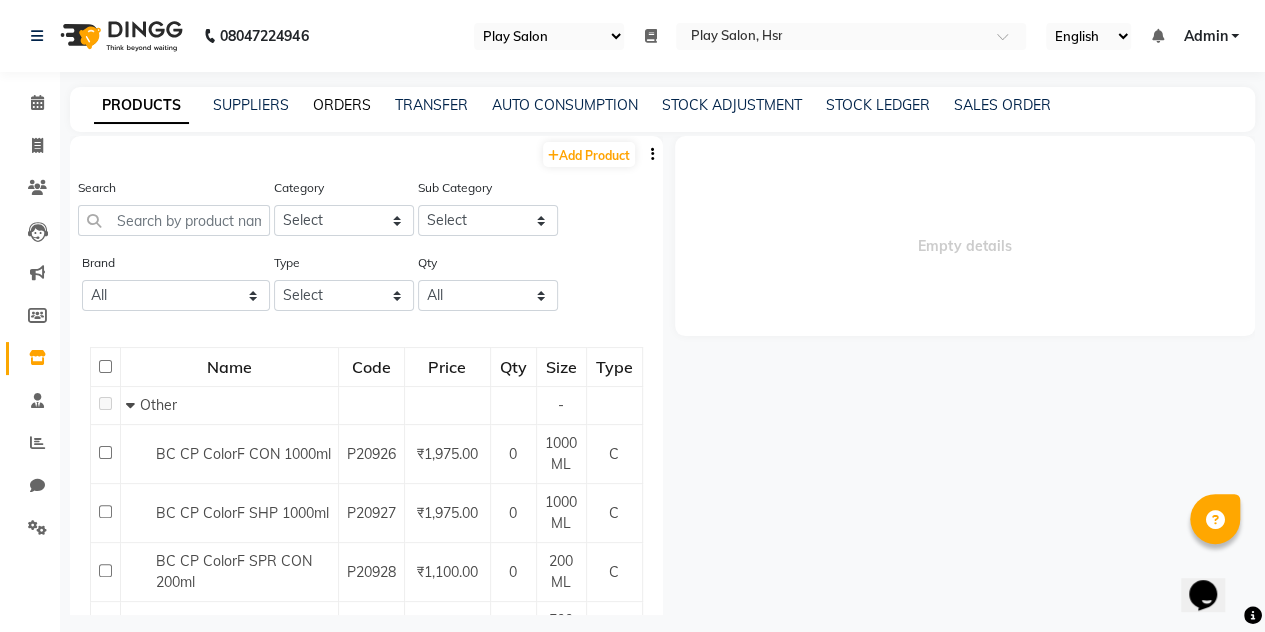 click on "ORDERS" 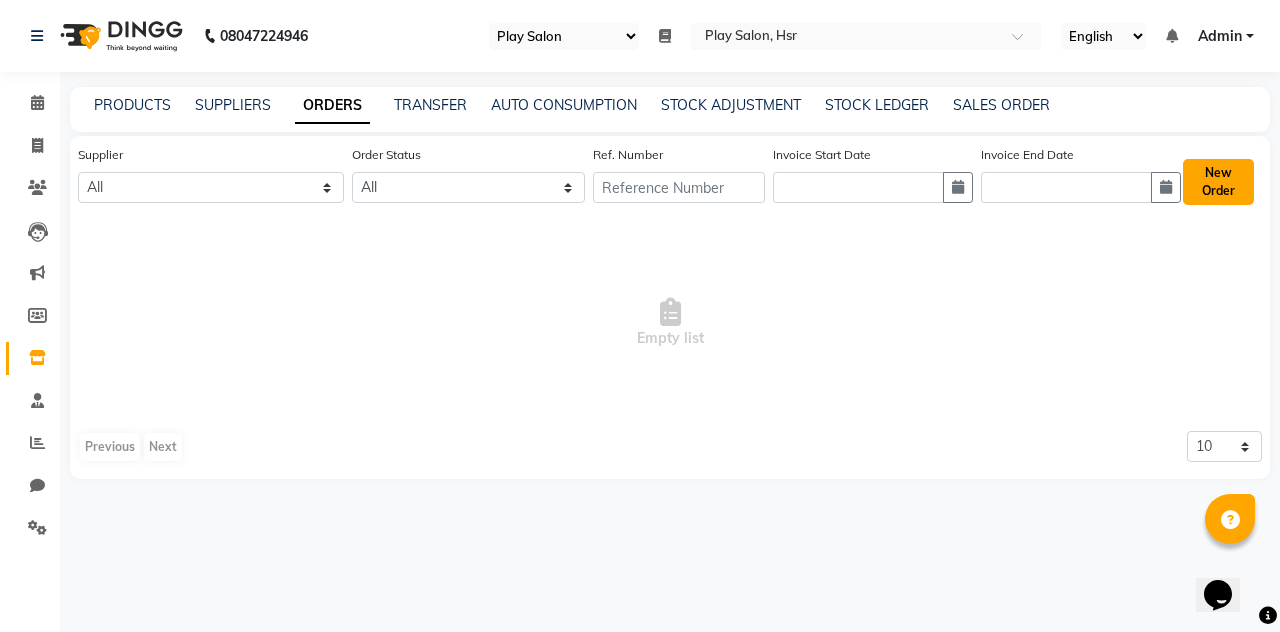 click on "New Order" 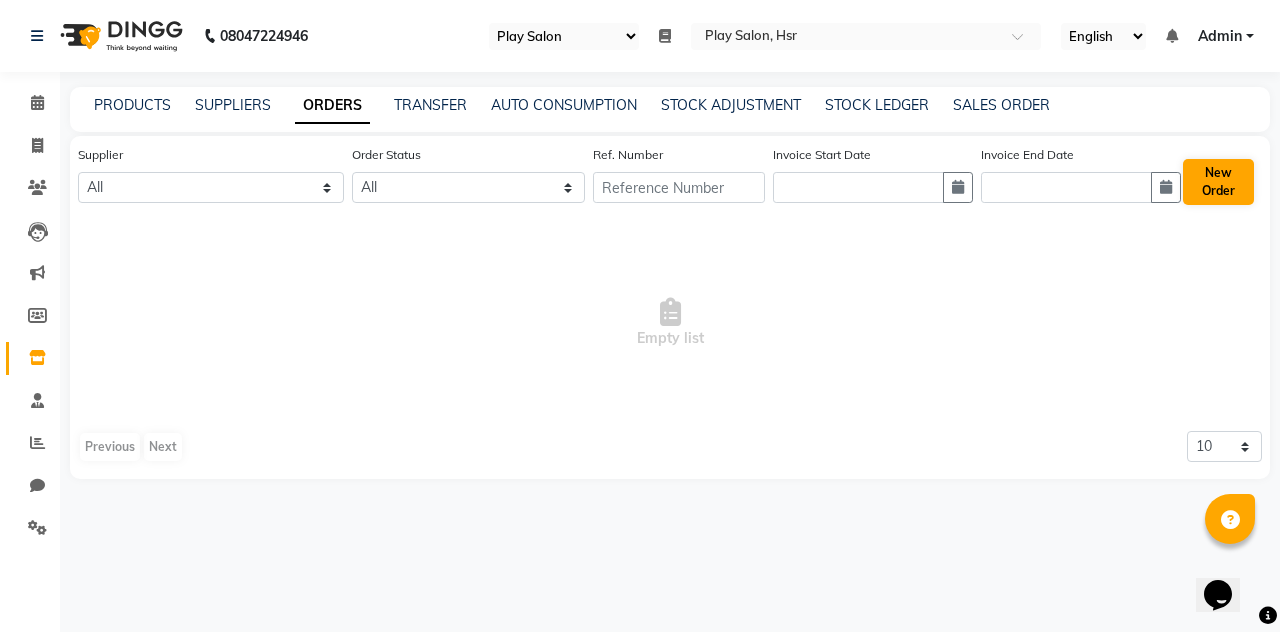select on "true" 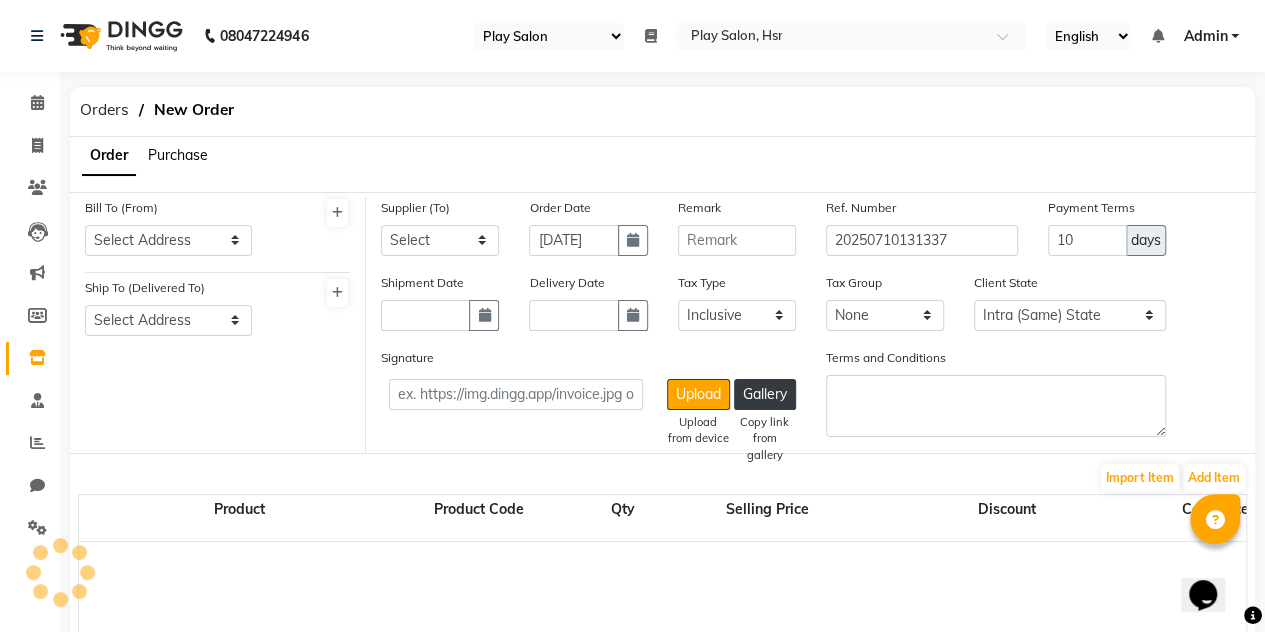 select on "3944" 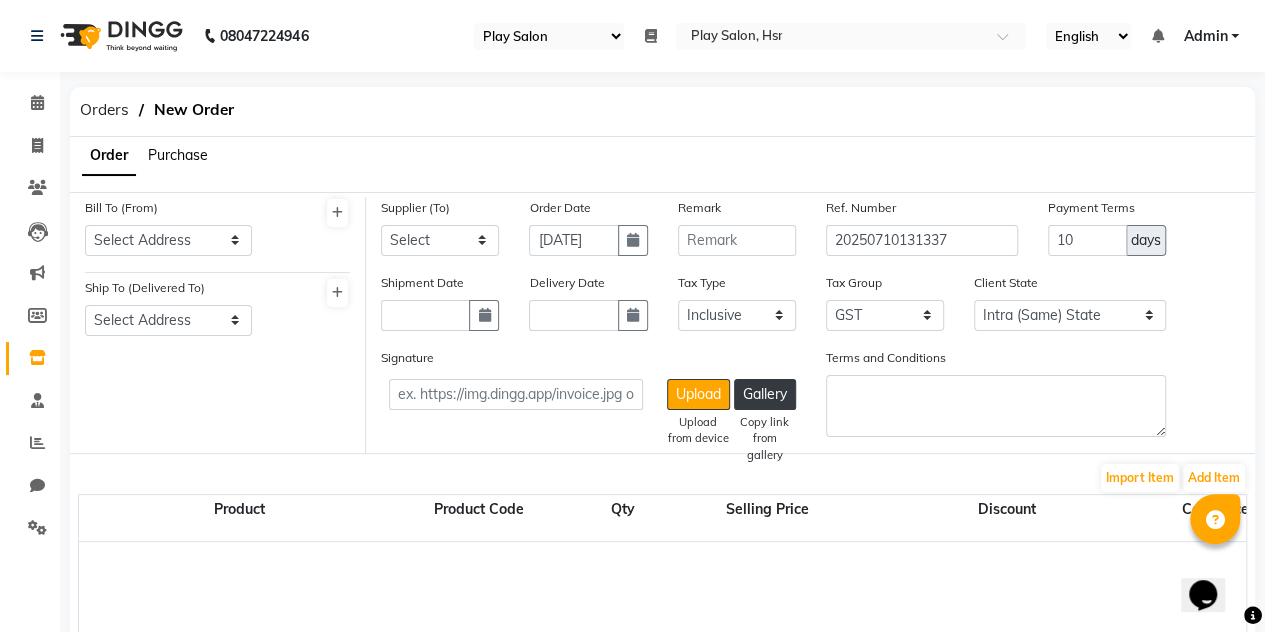 click on "Purchase" 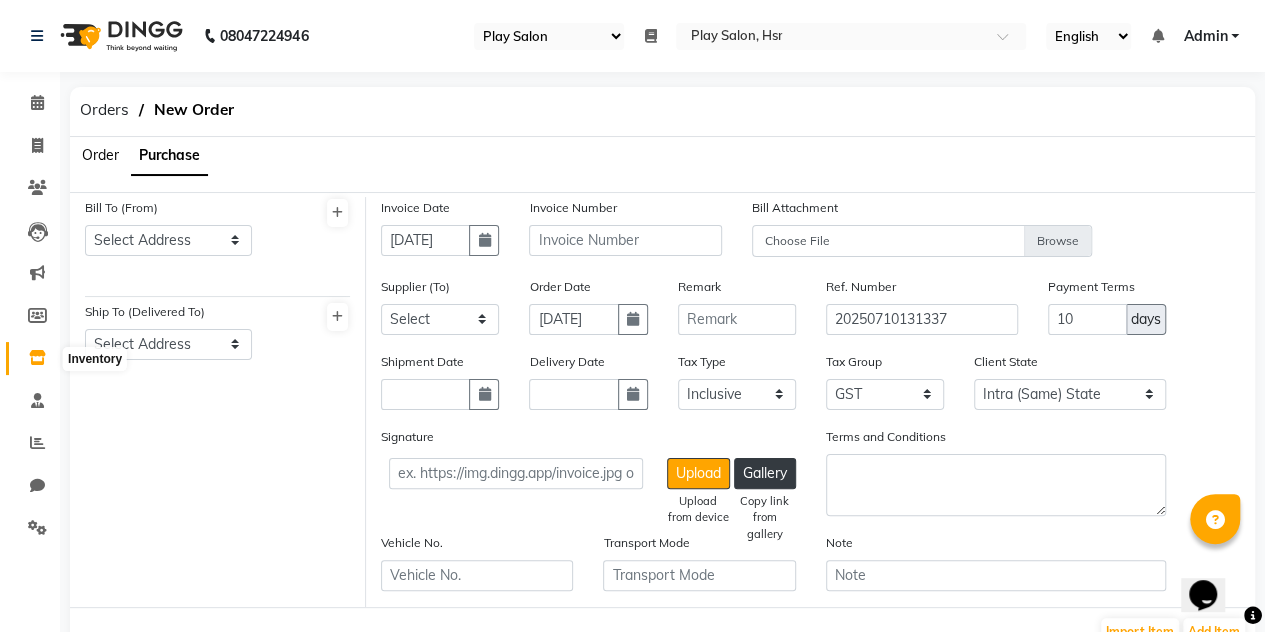 click 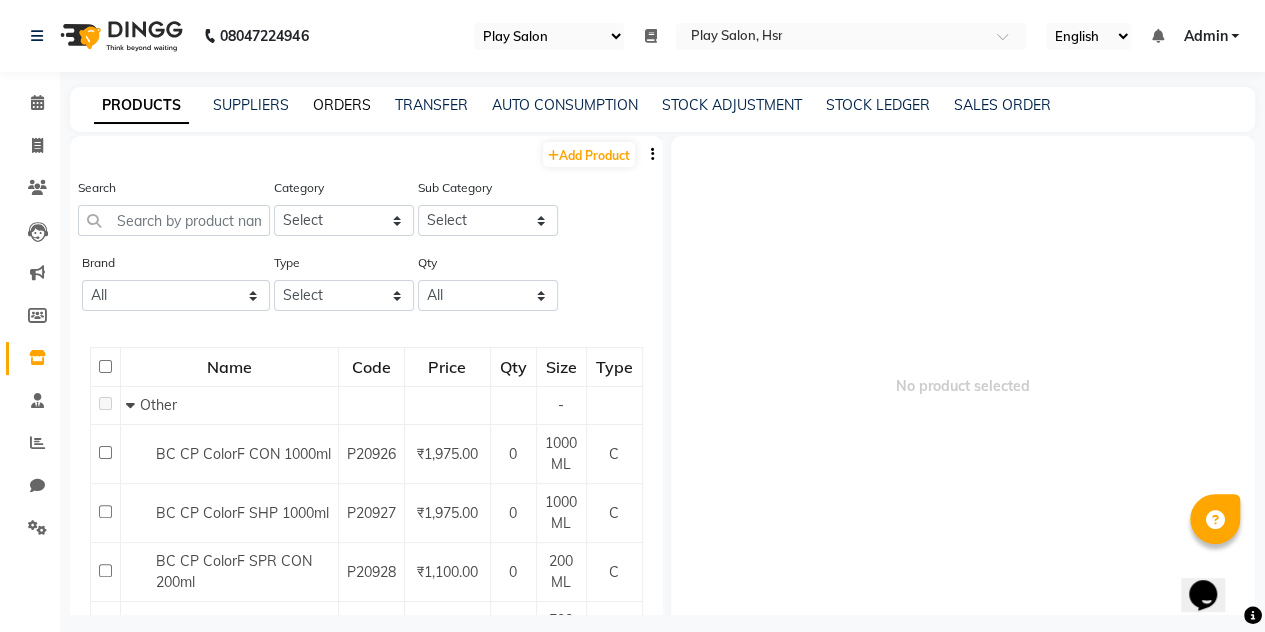 click on "ORDERS" 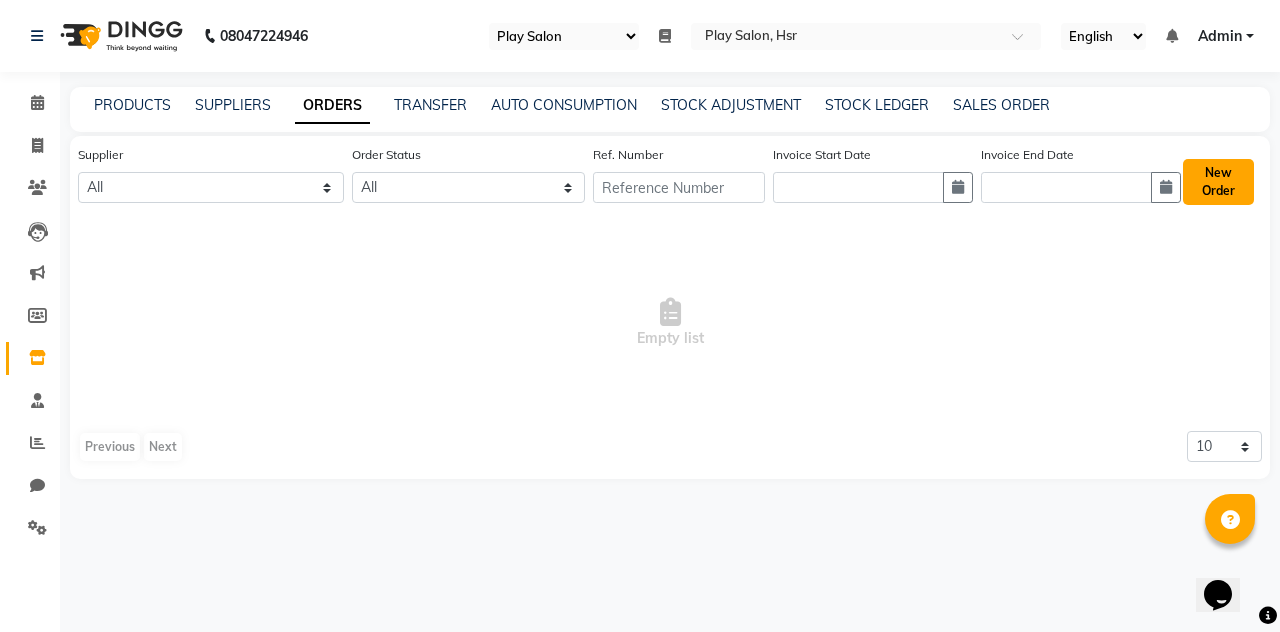 click on "New Order" 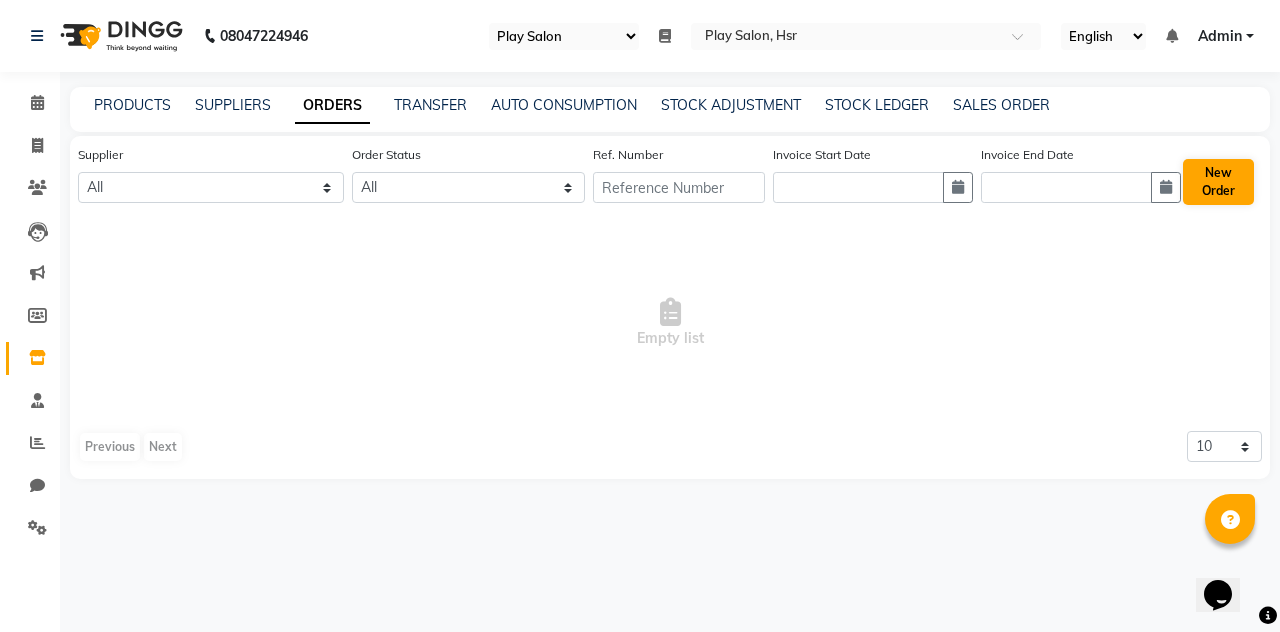 select on "true" 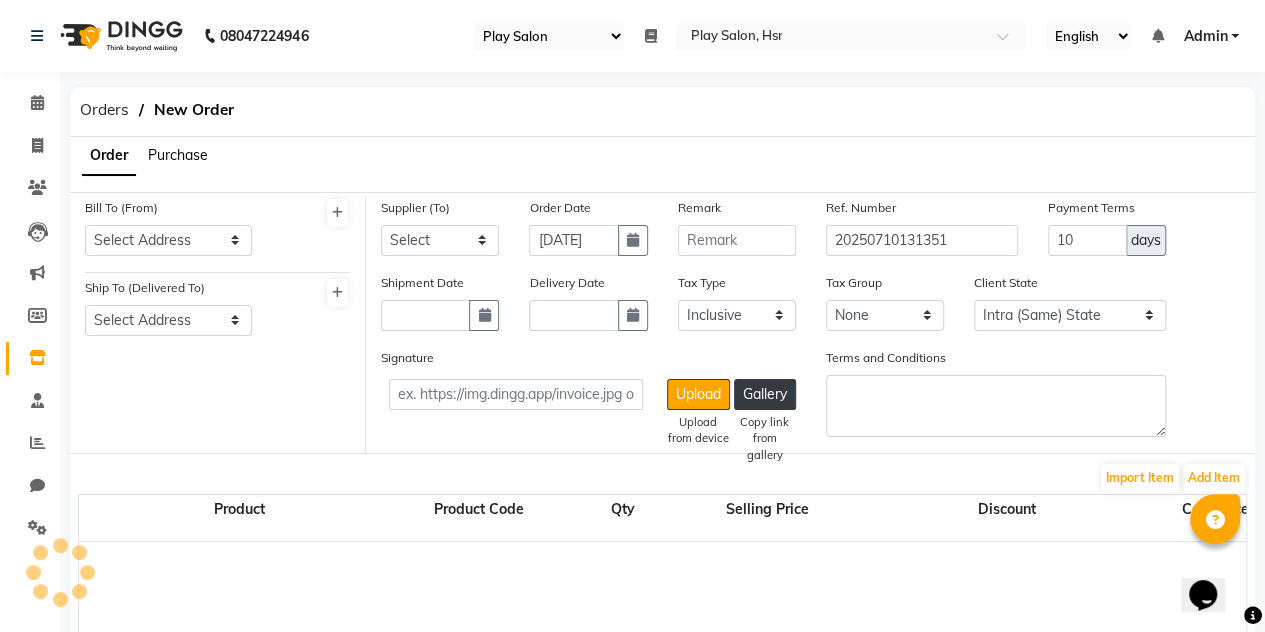 select on "3944" 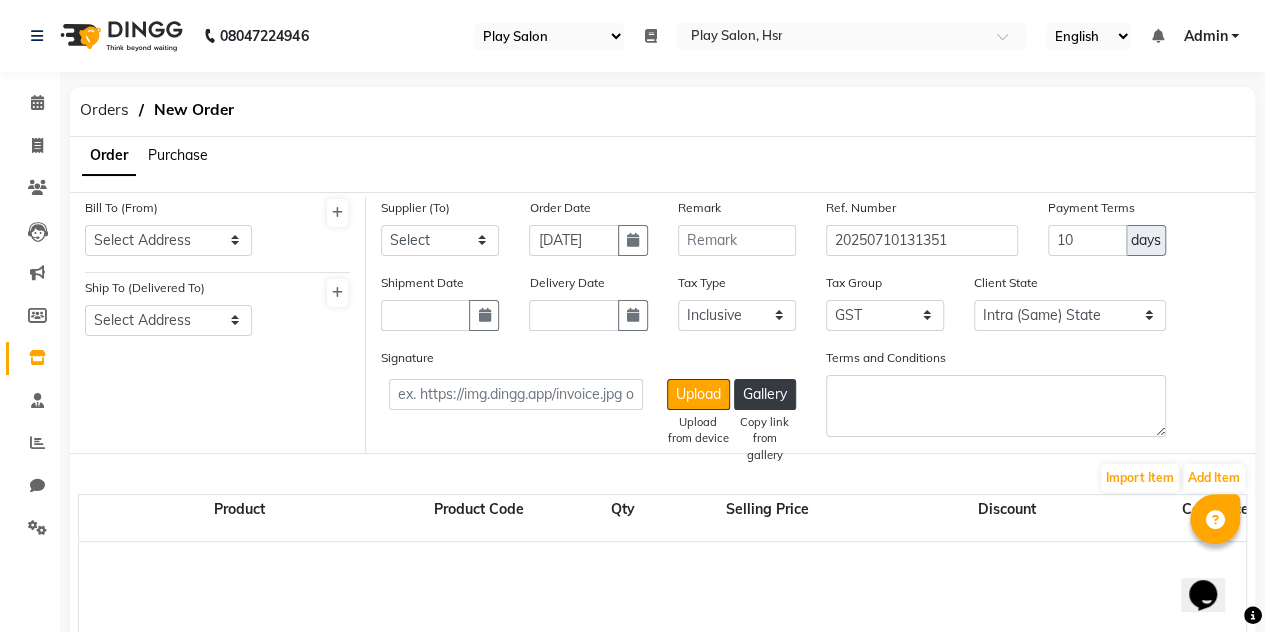 click on "Purchase" 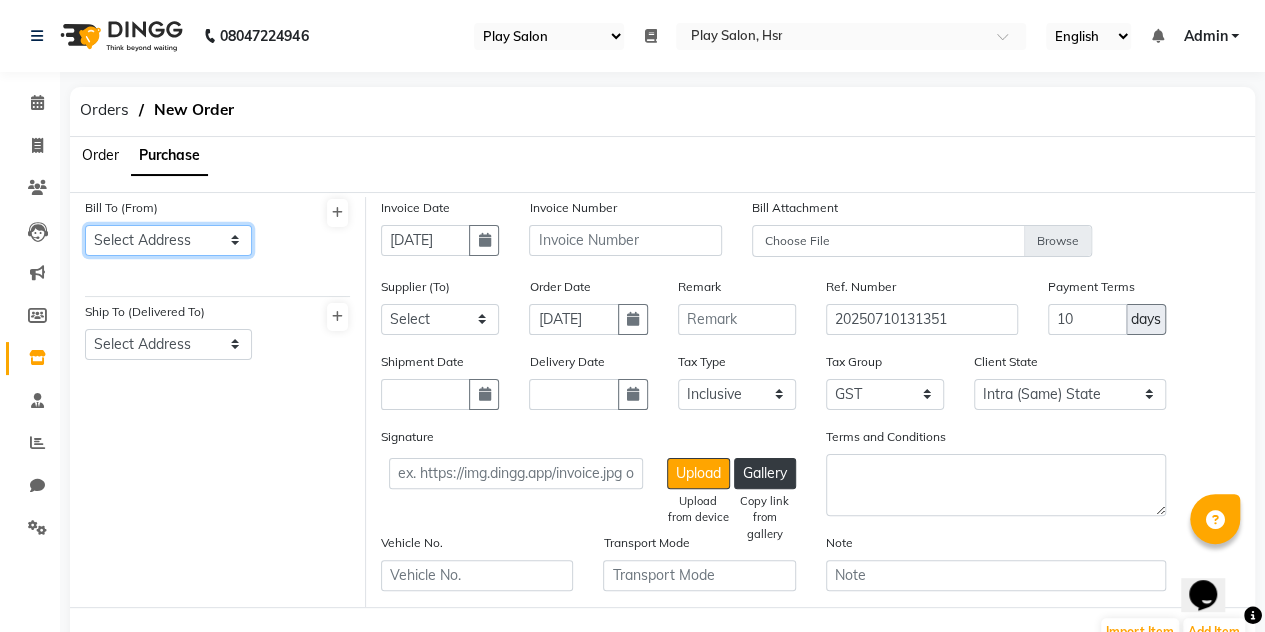 click on "Select Address" 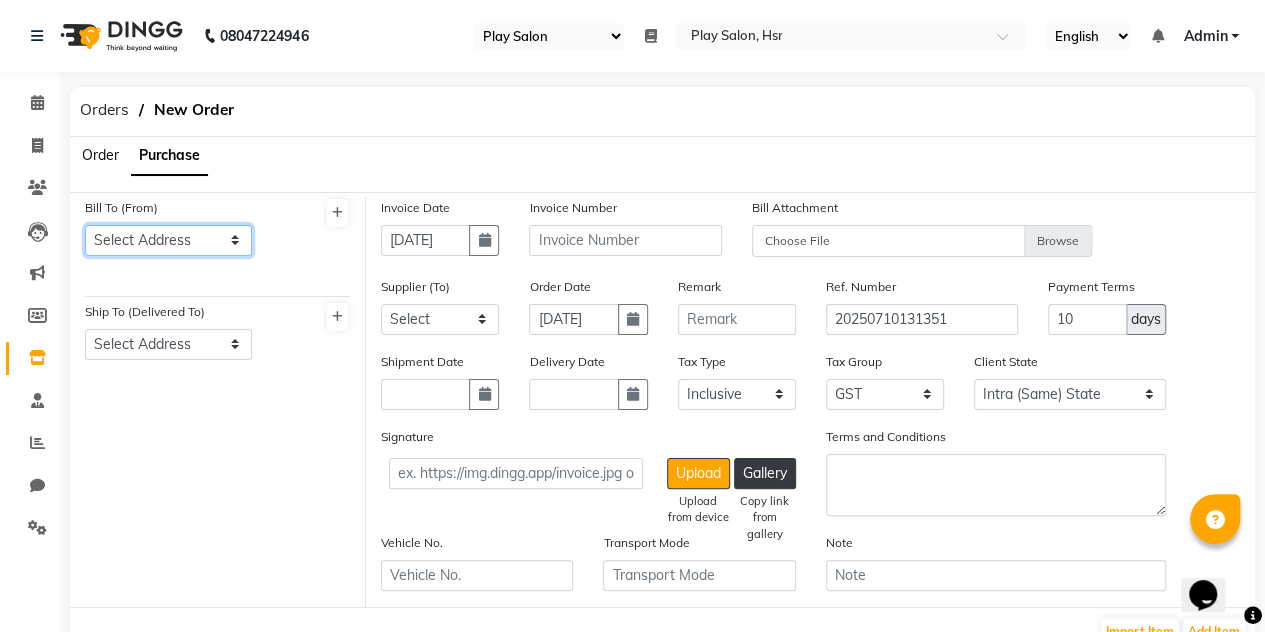 click on "Select Address" 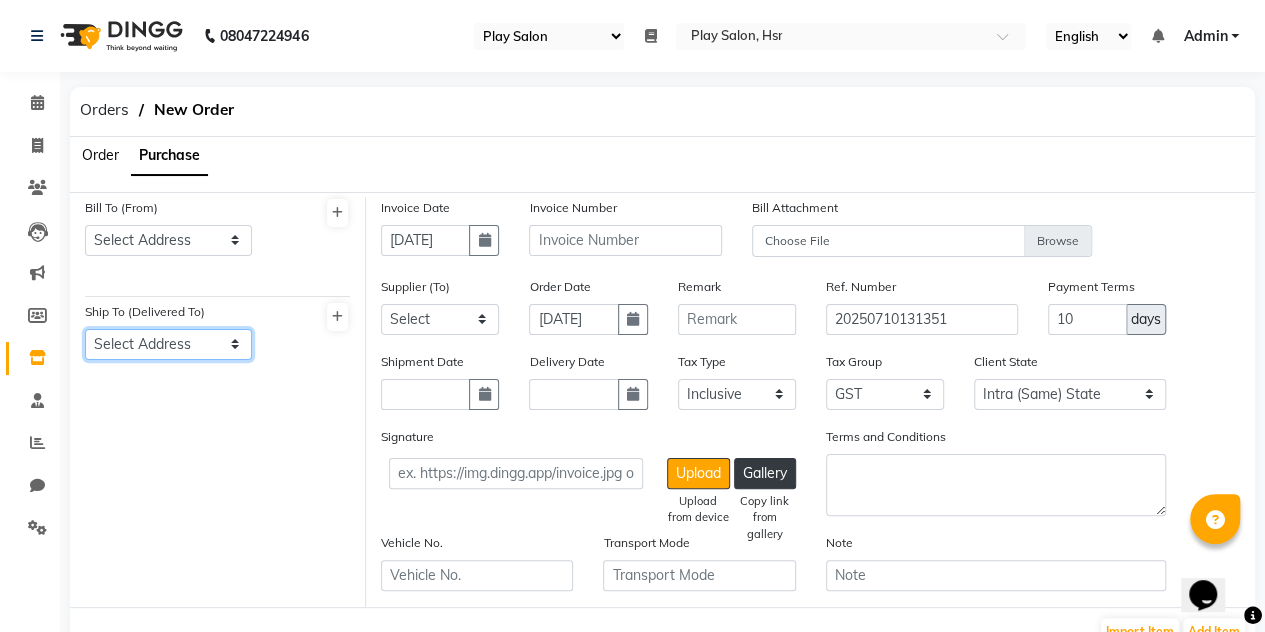 click on "Select Address" 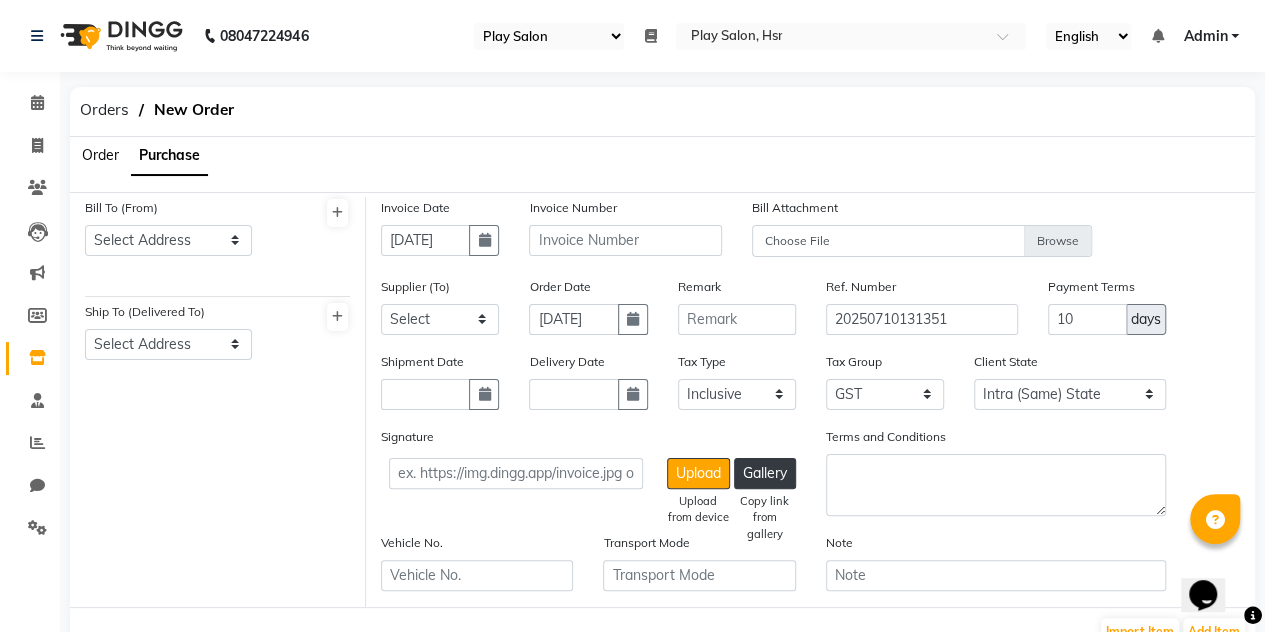 click 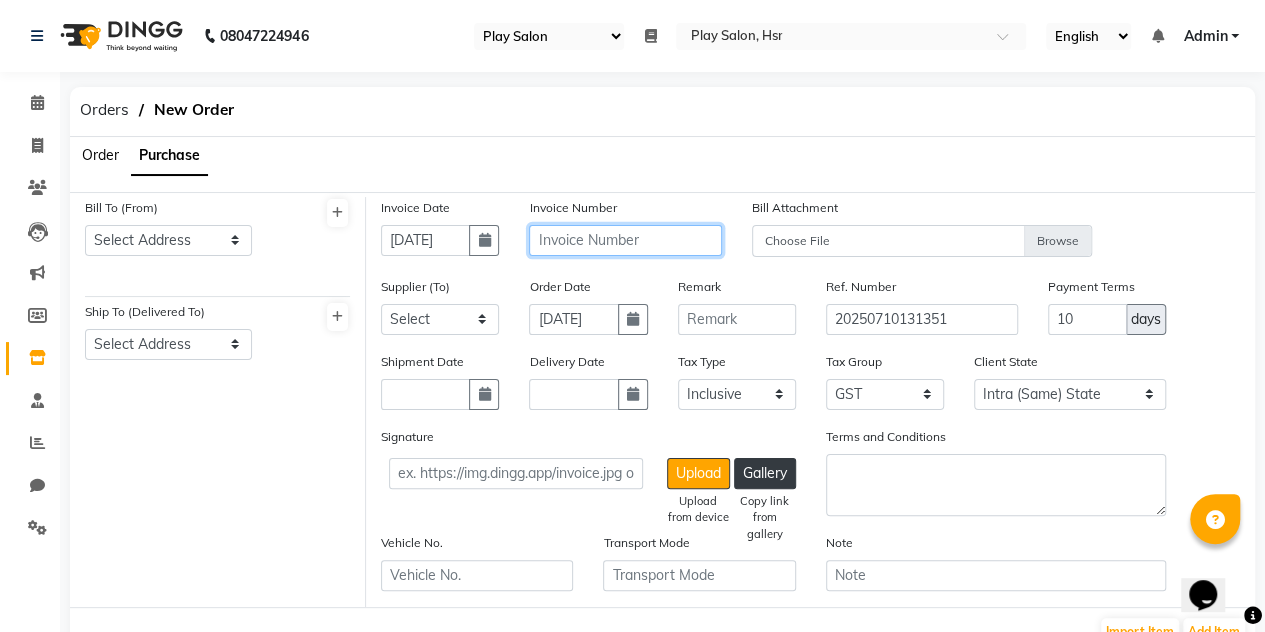 click 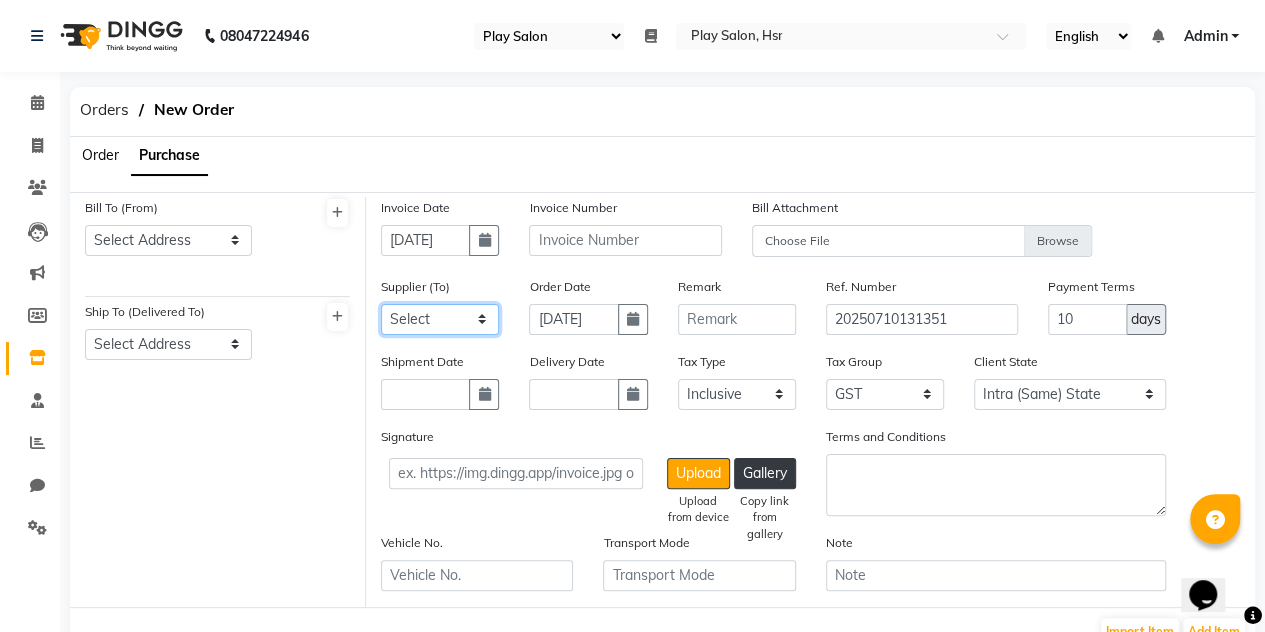 click on "Select 28 SOUTH VENTURES LLP P V MARKETING Vardhaman Enterprises M Square SIDDHI AGENCIES LOREAL INDIA PVT LTD" 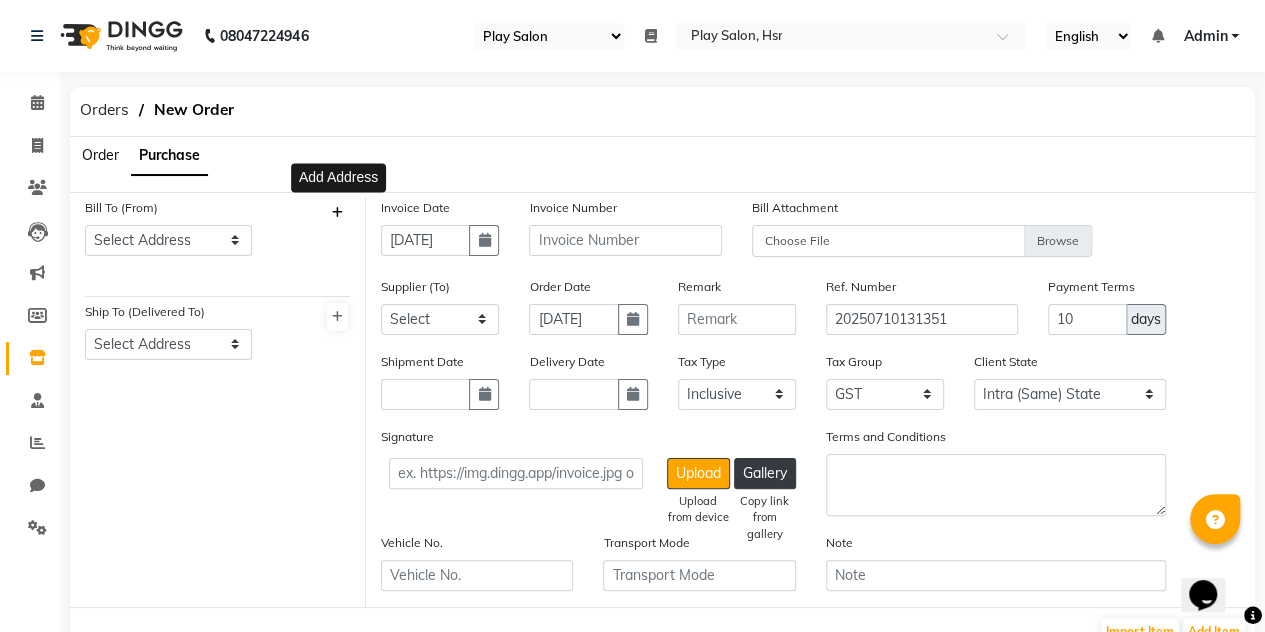 click 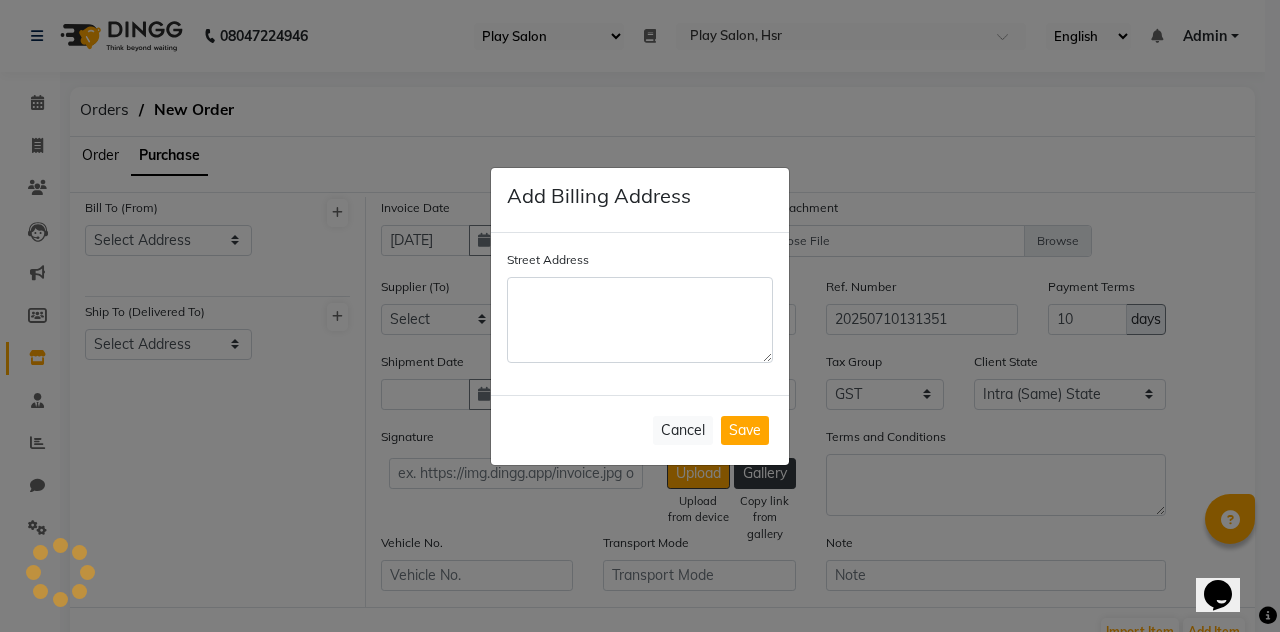 click on "Street Address" at bounding box center (640, 320) 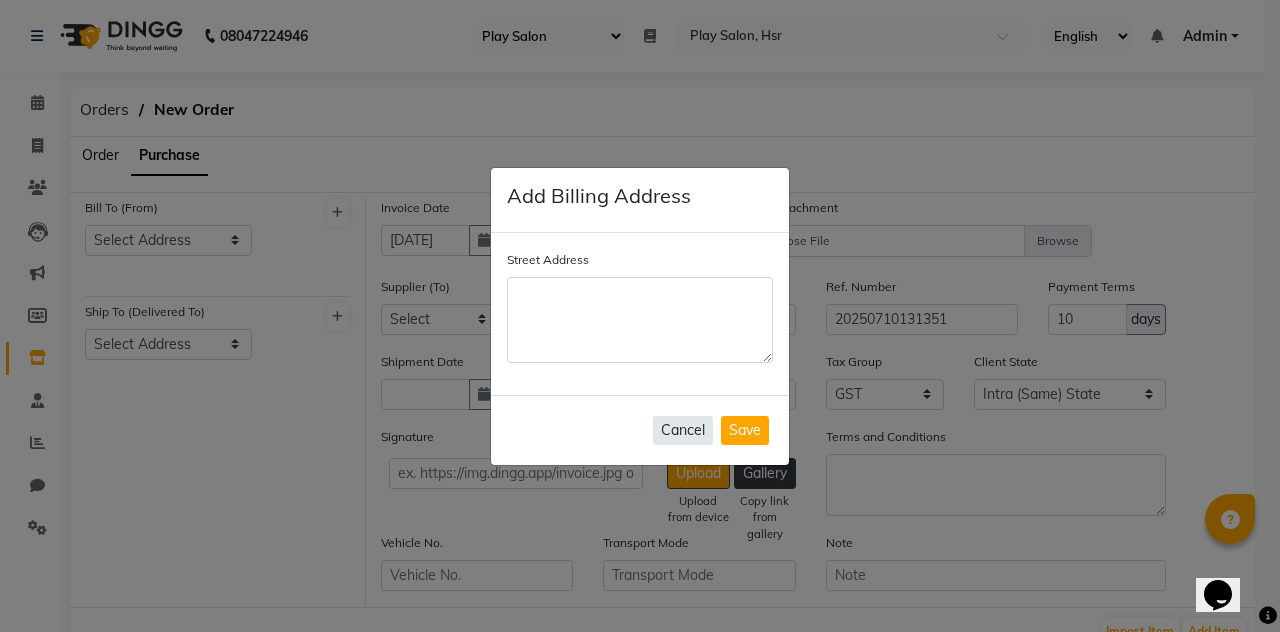 click on "Cancel" 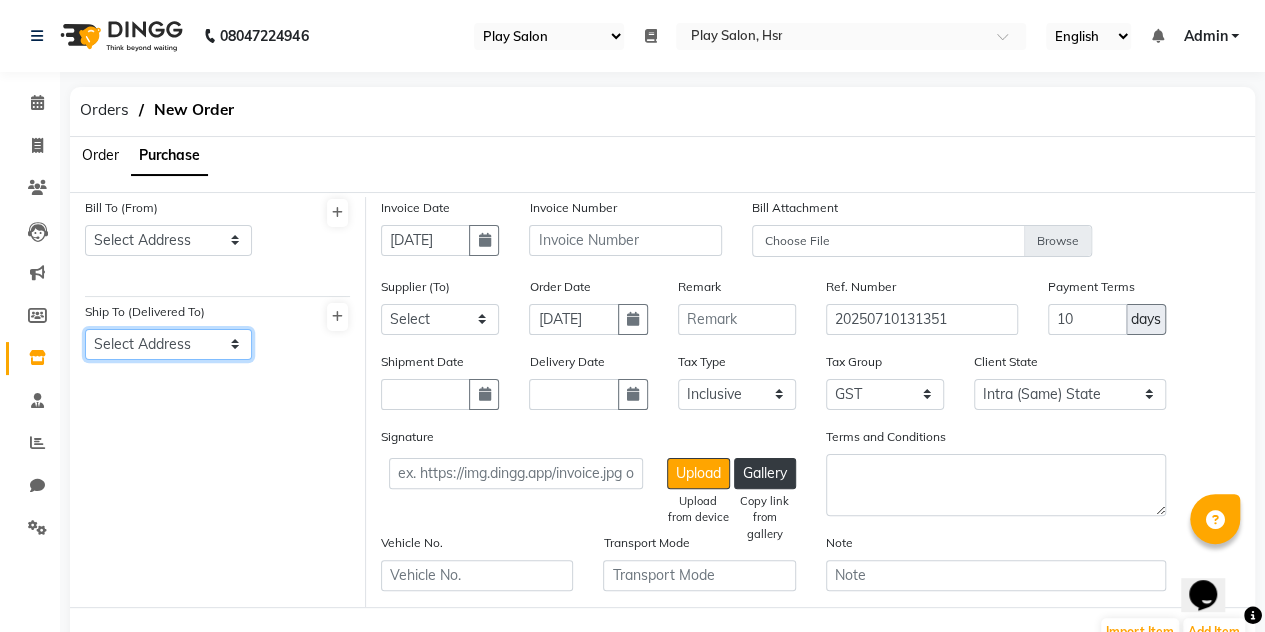 click on "Select Address" 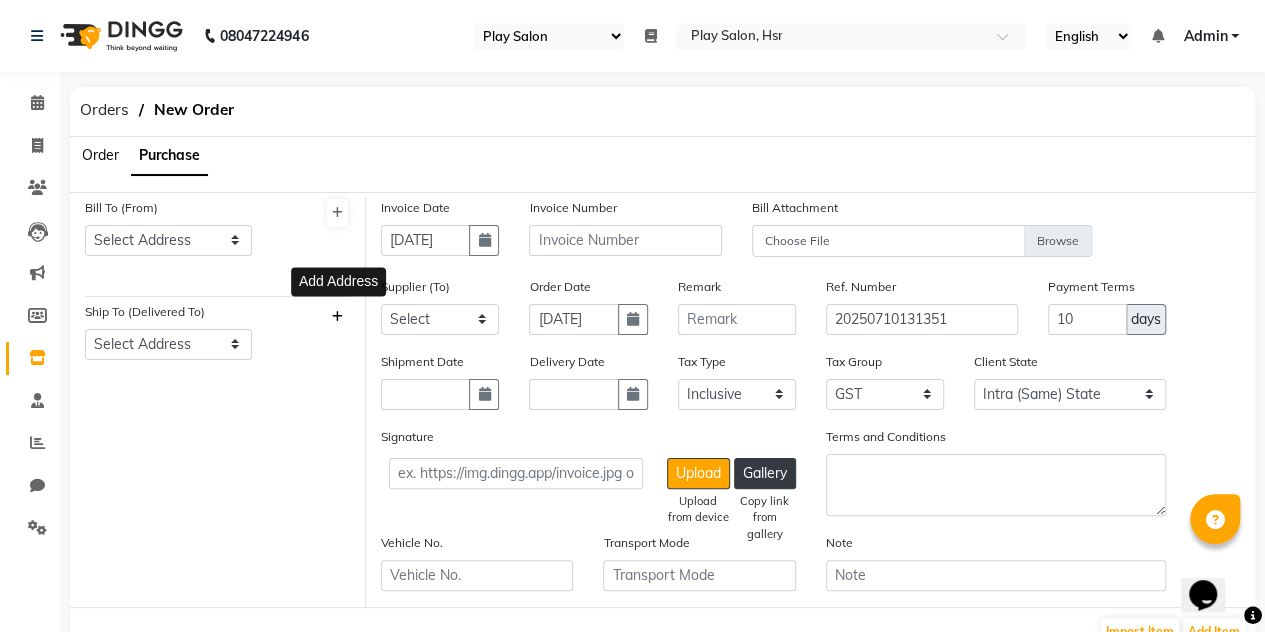 click 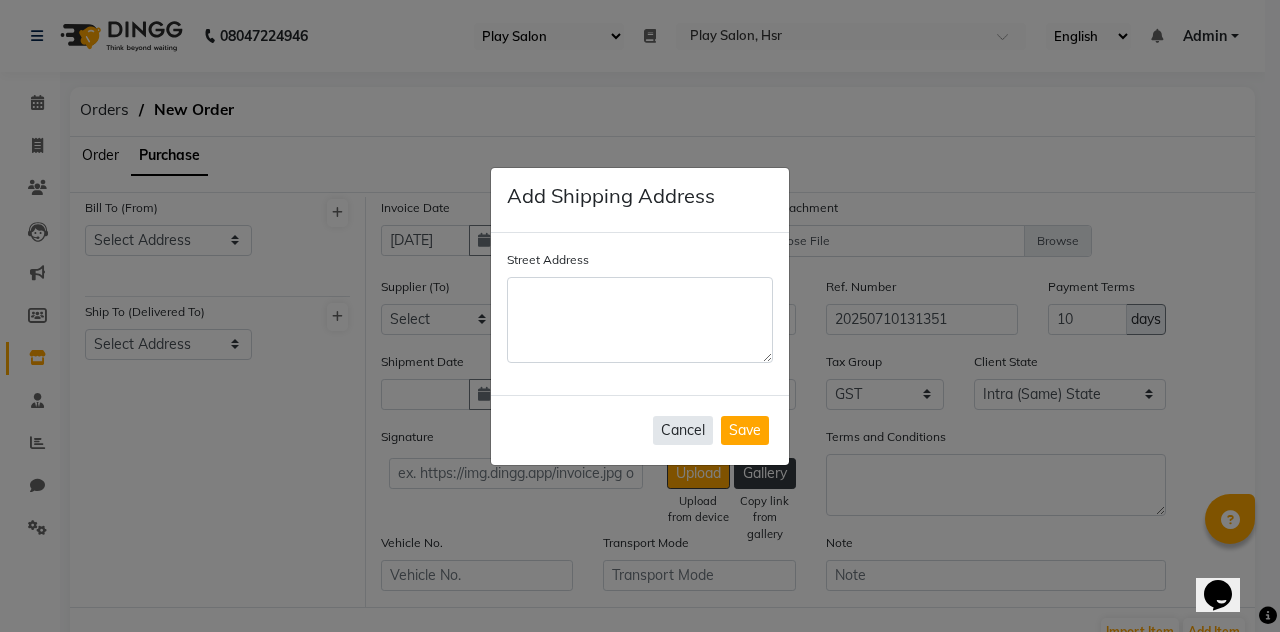 click on "Cancel" 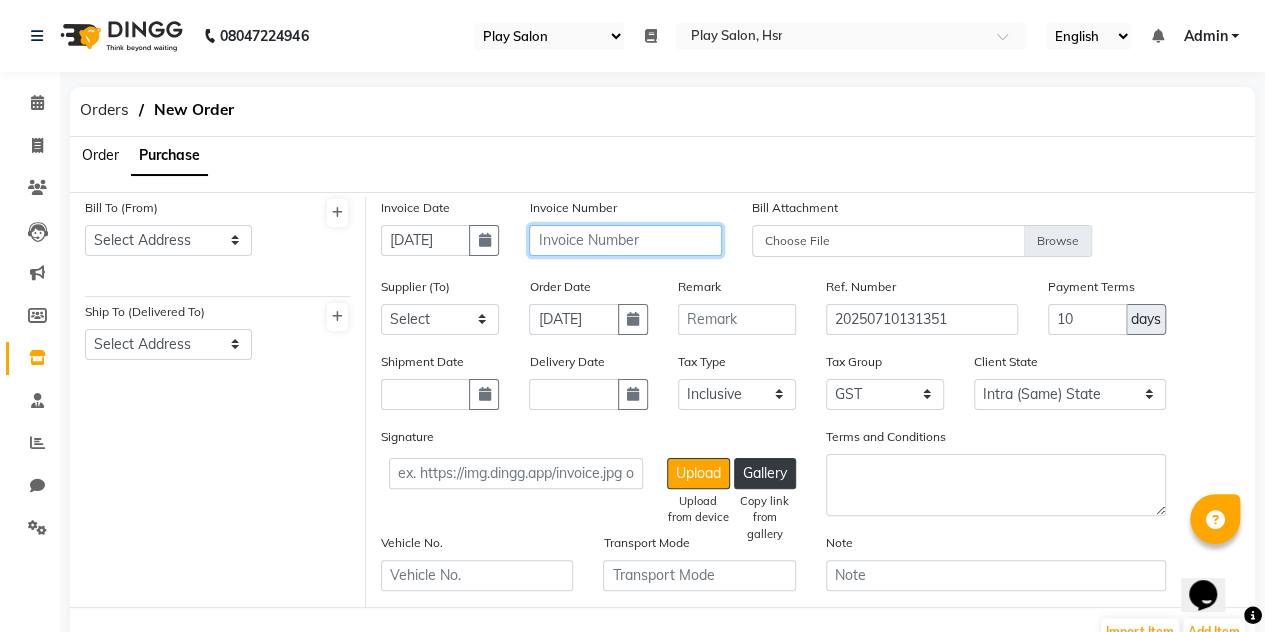 click 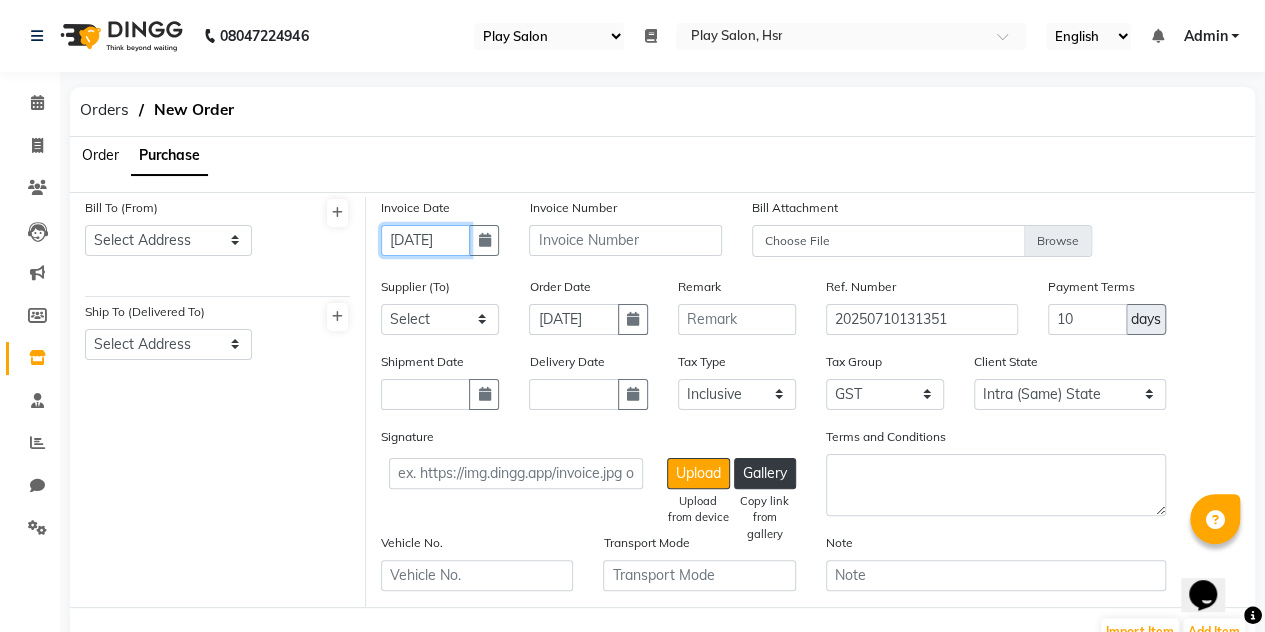 click on "[DATE]" 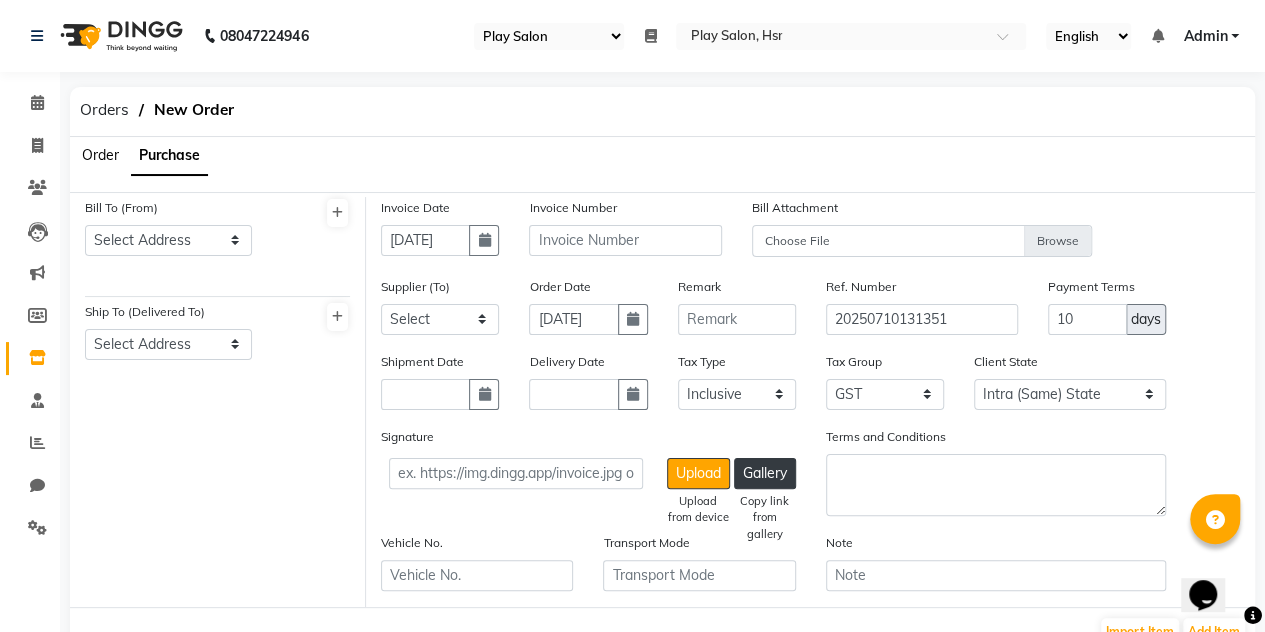 select on "7" 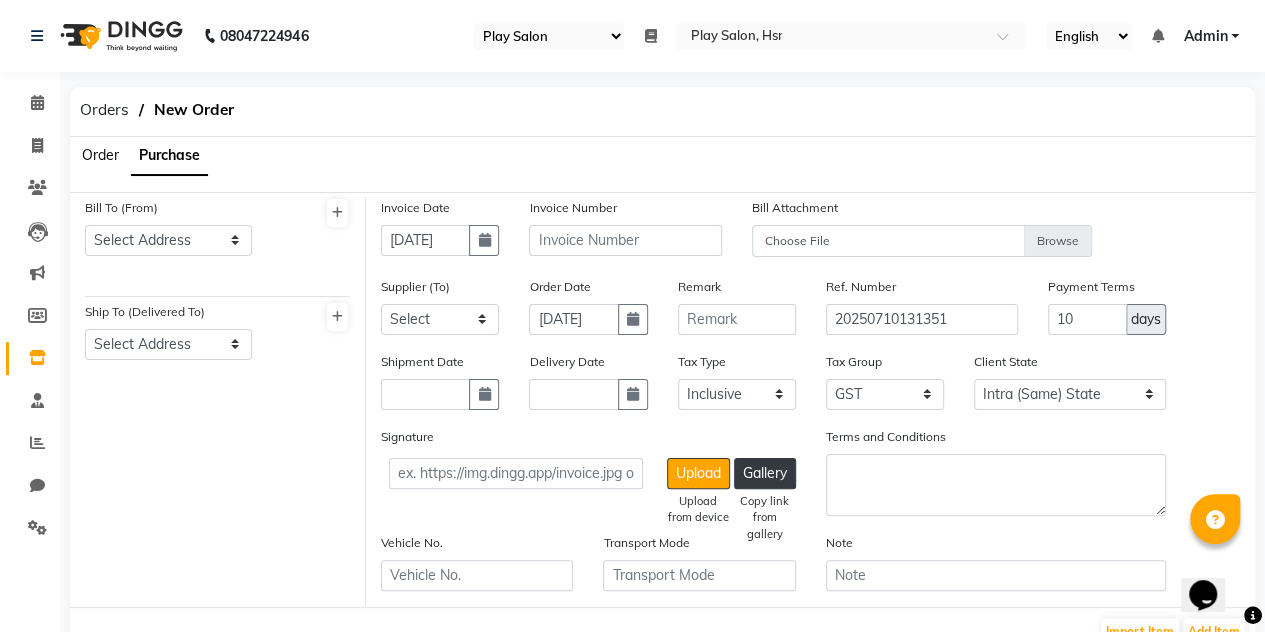 select on "2025" 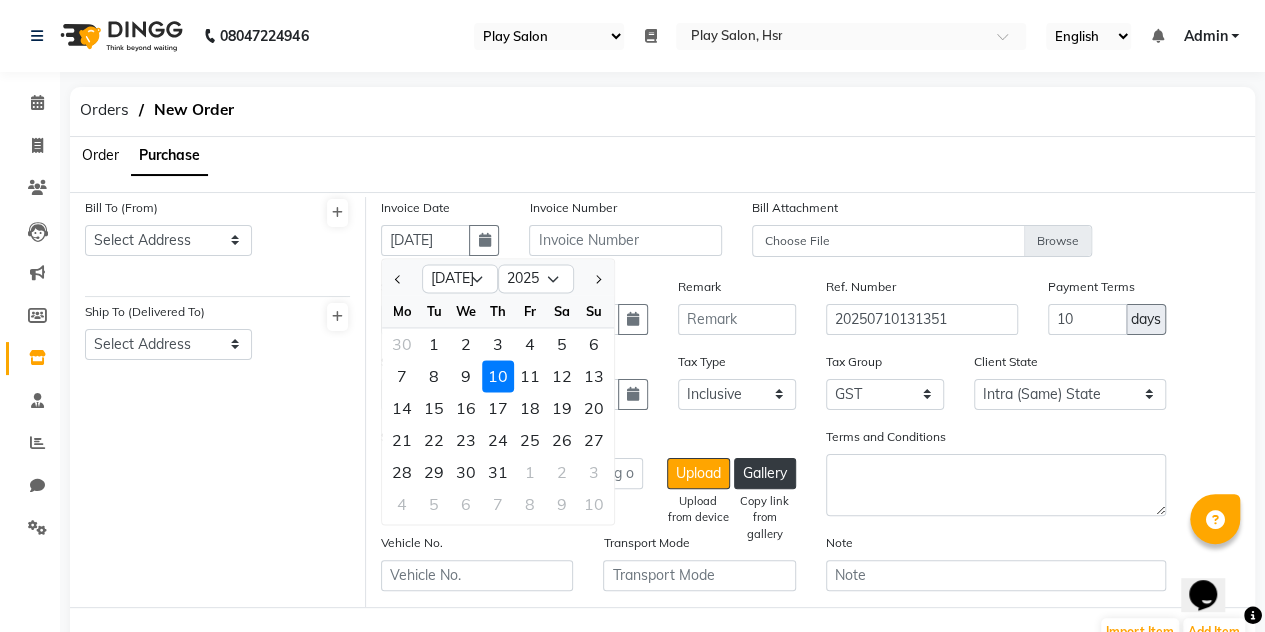 click on "Order Purchase" 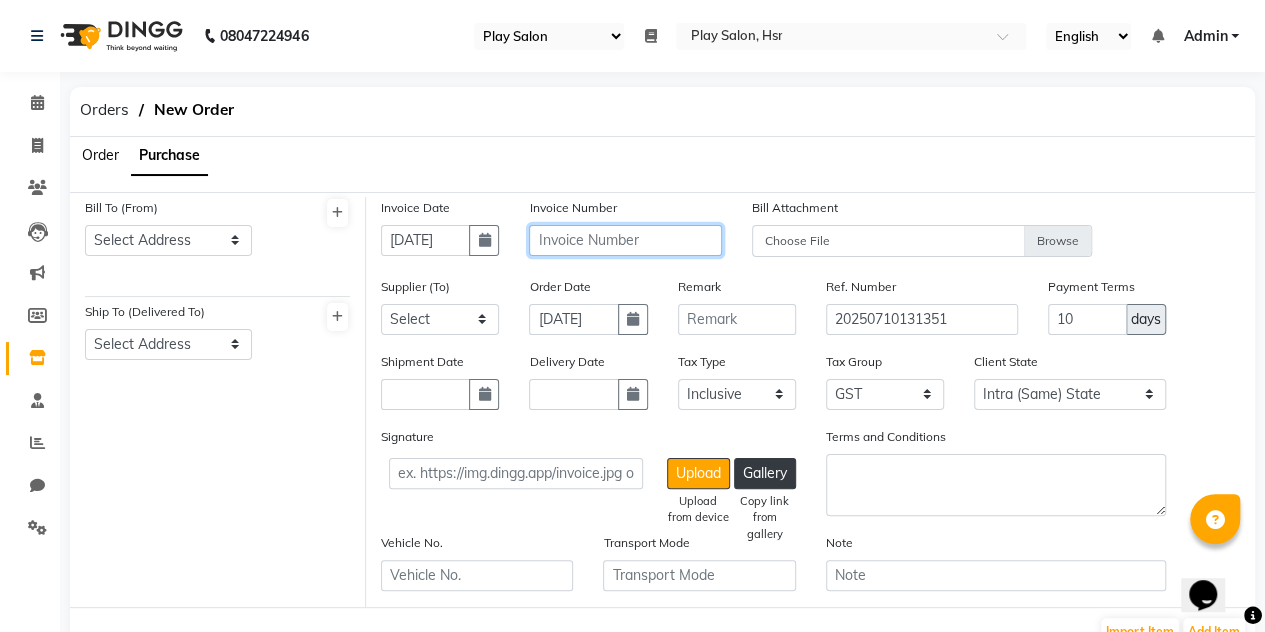 click 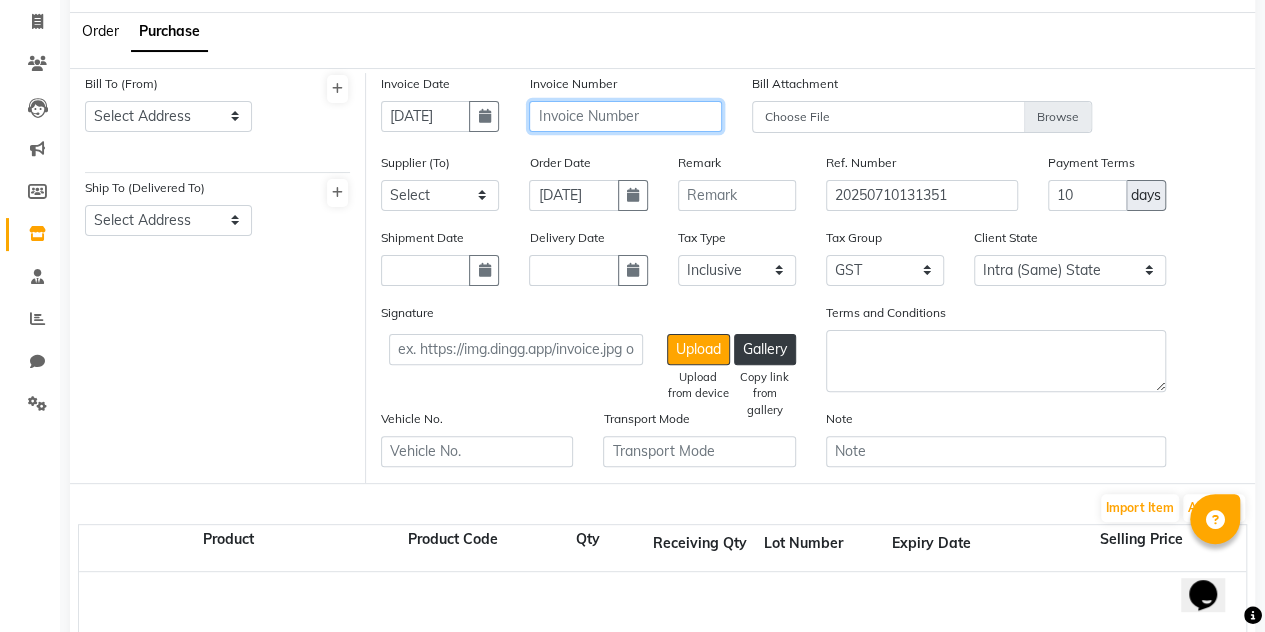 scroll, scrollTop: 123, scrollLeft: 0, axis: vertical 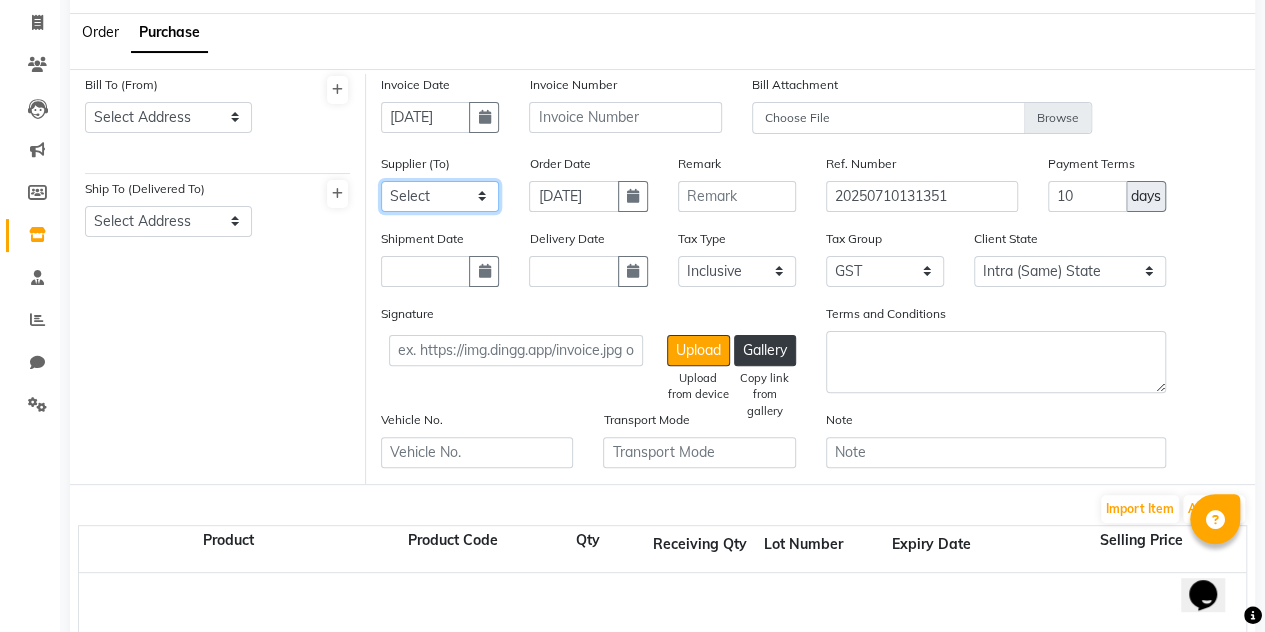 click on "Select 28 SOUTH VENTURES LLP P V MARKETING Vardhaman Enterprises M Square SIDDHI AGENCIES LOREAL INDIA PVT LTD" 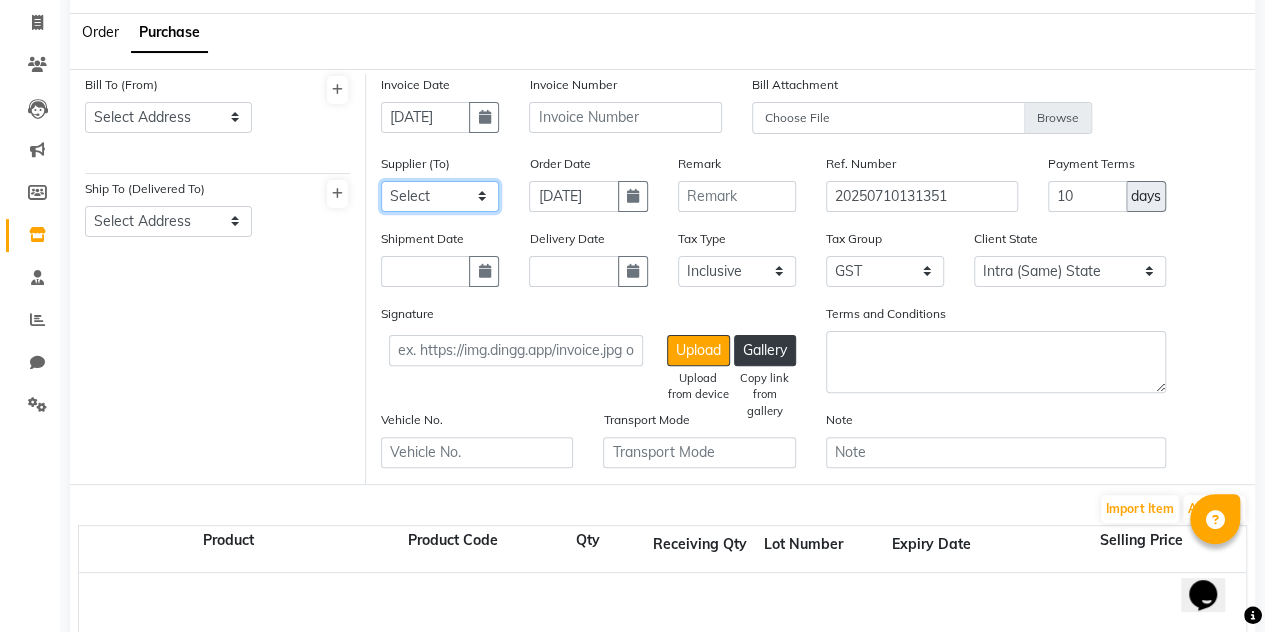click on "Select 28 SOUTH VENTURES LLP P V MARKETING Vardhaman Enterprises M Square SIDDHI AGENCIES LOREAL INDIA PVT LTD" 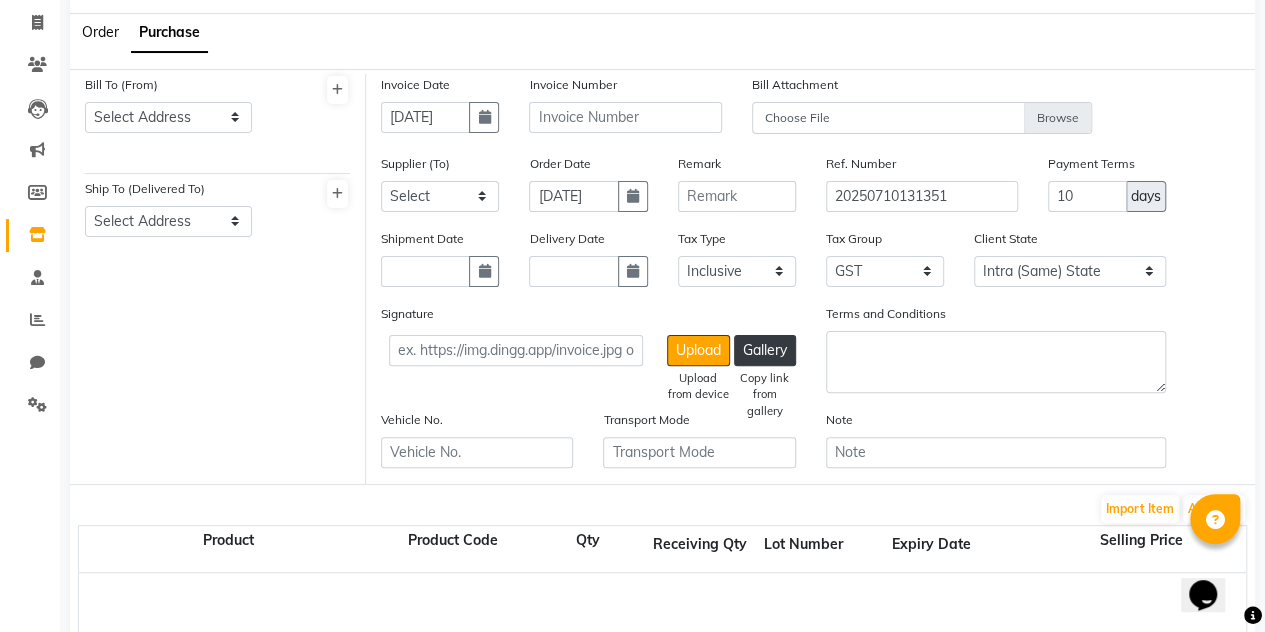 click on "Supplier (To)" 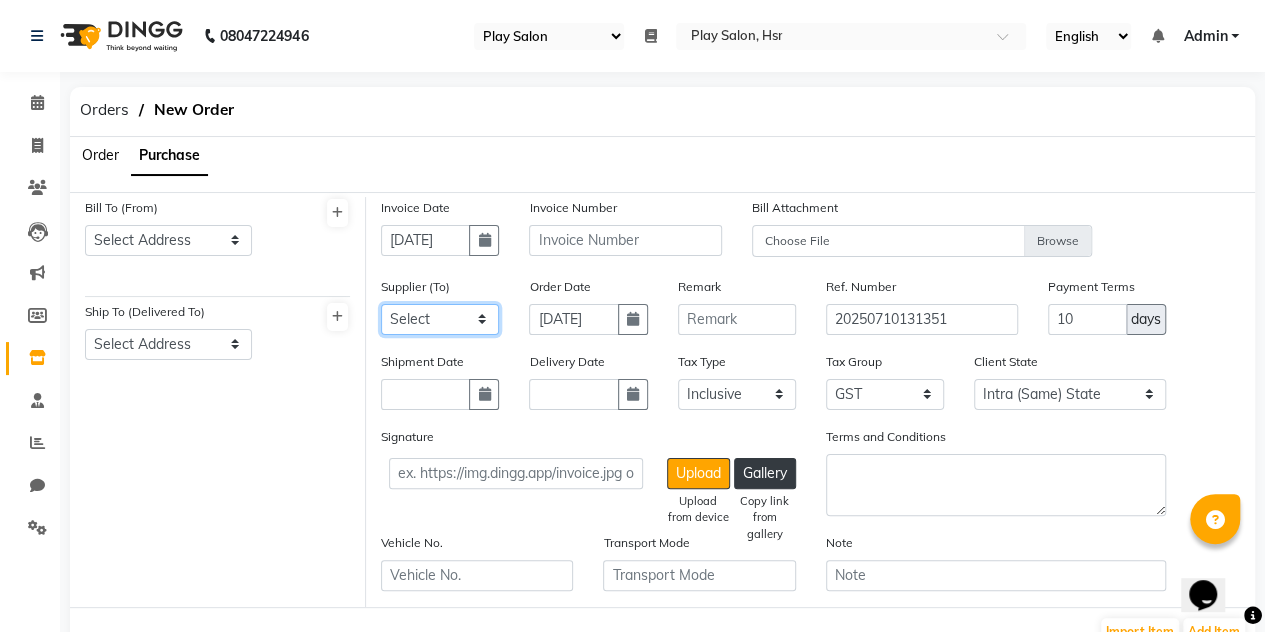 click on "Select 28 SOUTH VENTURES LLP P V MARKETING Vardhaman Enterprises M Square SIDDHI AGENCIES LOREAL INDIA PVT LTD" 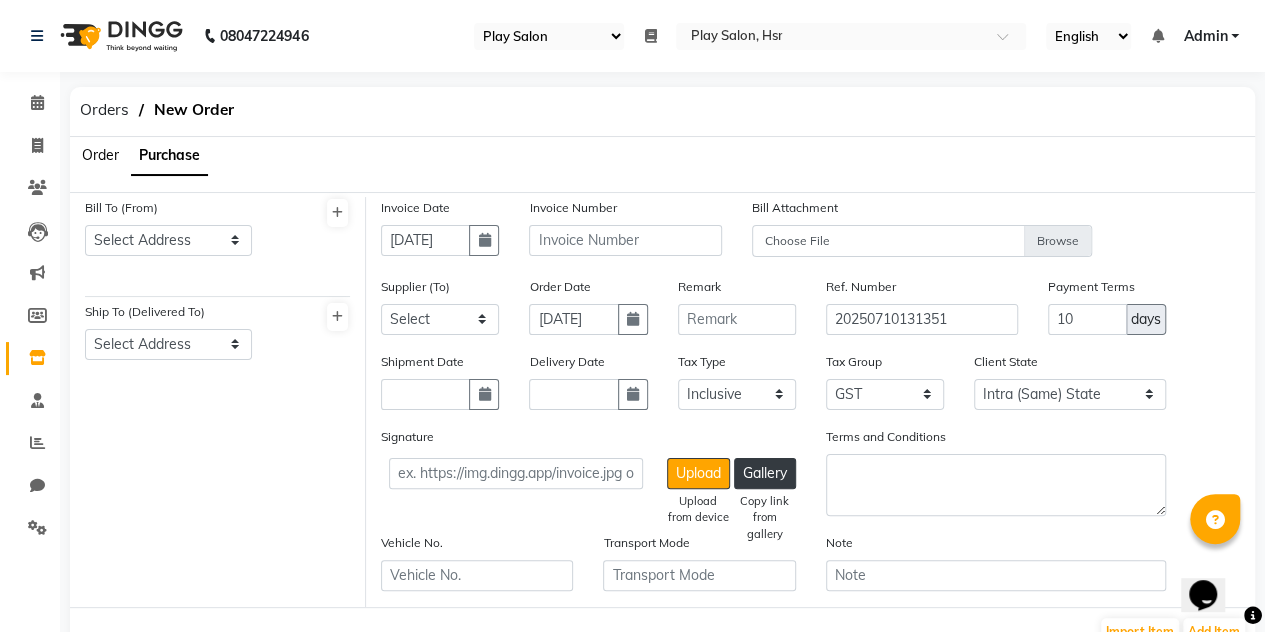 click on "Order Date 10-07-2025" 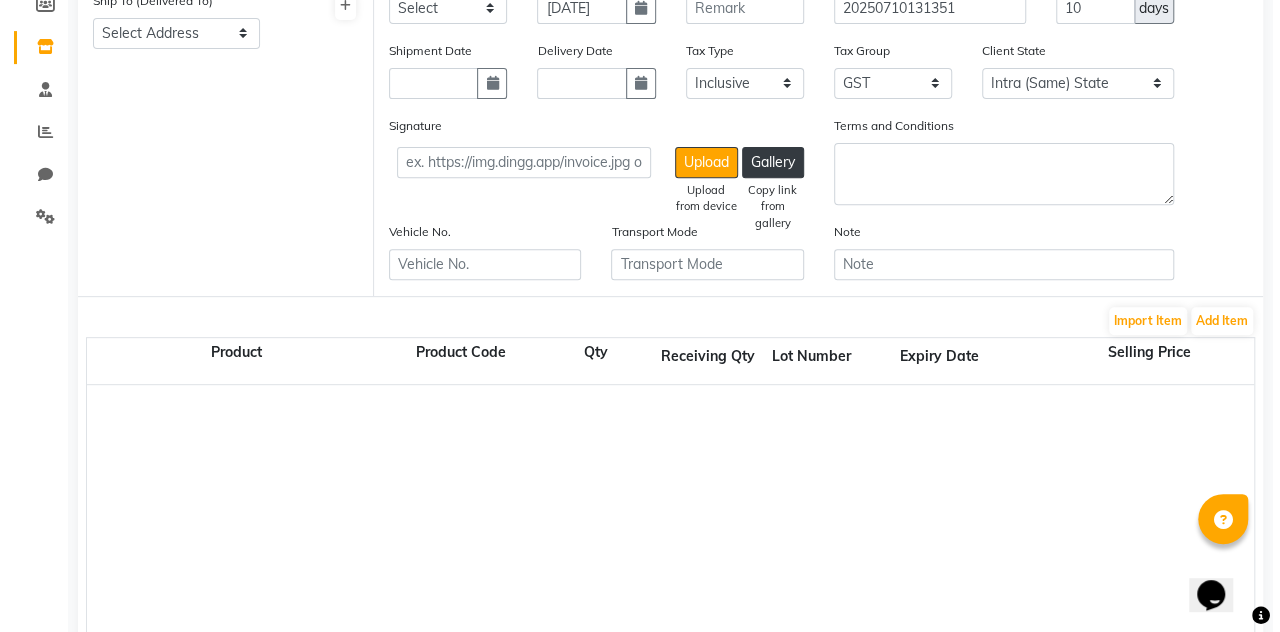 scroll, scrollTop: 313, scrollLeft: 0, axis: vertical 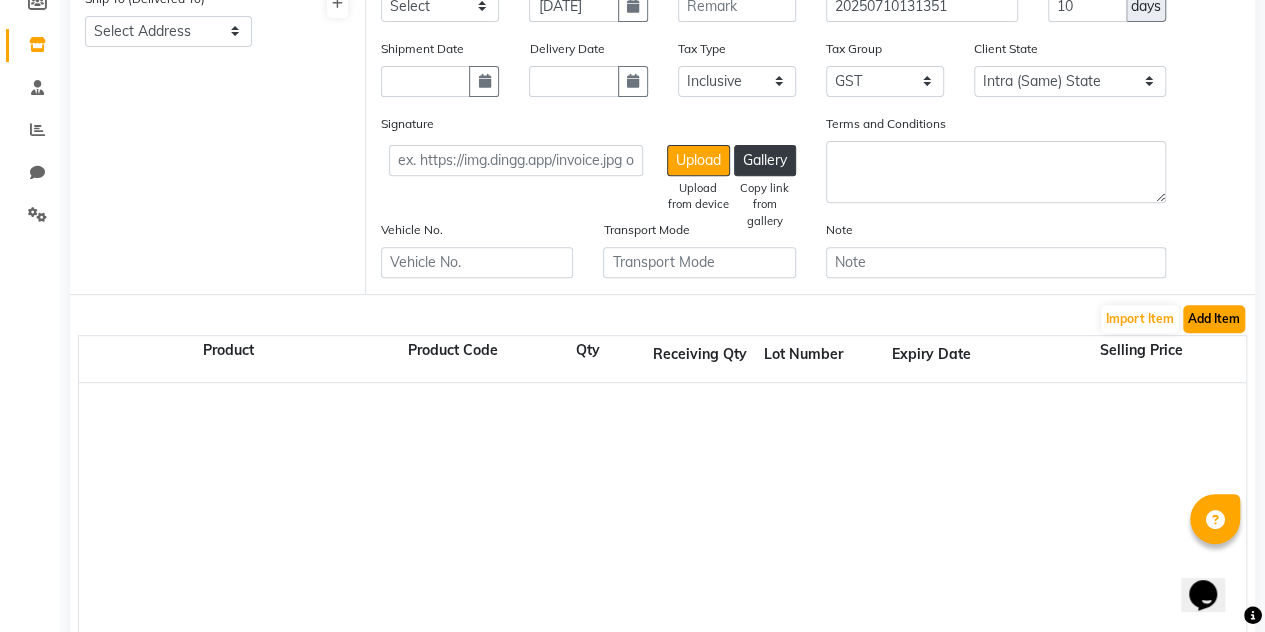 click on "Add Item" 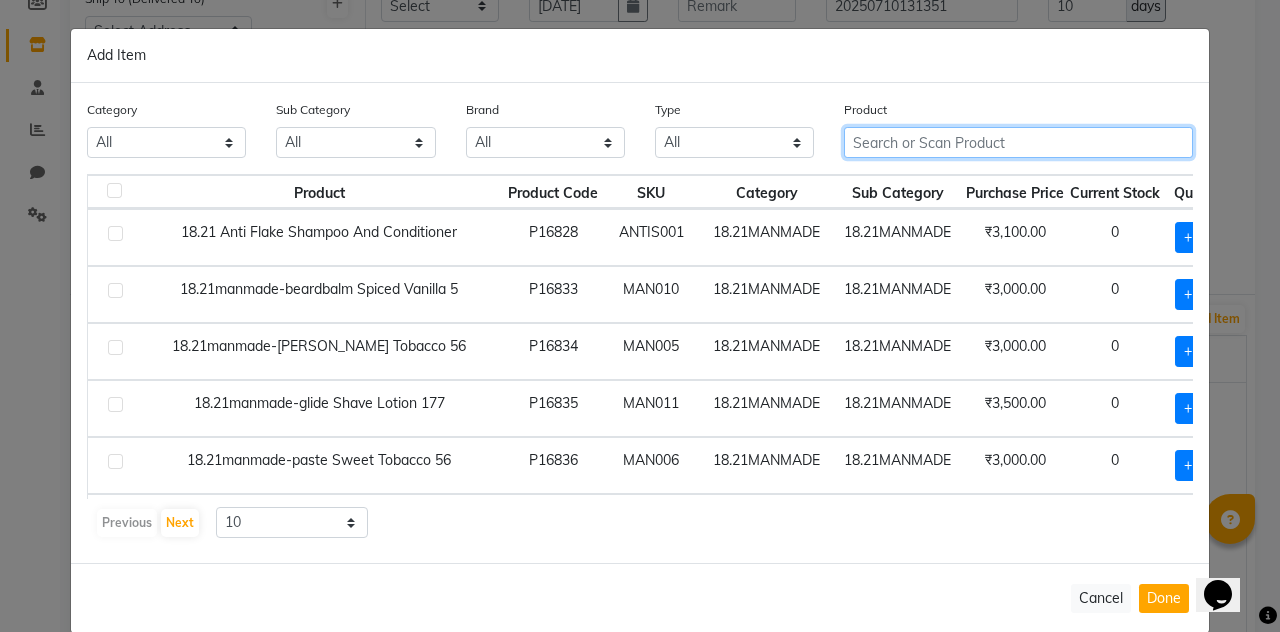 click 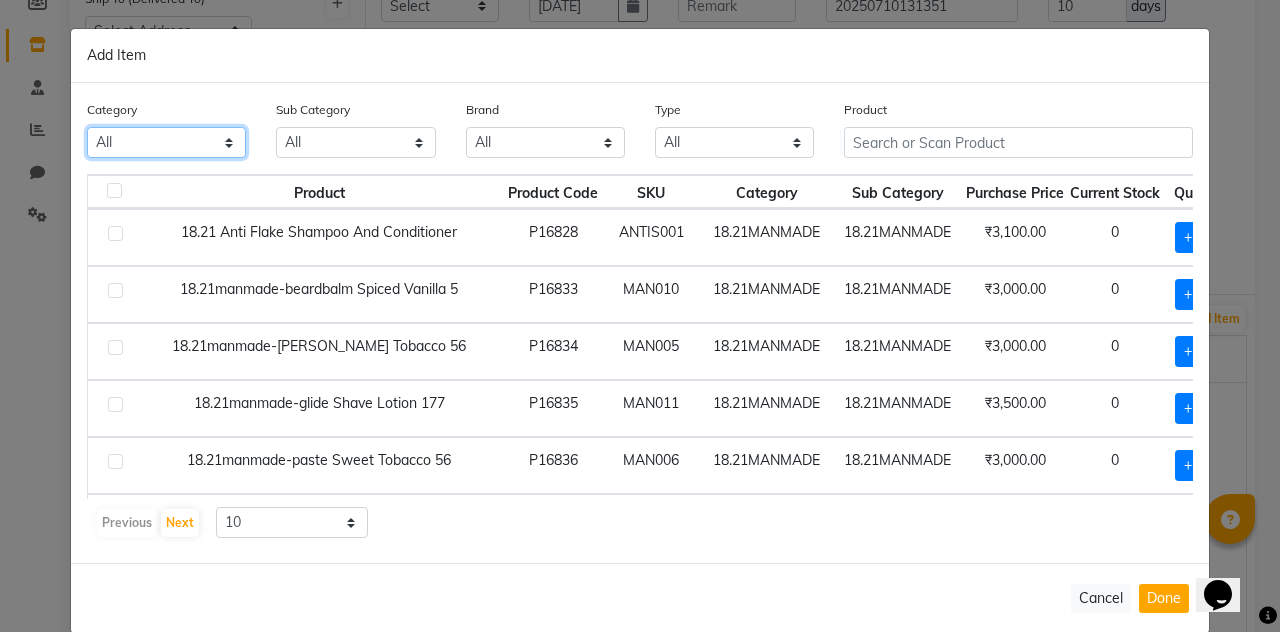 click on "All Hair Skin Makeup Personal Care Appliances Beard Waxing Disposable Threading Hands and Feet Beauty Planet Botox Cadiveu Casmara Cheryls Loreal Olaplex Loreal retail Loreal Technical Skeyndor Technical Skeyndor Retail Depilive wax Lycon Elim 18.21MANMADE AVL BCL COPACABANA BREATHE AROMATHERAPY Brillare Old Brillare Retail Calecim Bleach Hairotic Thalgo Epres Footlogix old Casmara MK NANOPLASTIA Miscellaneous Vedic Valley Kerastase Retail Kerastase Technical Redken - Retail Redken - Technical Other" 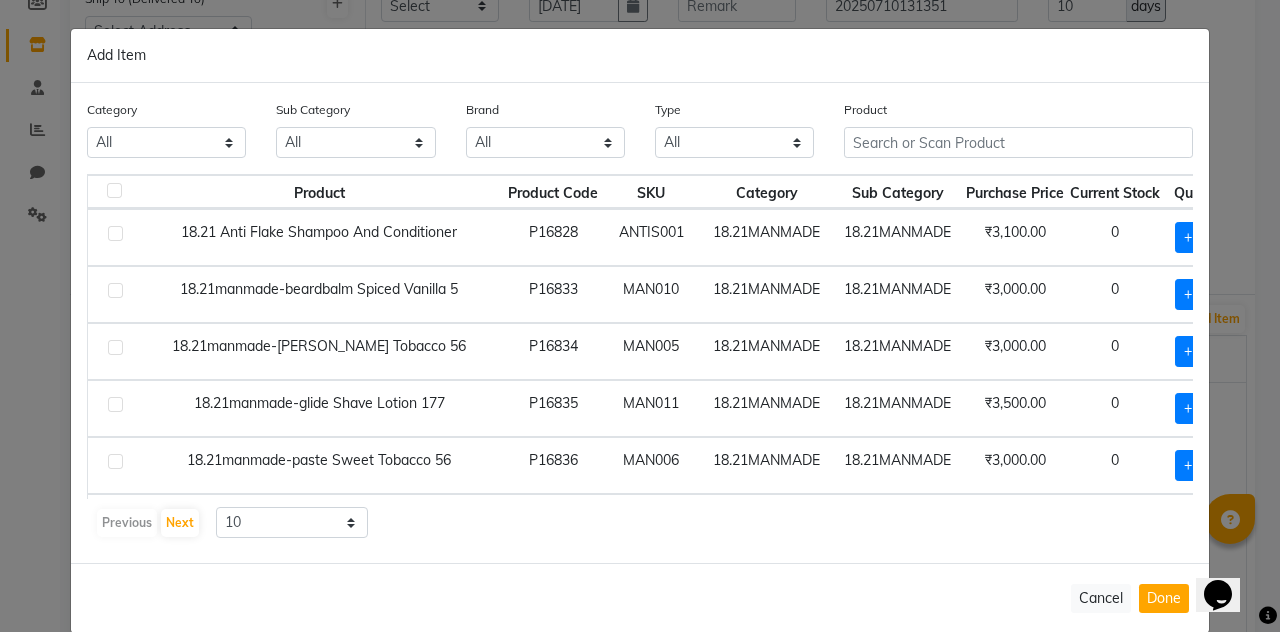 click on "Add Item" 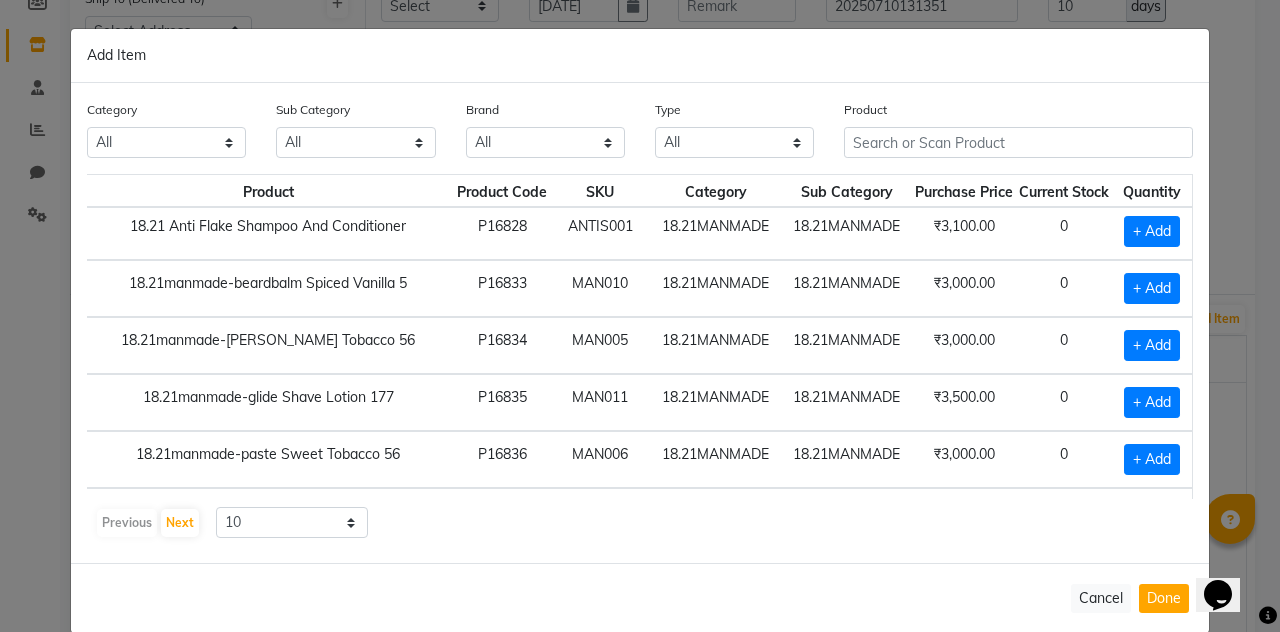 scroll, scrollTop: 0, scrollLeft: 77, axis: horizontal 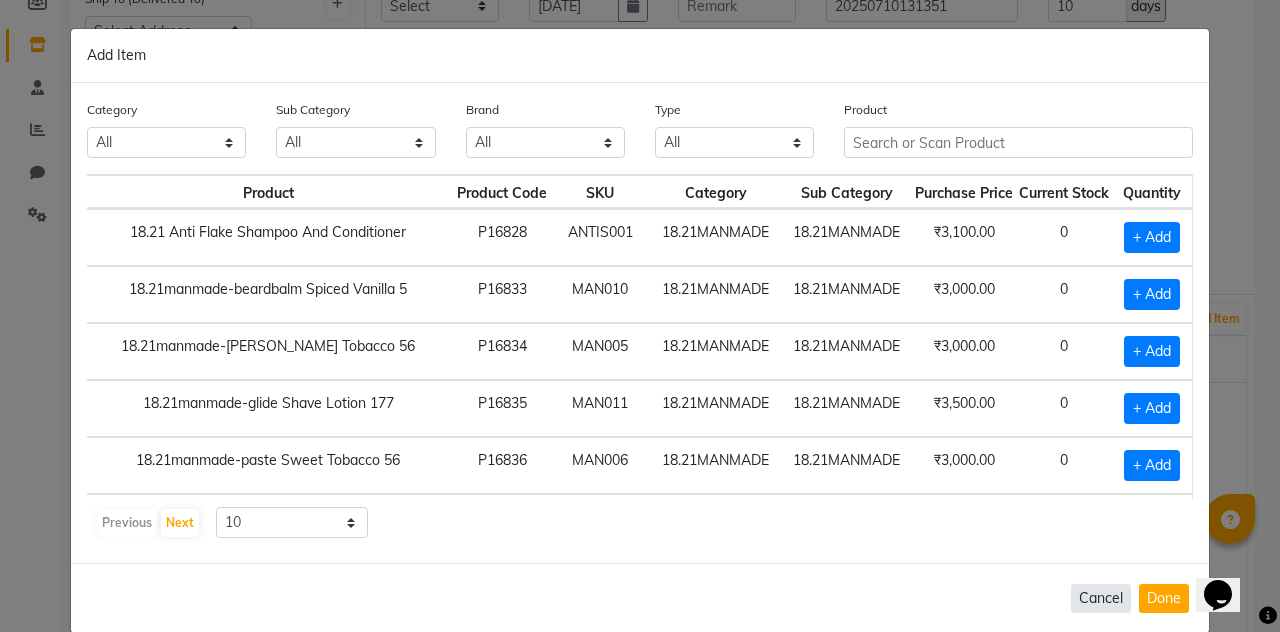 click on "Cancel" 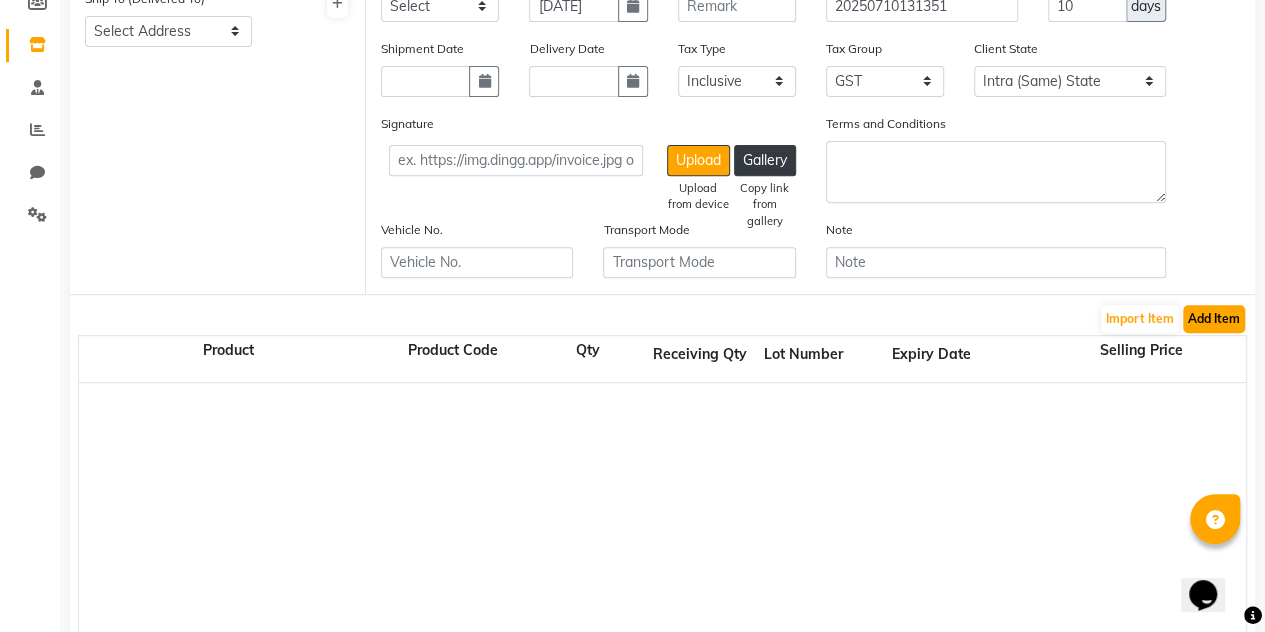 click on "Add Item" 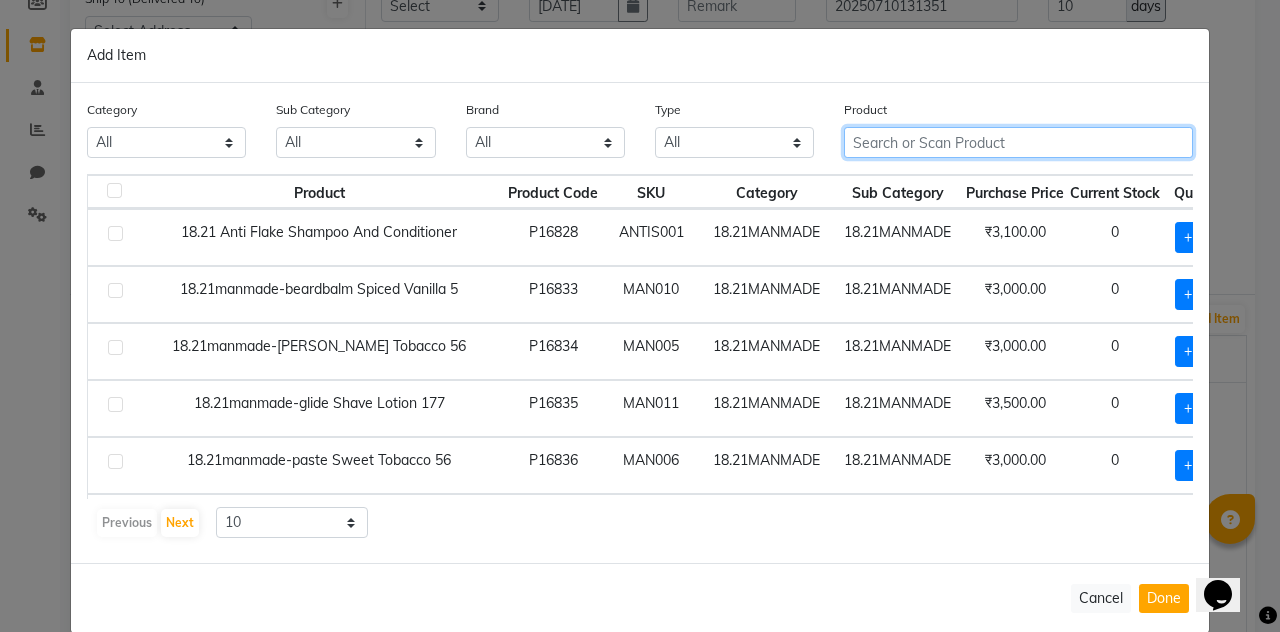 click 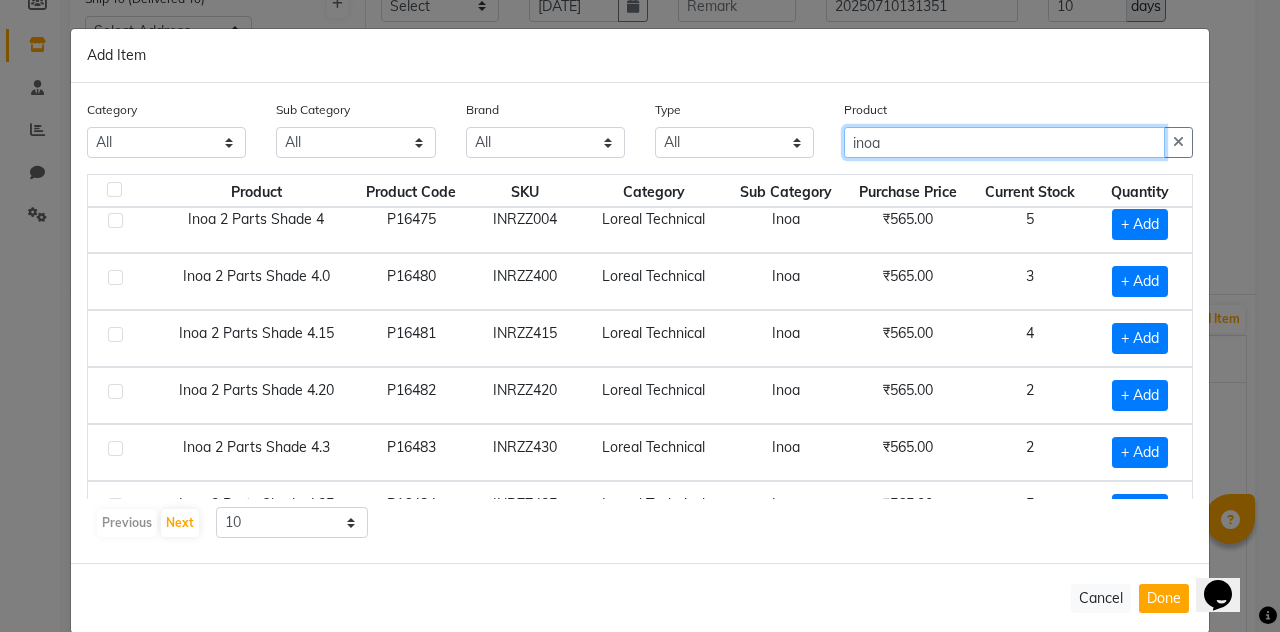 scroll, scrollTop: 266, scrollLeft: 0, axis: vertical 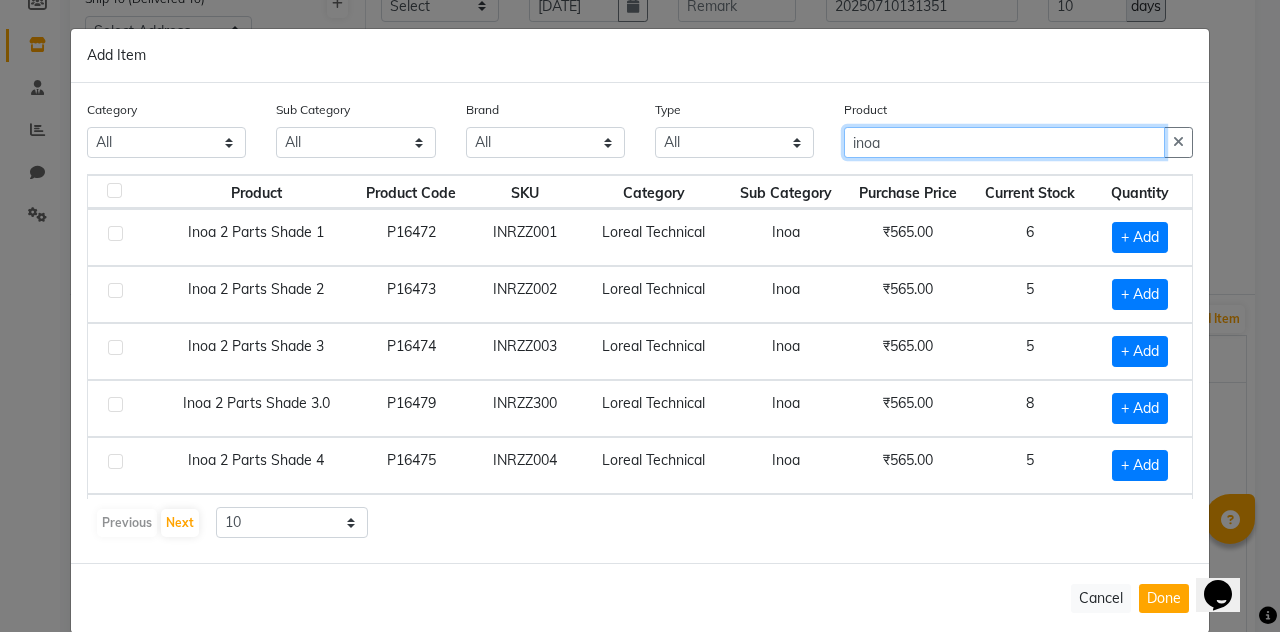 drag, startPoint x: 894, startPoint y: 151, endPoint x: 834, endPoint y: 147, distance: 60.133186 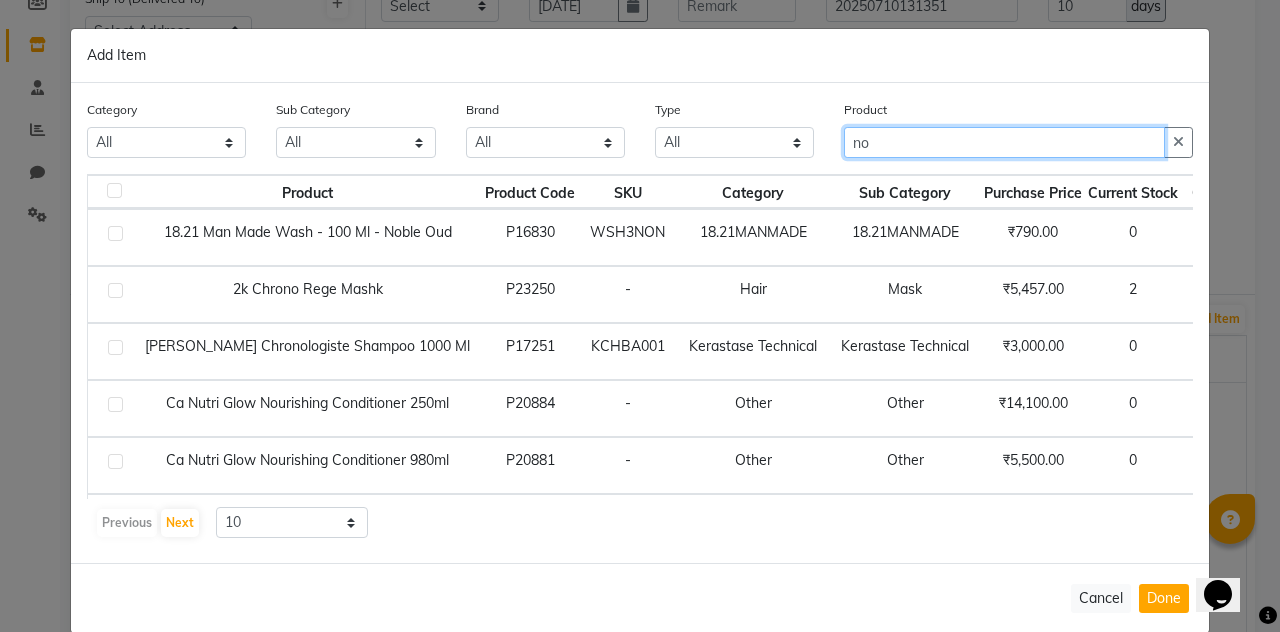 type on "n" 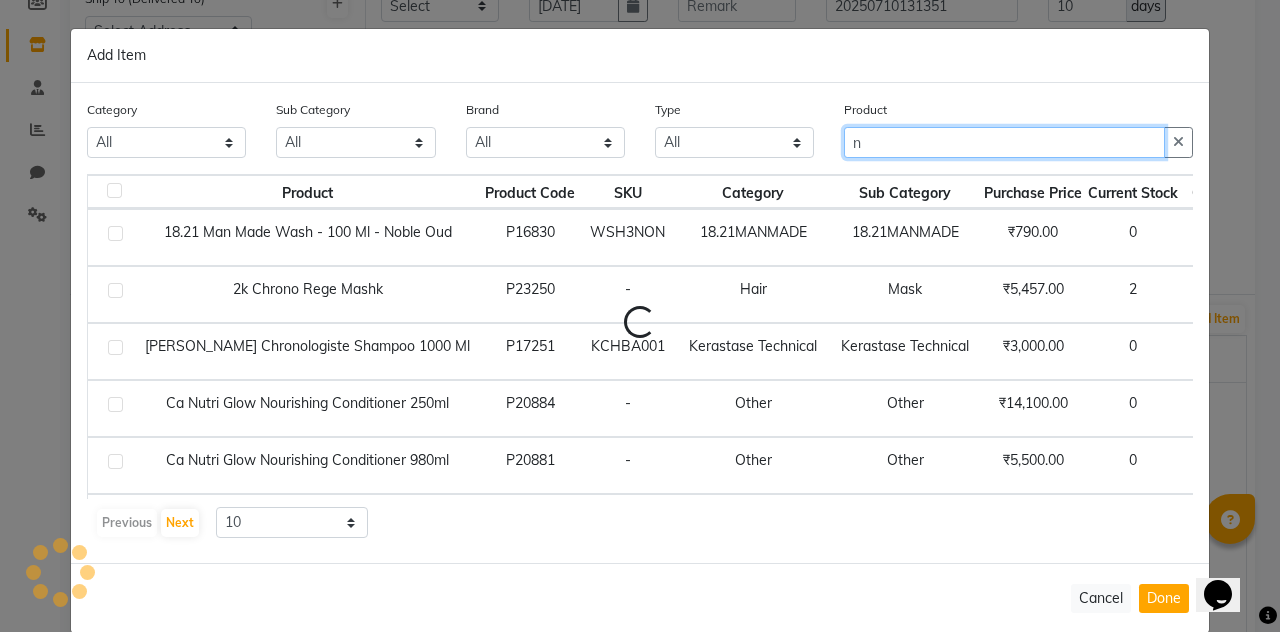 type 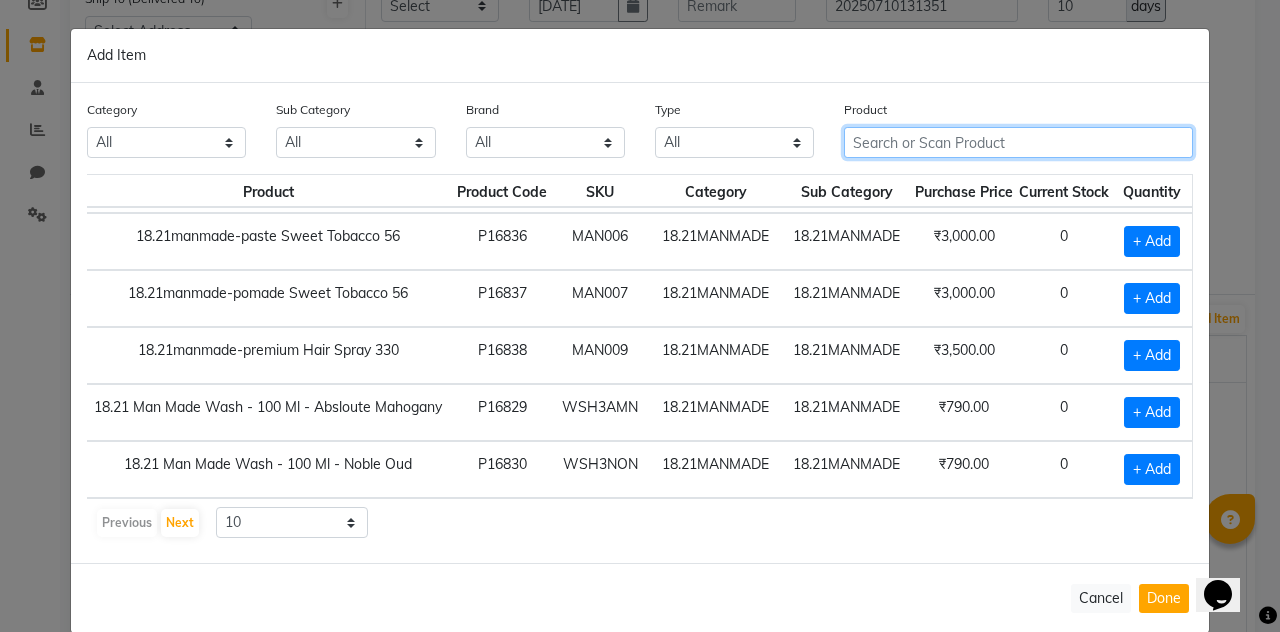 scroll, scrollTop: 282, scrollLeft: 77, axis: both 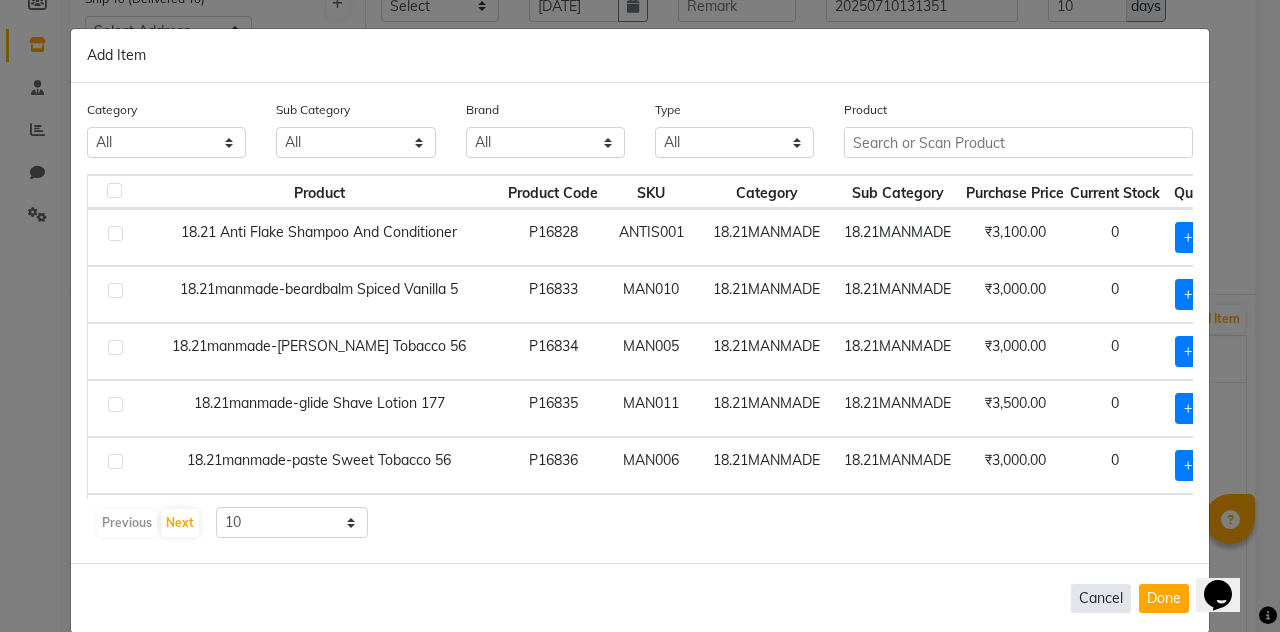 click on "Cancel" 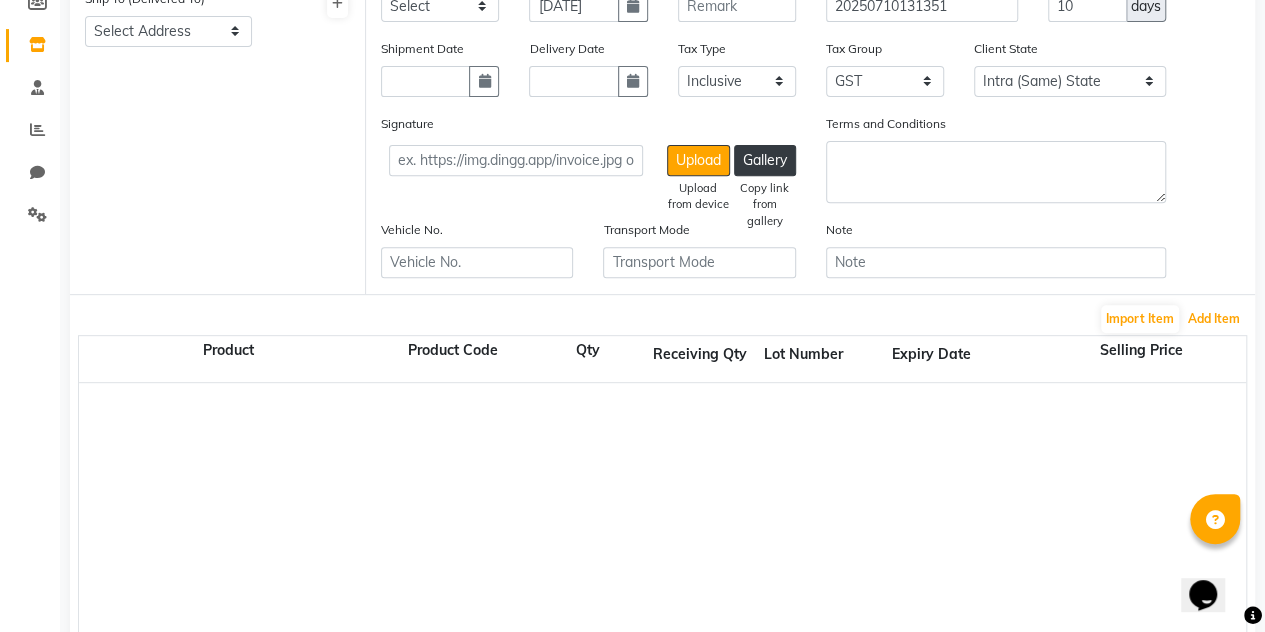 scroll, scrollTop: 20, scrollLeft: 0, axis: vertical 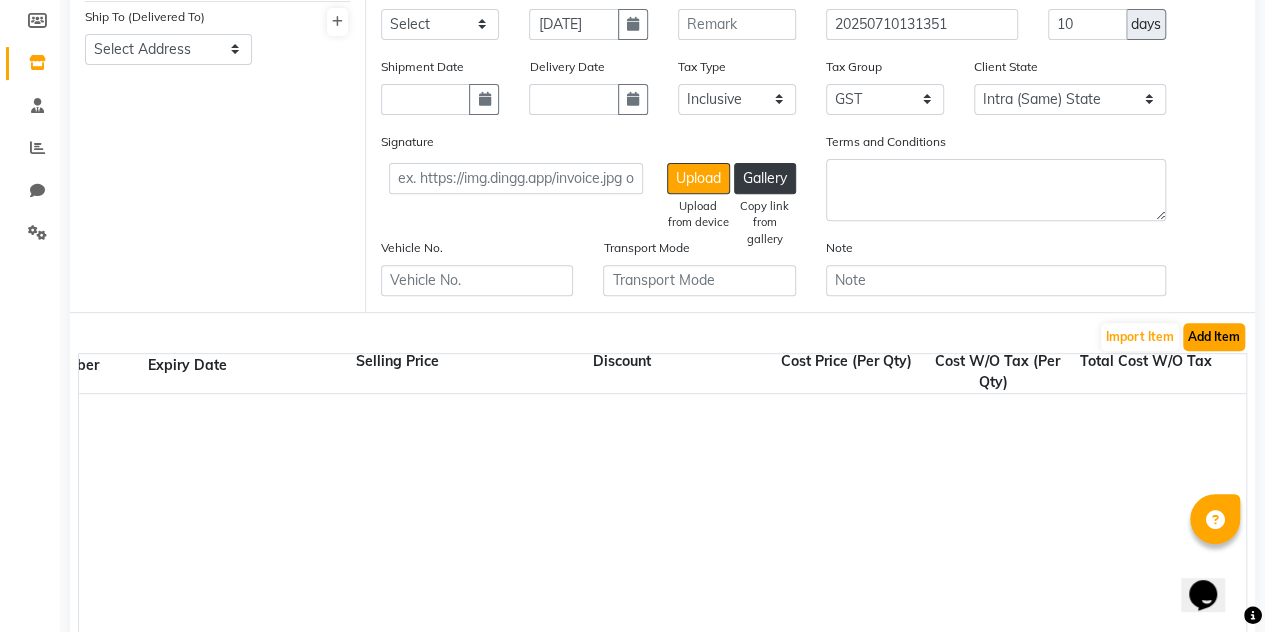 click on "Add Item" 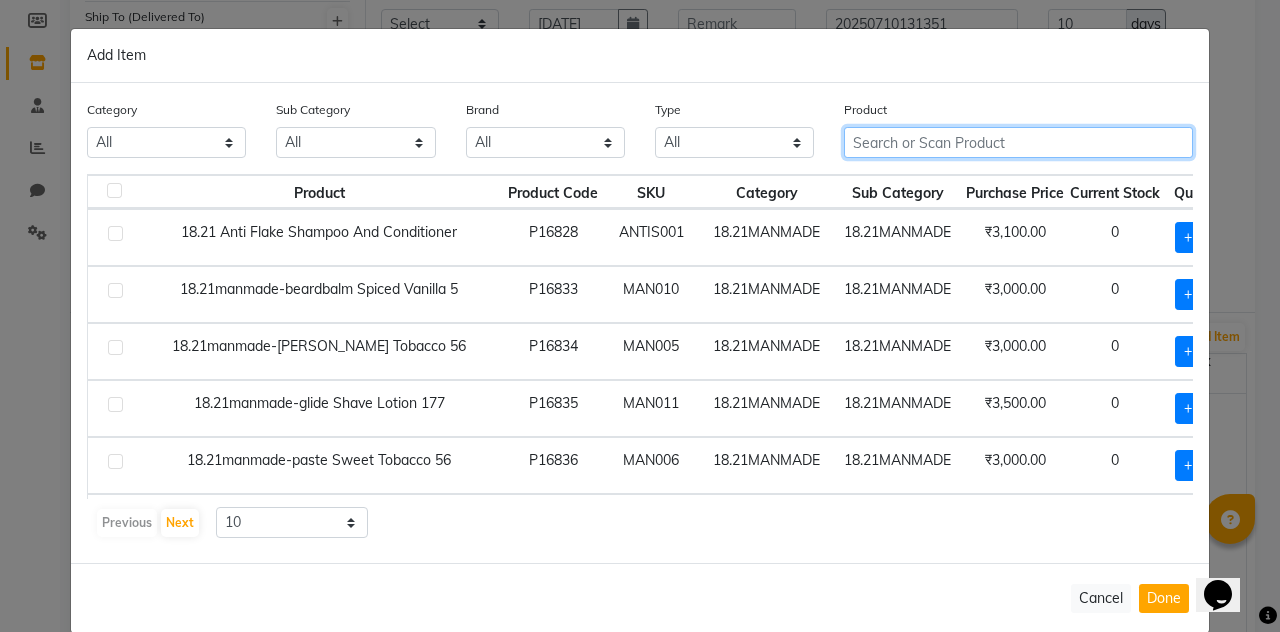 click 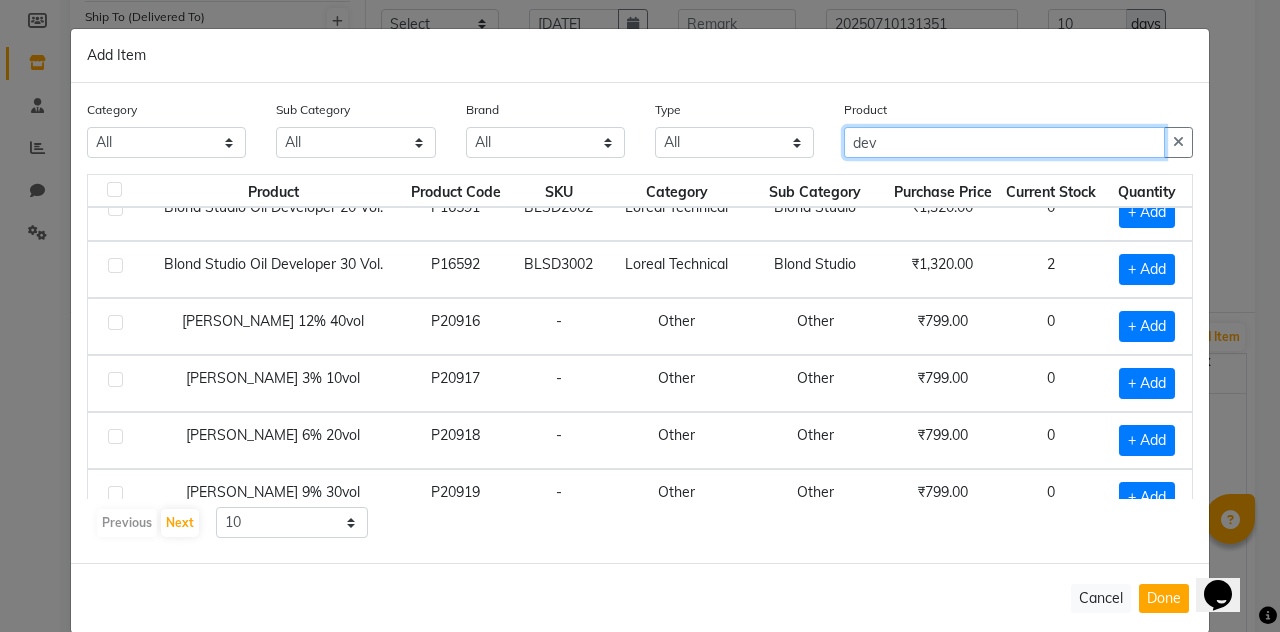 scroll, scrollTop: 266, scrollLeft: 0, axis: vertical 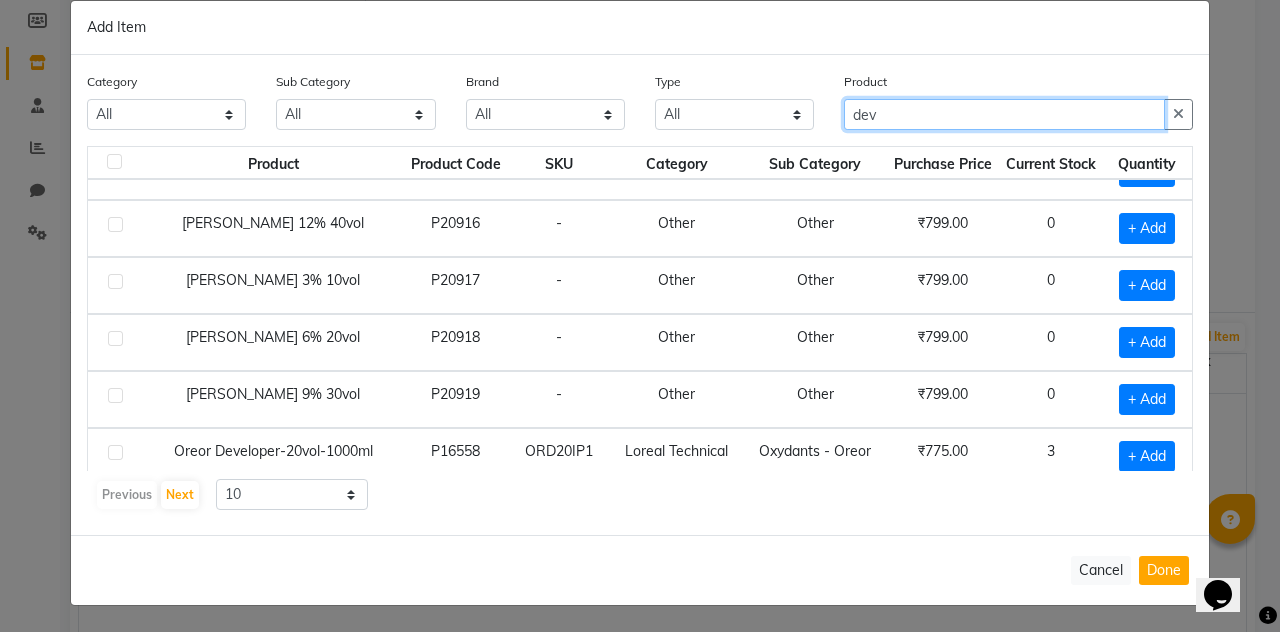 drag, startPoint x: 891, startPoint y: 113, endPoint x: 794, endPoint y: 108, distance: 97.128784 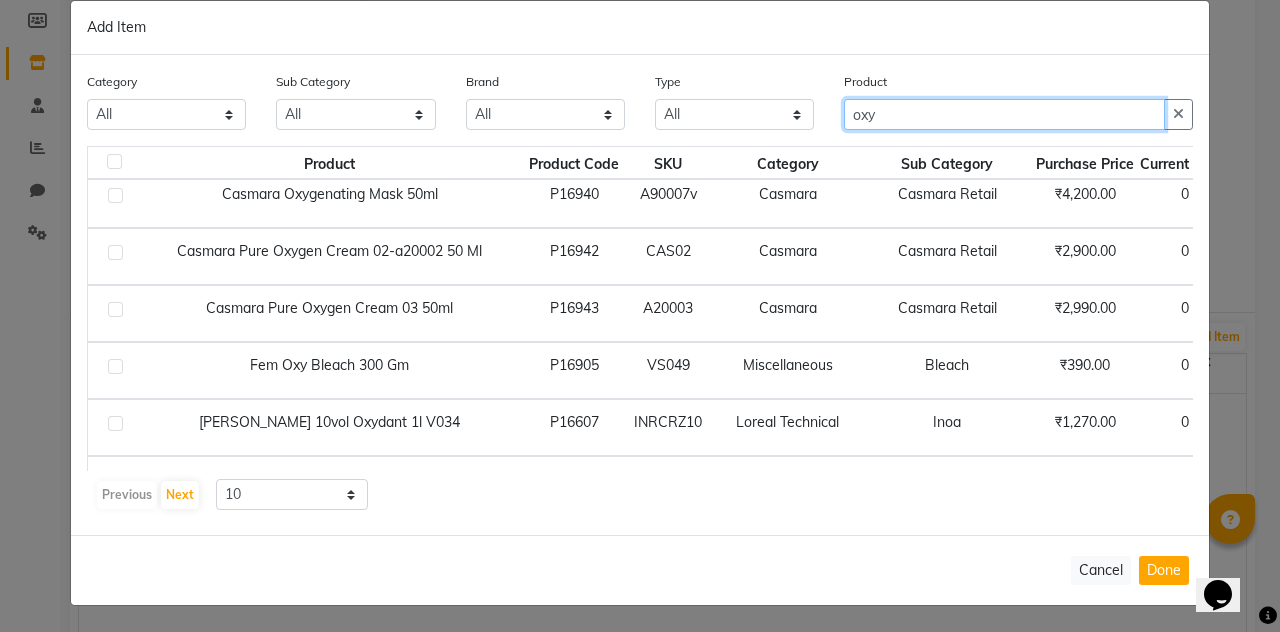 scroll, scrollTop: 0, scrollLeft: 0, axis: both 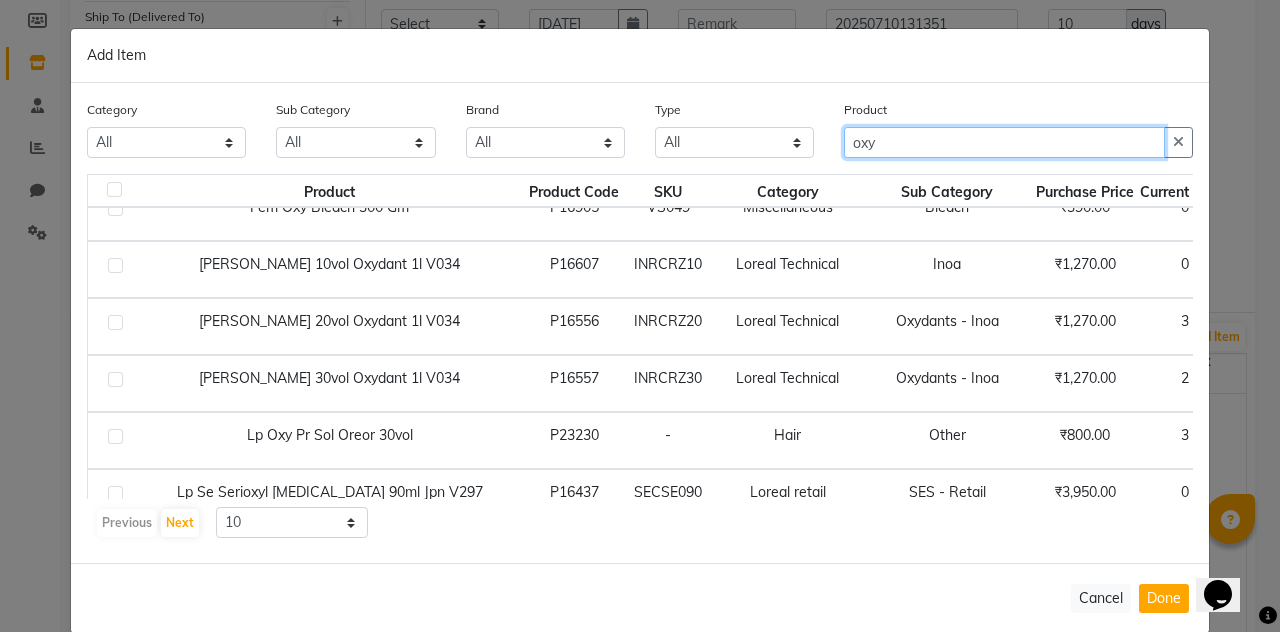 drag, startPoint x: 881, startPoint y: 145, endPoint x: 758, endPoint y: 141, distance: 123.065025 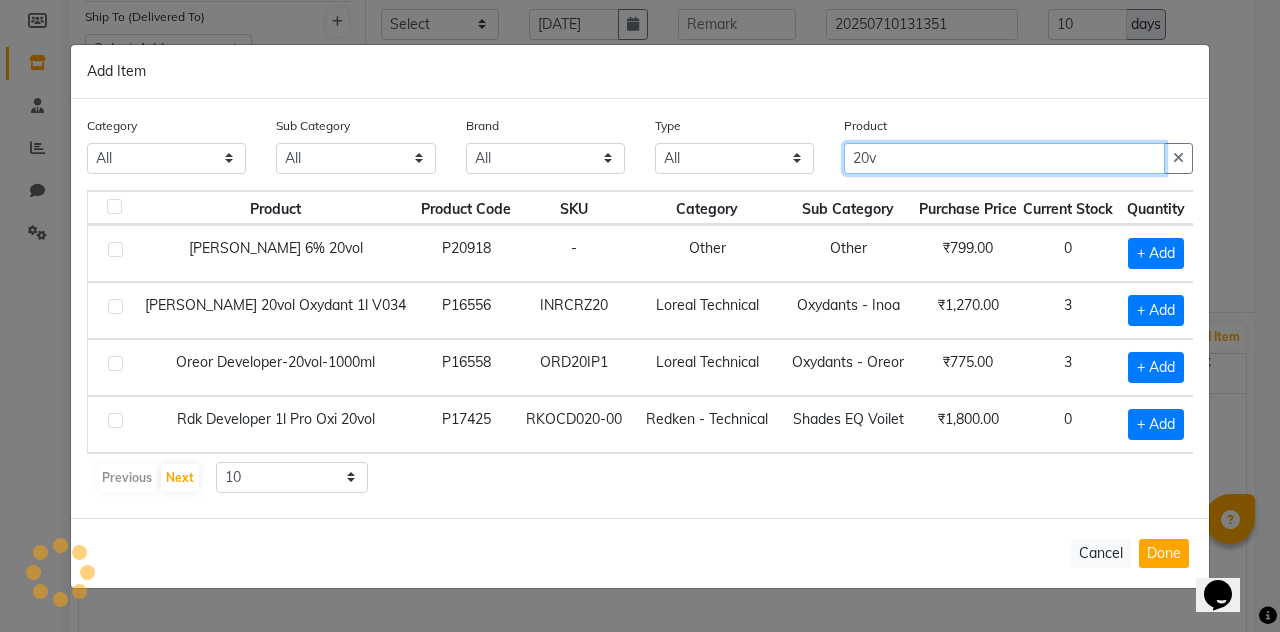 scroll, scrollTop: 0, scrollLeft: 0, axis: both 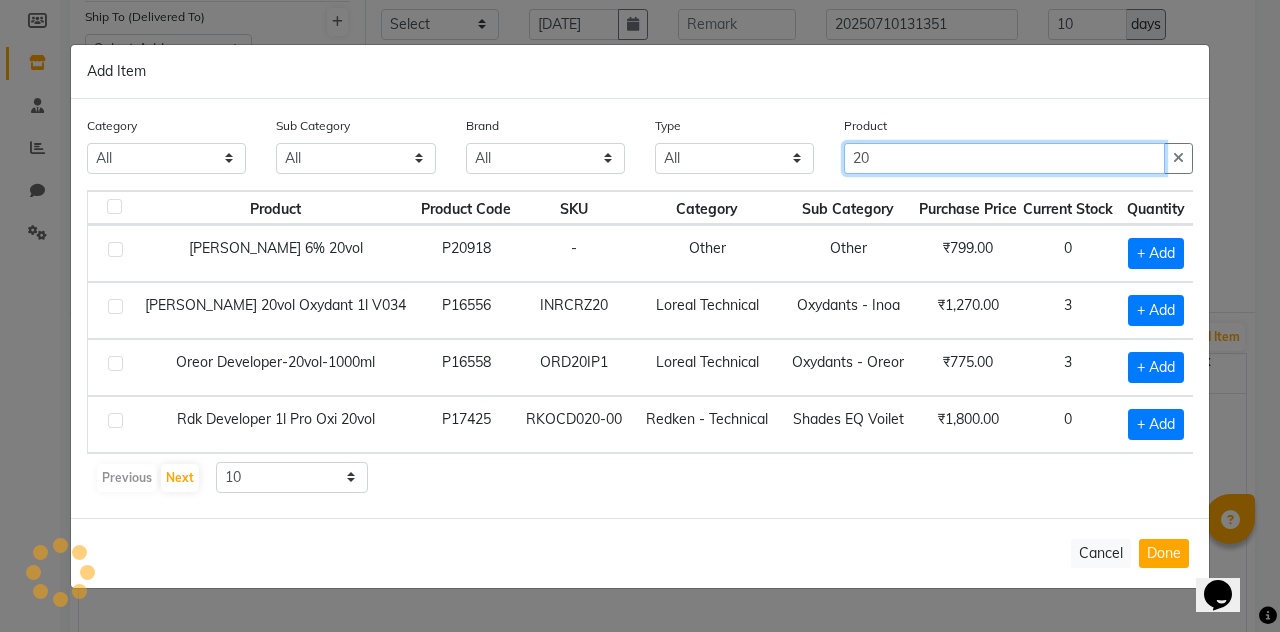 type on "2" 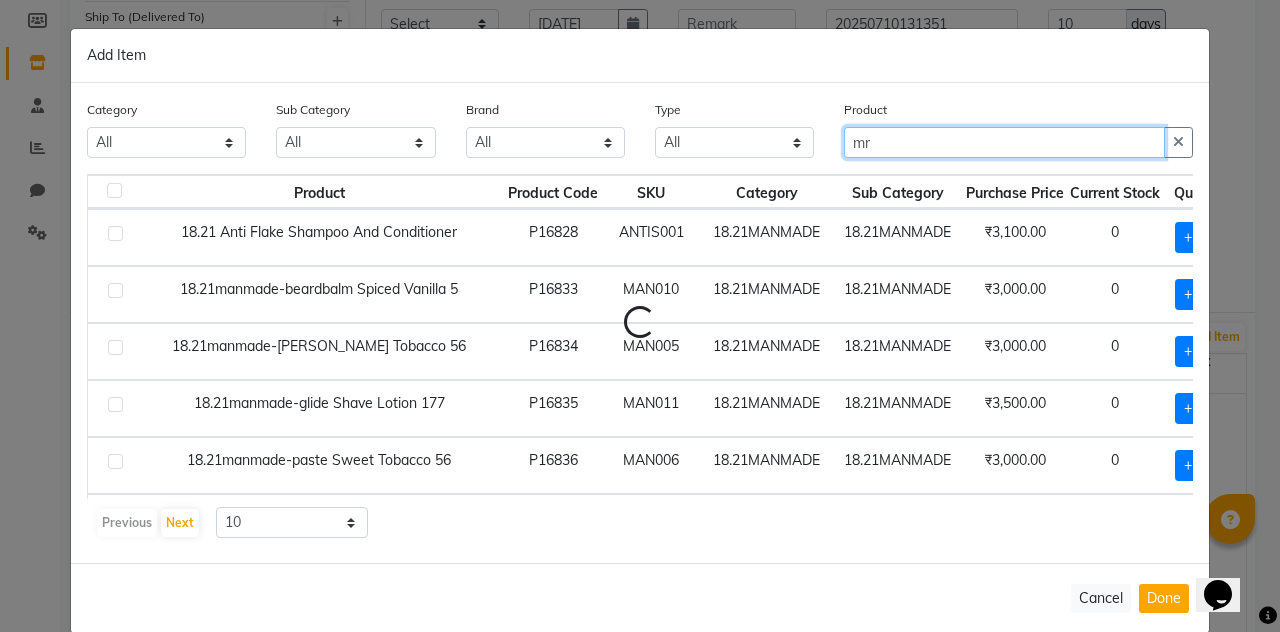 type on "mrv" 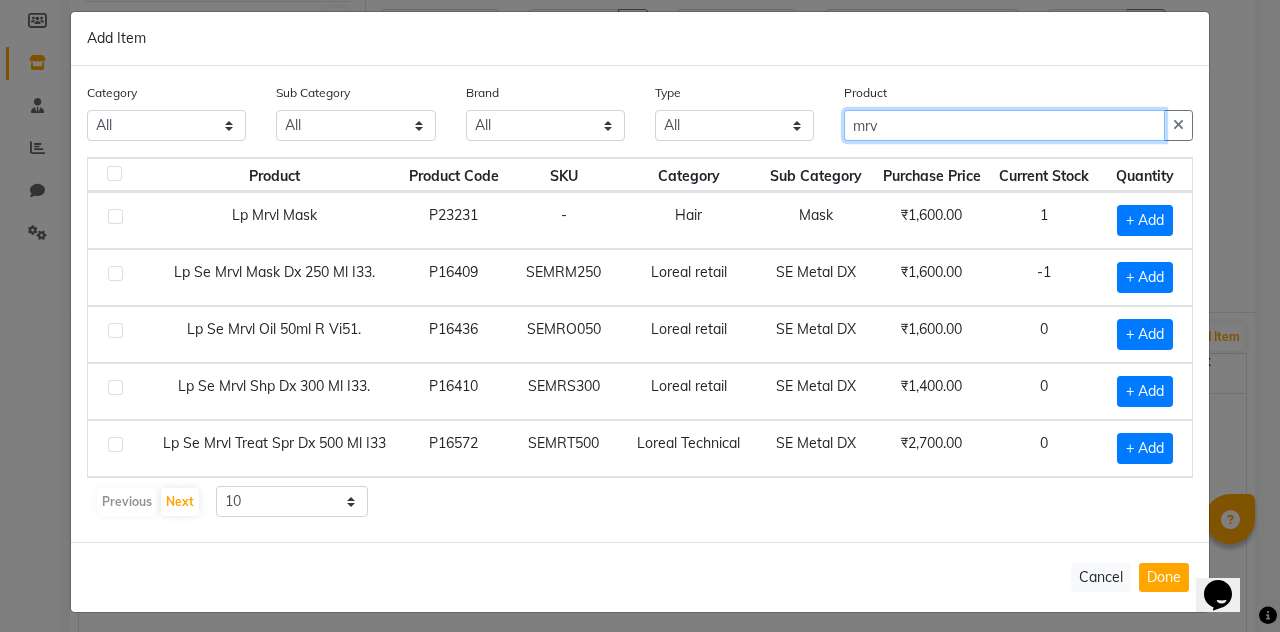 scroll, scrollTop: 0, scrollLeft: 0, axis: both 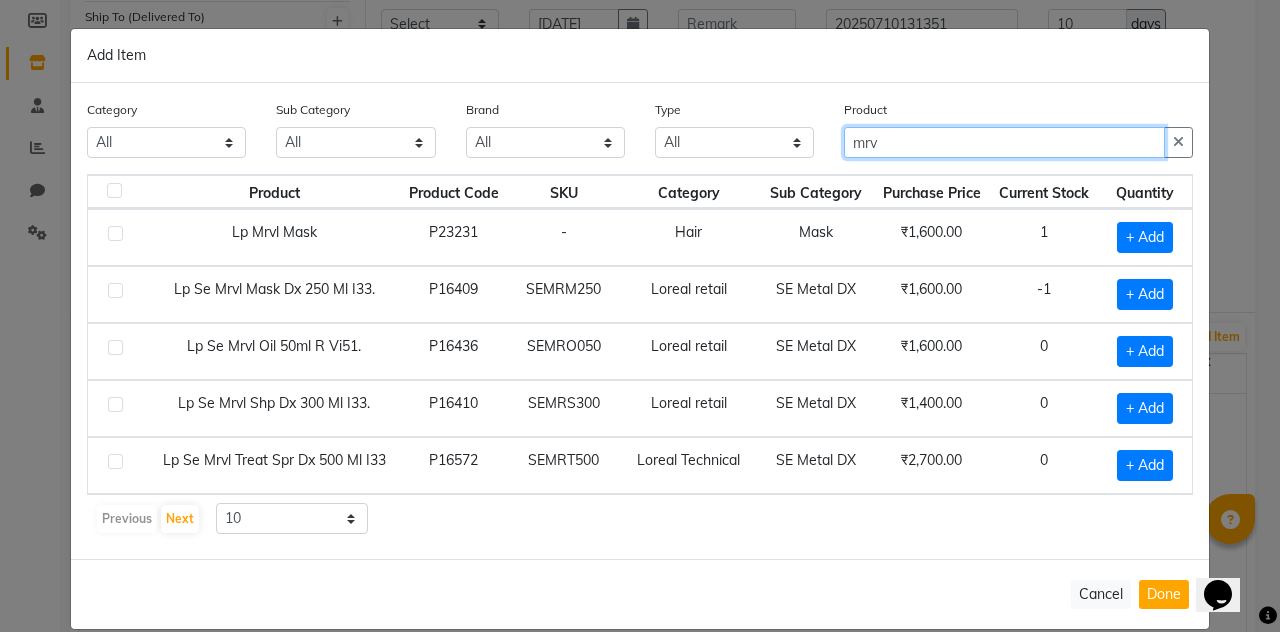 drag, startPoint x: 896, startPoint y: 141, endPoint x: 839, endPoint y: 145, distance: 57.14018 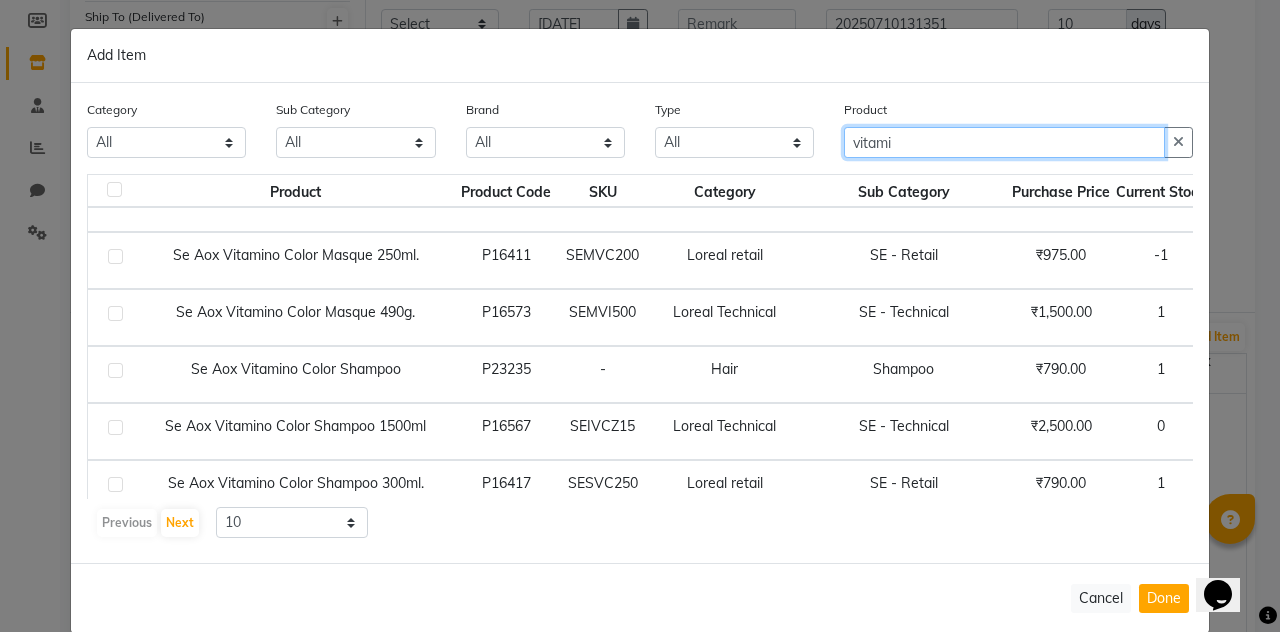 scroll, scrollTop: 114, scrollLeft: 0, axis: vertical 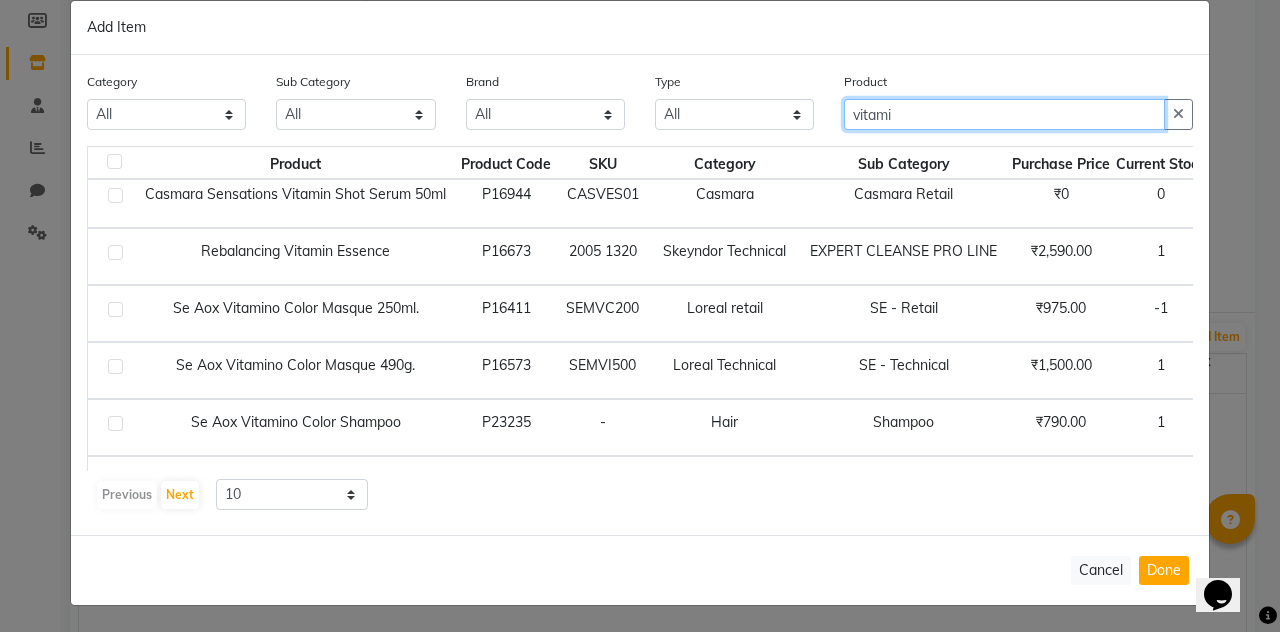 type on "vitami" 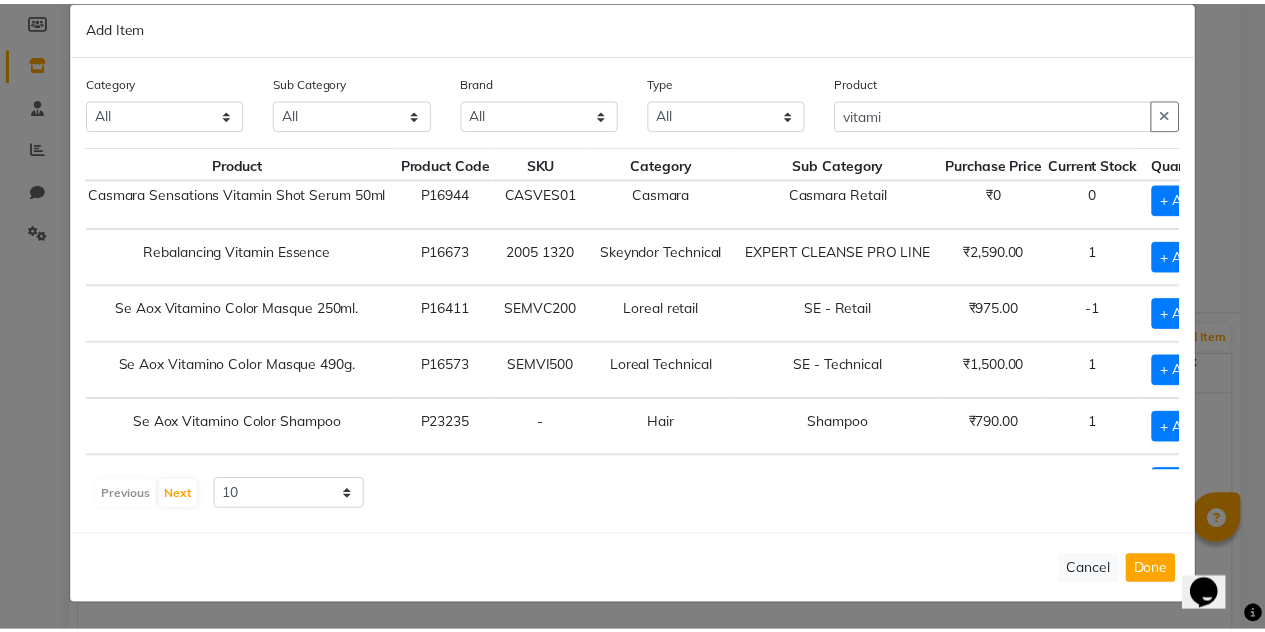 scroll, scrollTop: 10, scrollLeft: 0, axis: vertical 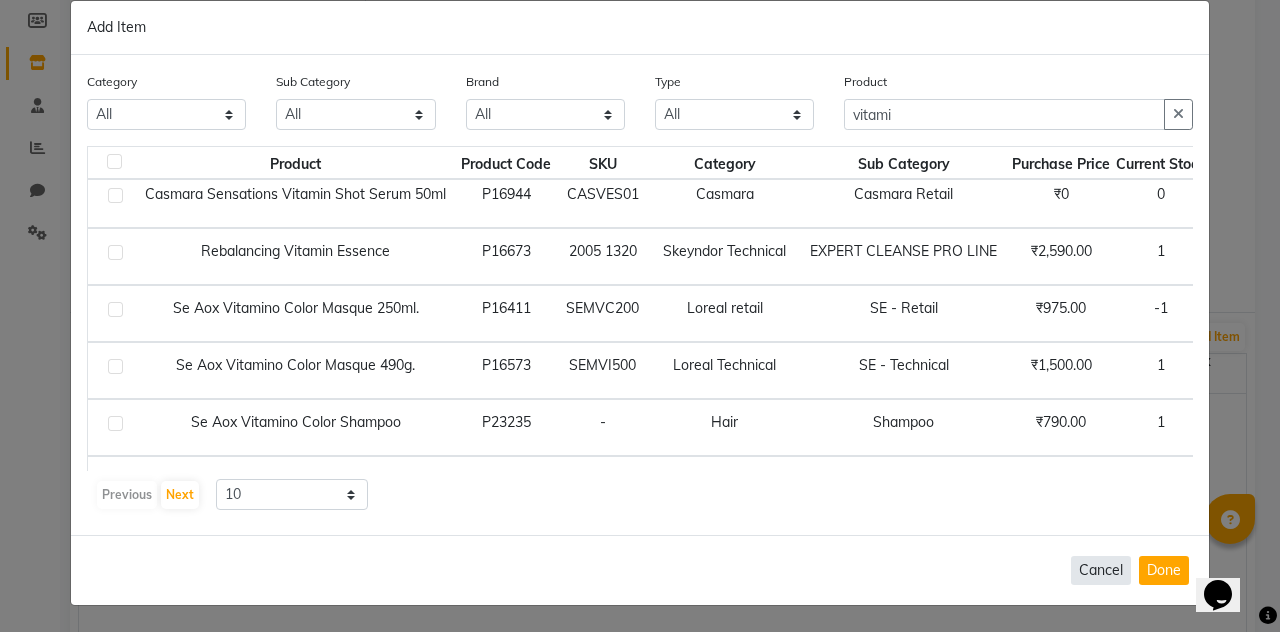 click on "Cancel" 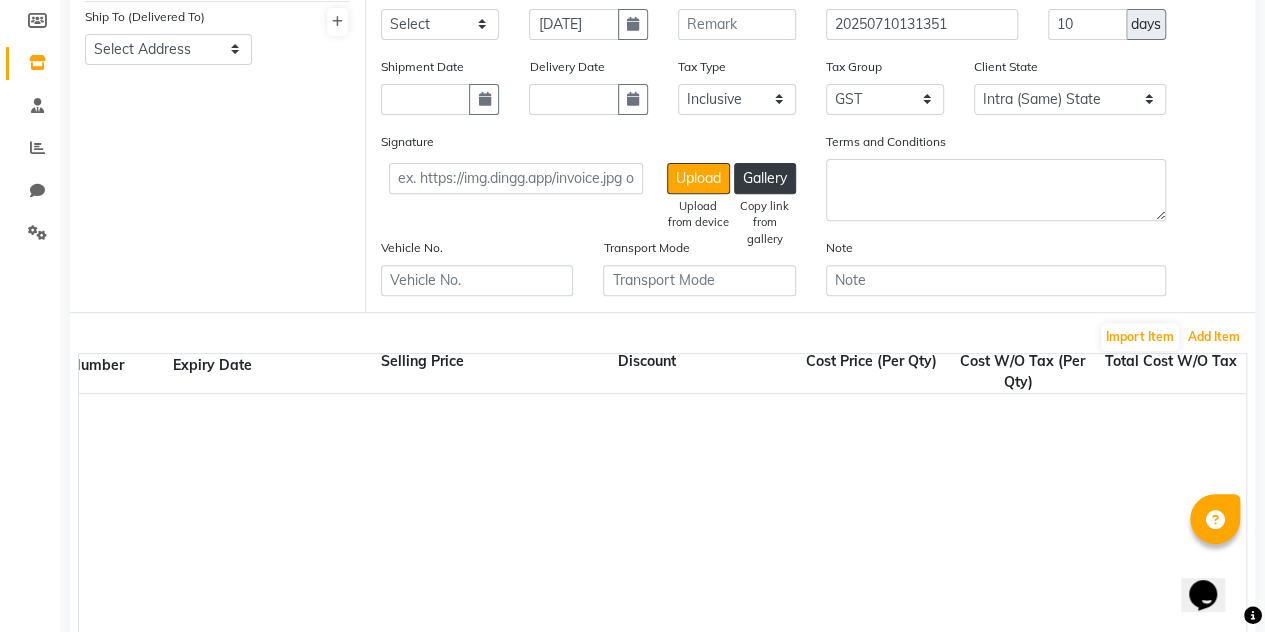 scroll, scrollTop: 0, scrollLeft: 719, axis: horizontal 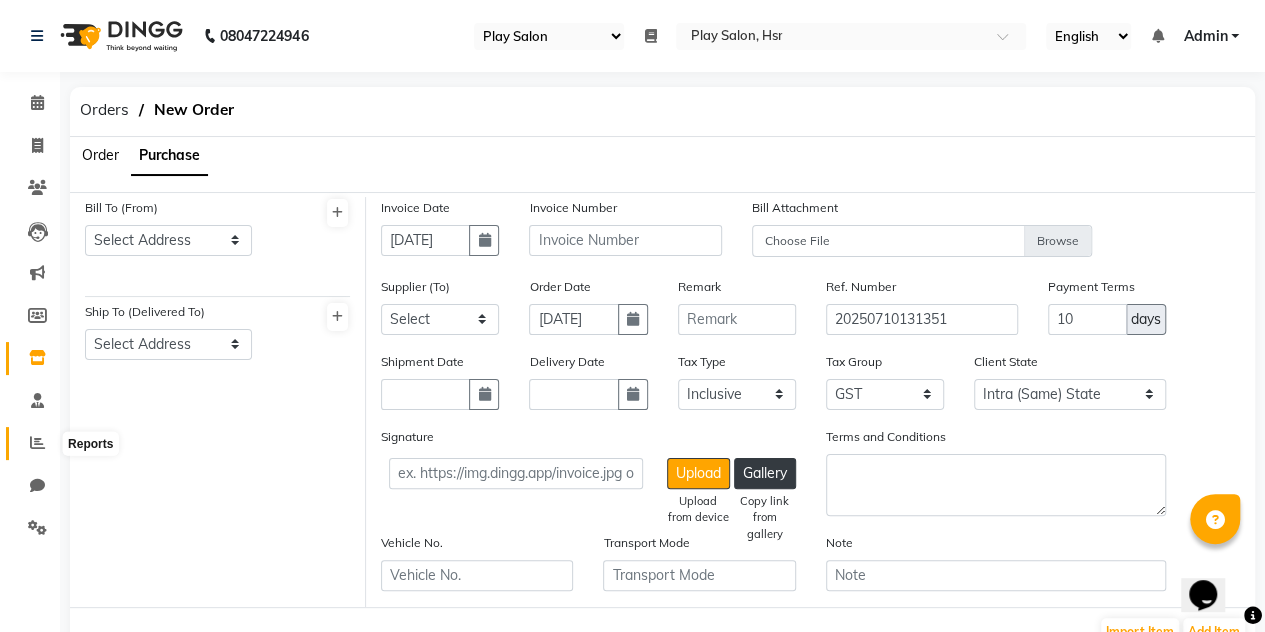 click 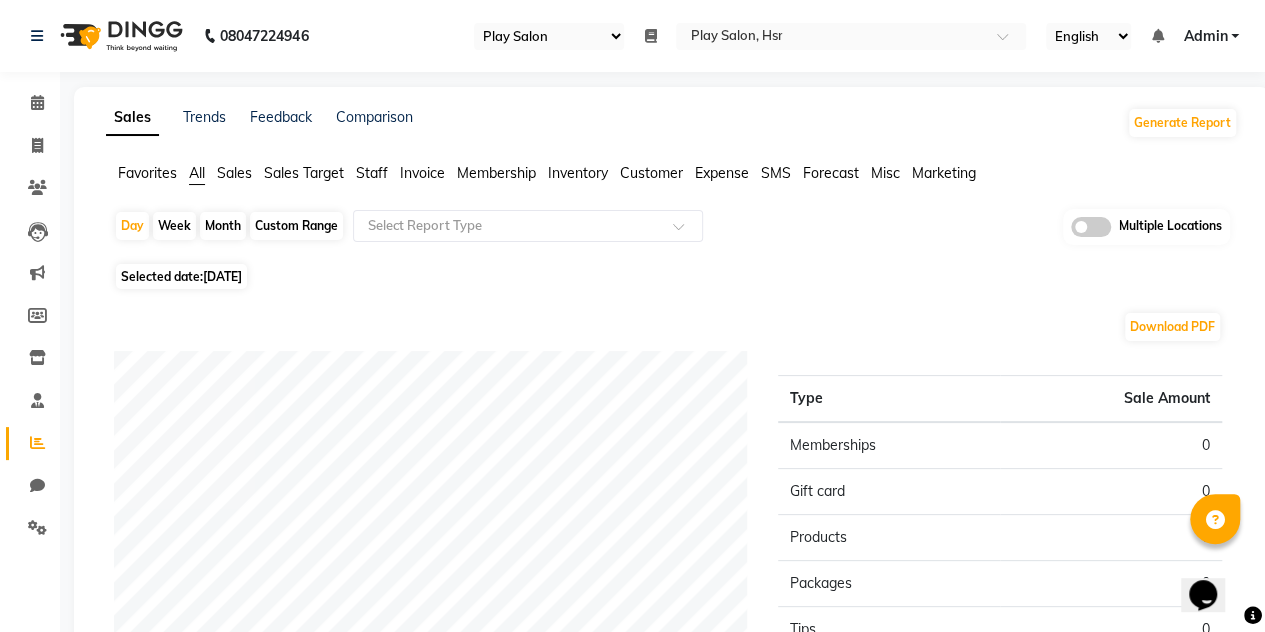 click on "Inventory" 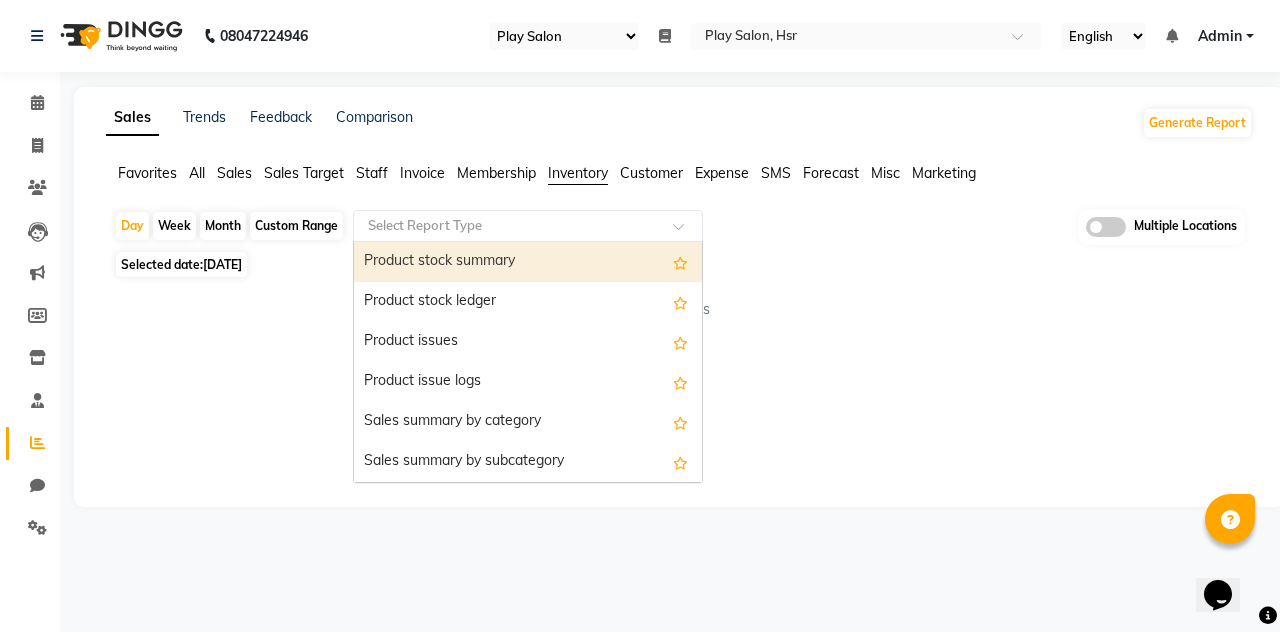 click on "Select Report Type" 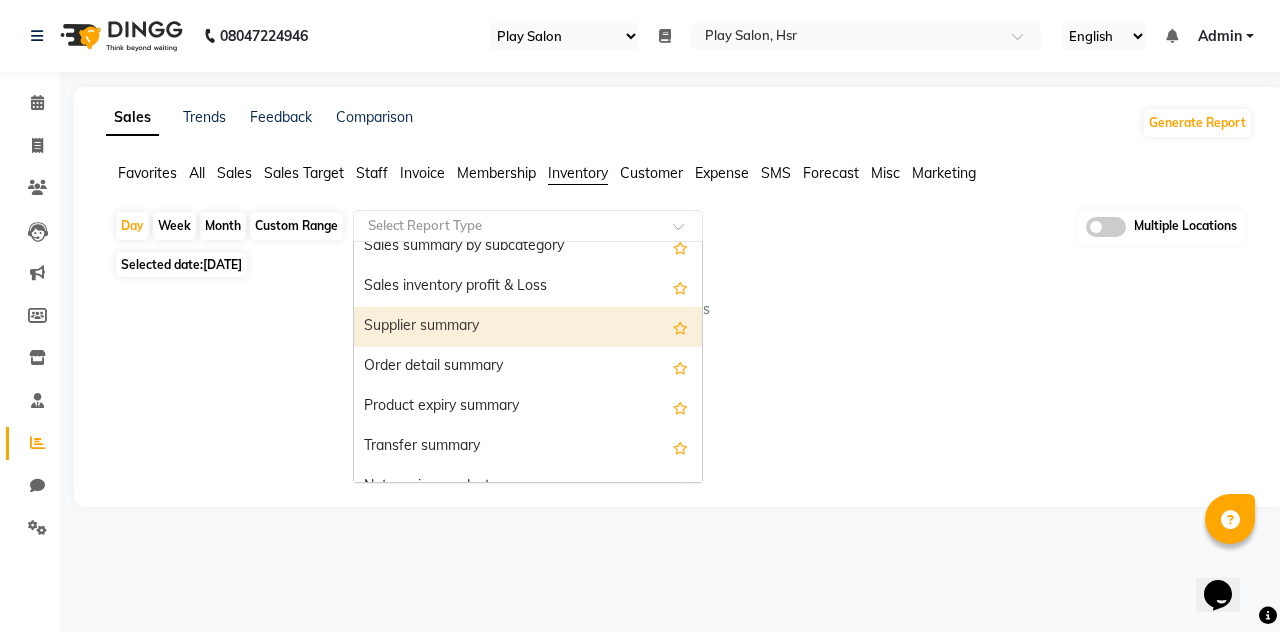 scroll, scrollTop: 215, scrollLeft: 0, axis: vertical 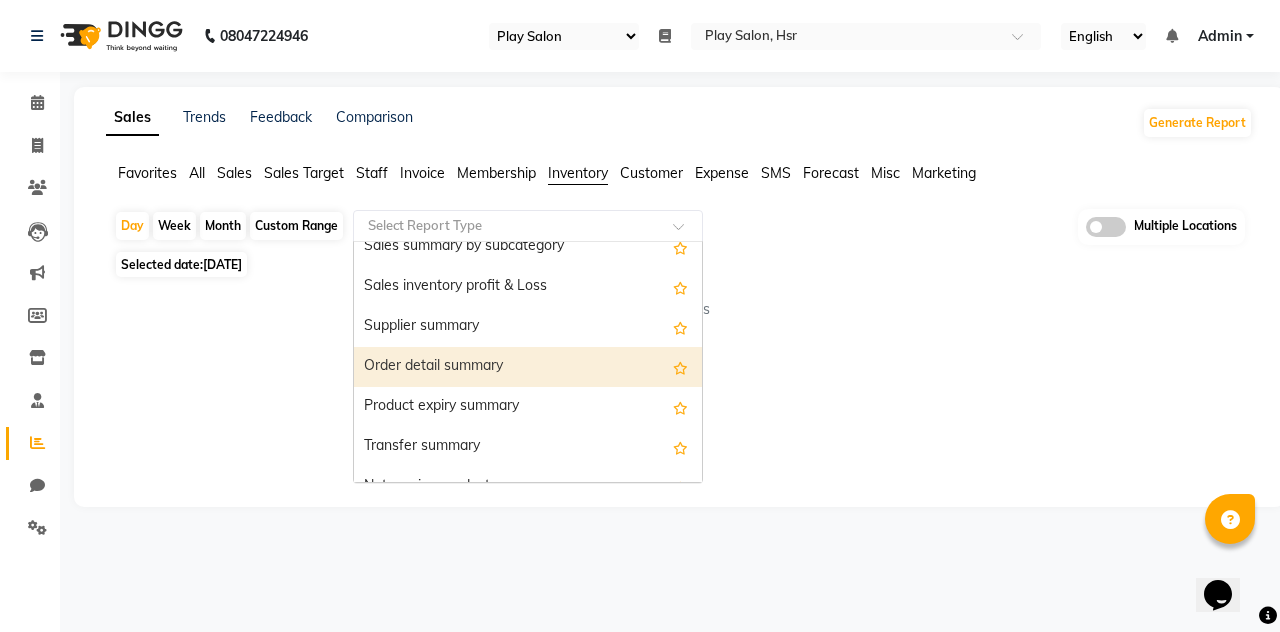 click on "Order detail summary" at bounding box center (528, 367) 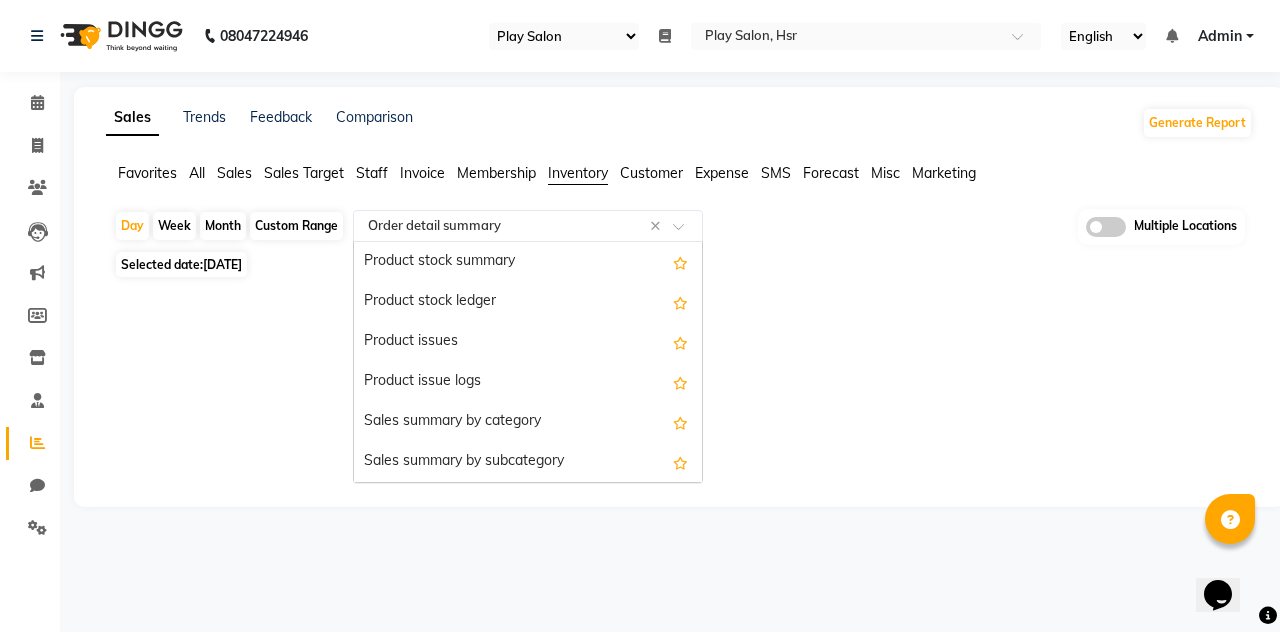 scroll, scrollTop: 320, scrollLeft: 0, axis: vertical 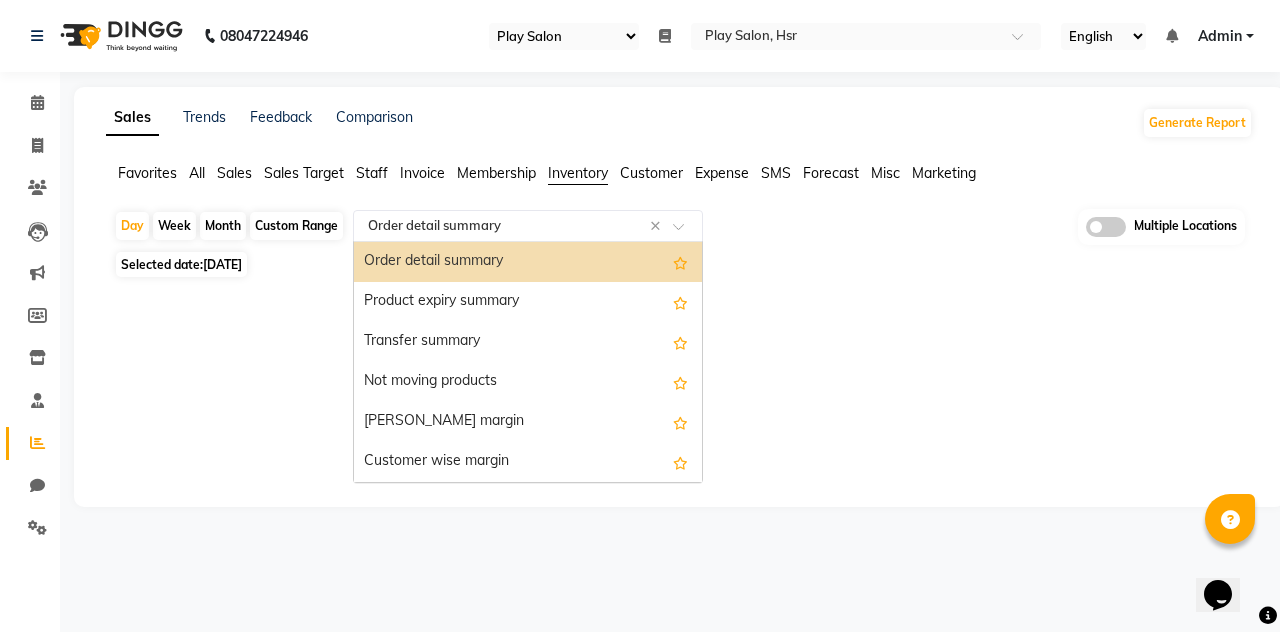 click 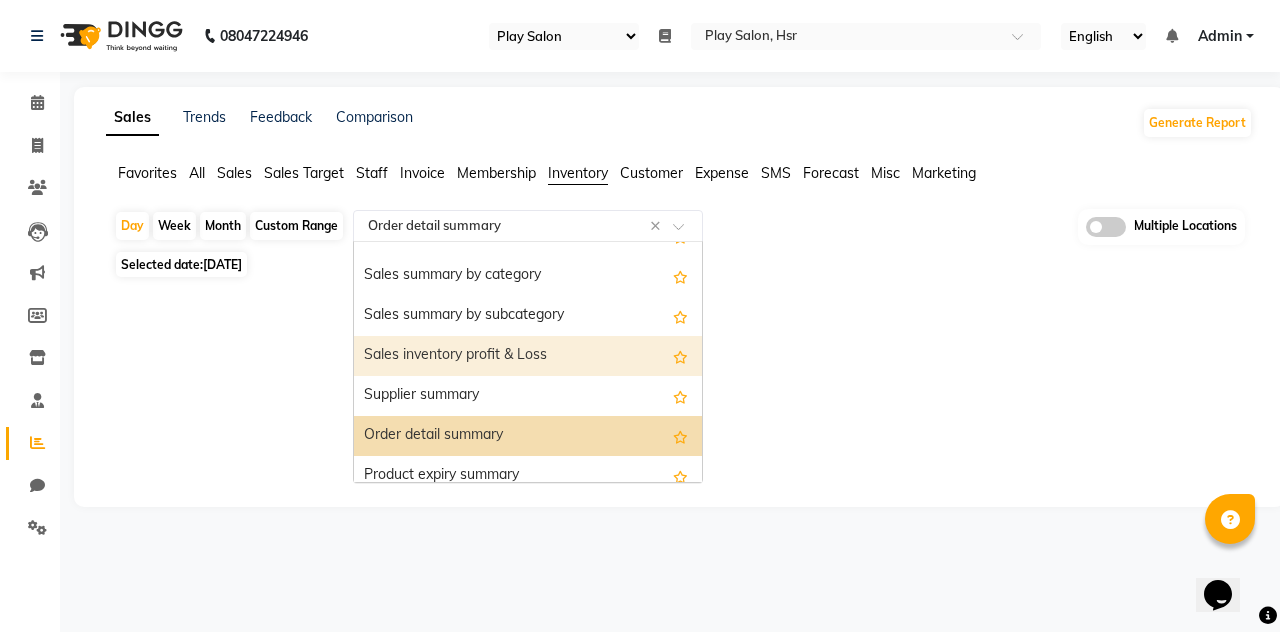 scroll, scrollTop: 124, scrollLeft: 0, axis: vertical 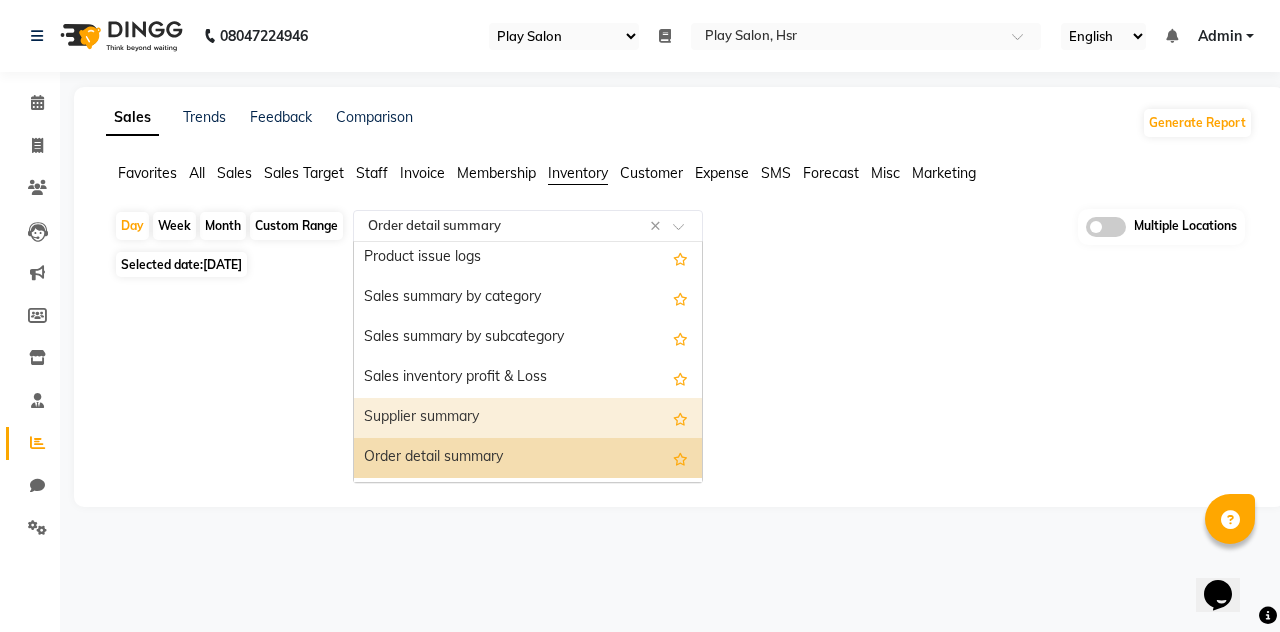 click on "Supplier summary" at bounding box center (528, 418) 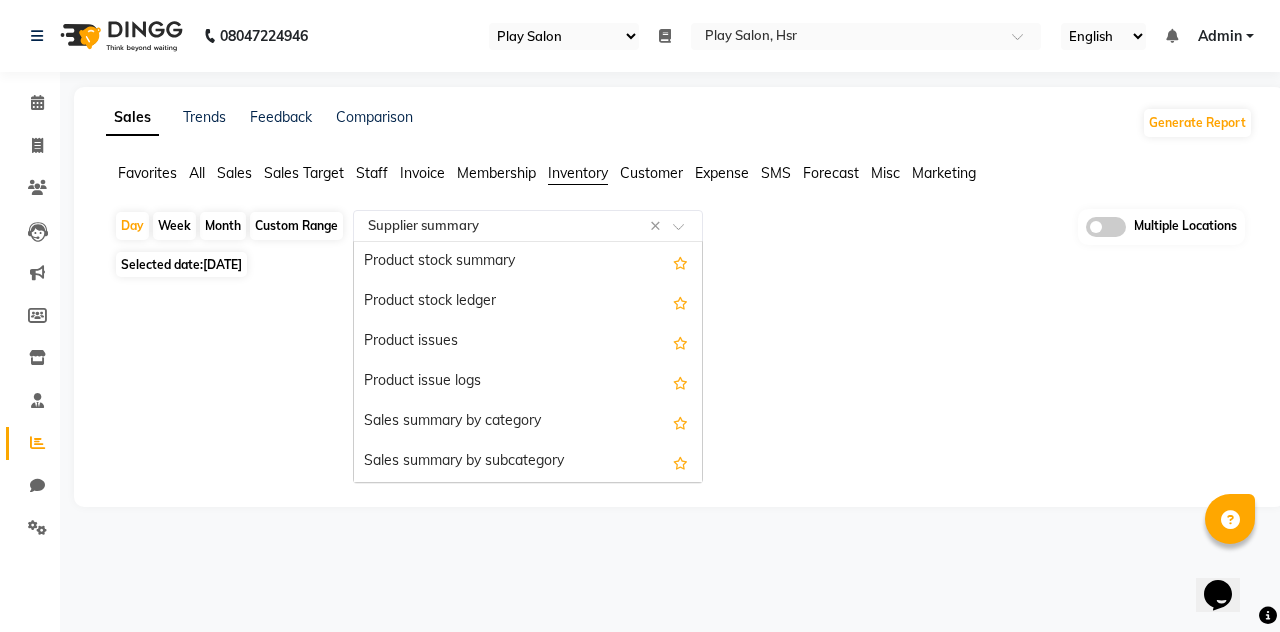 click 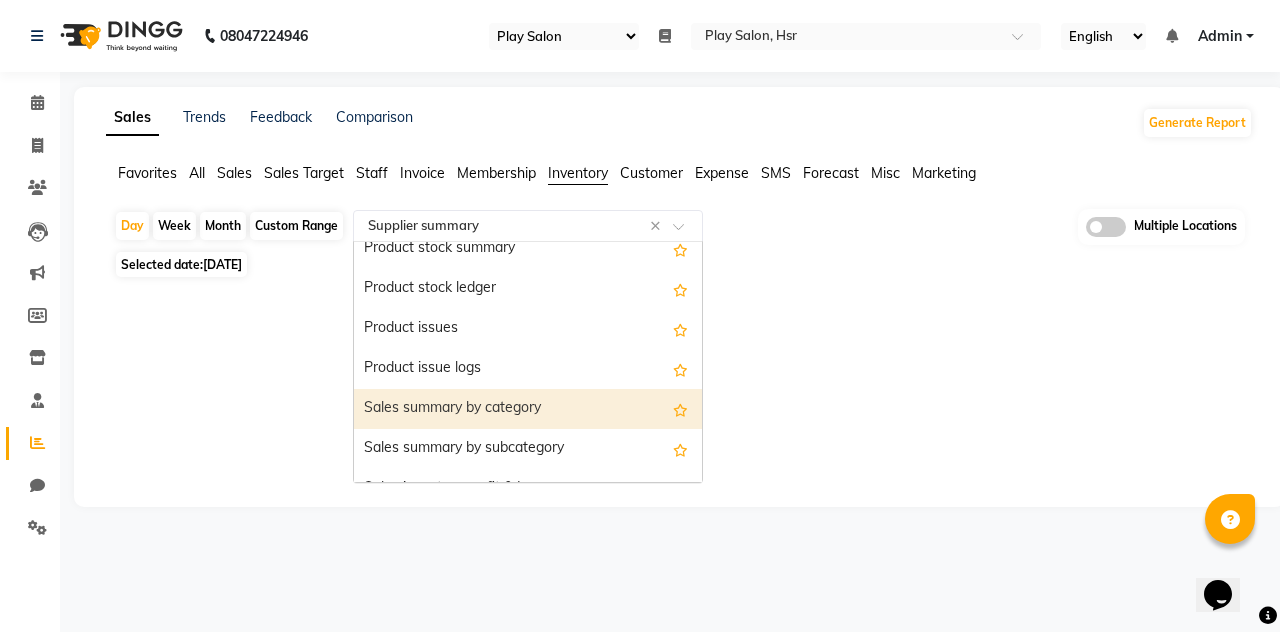 scroll, scrollTop: 0, scrollLeft: 0, axis: both 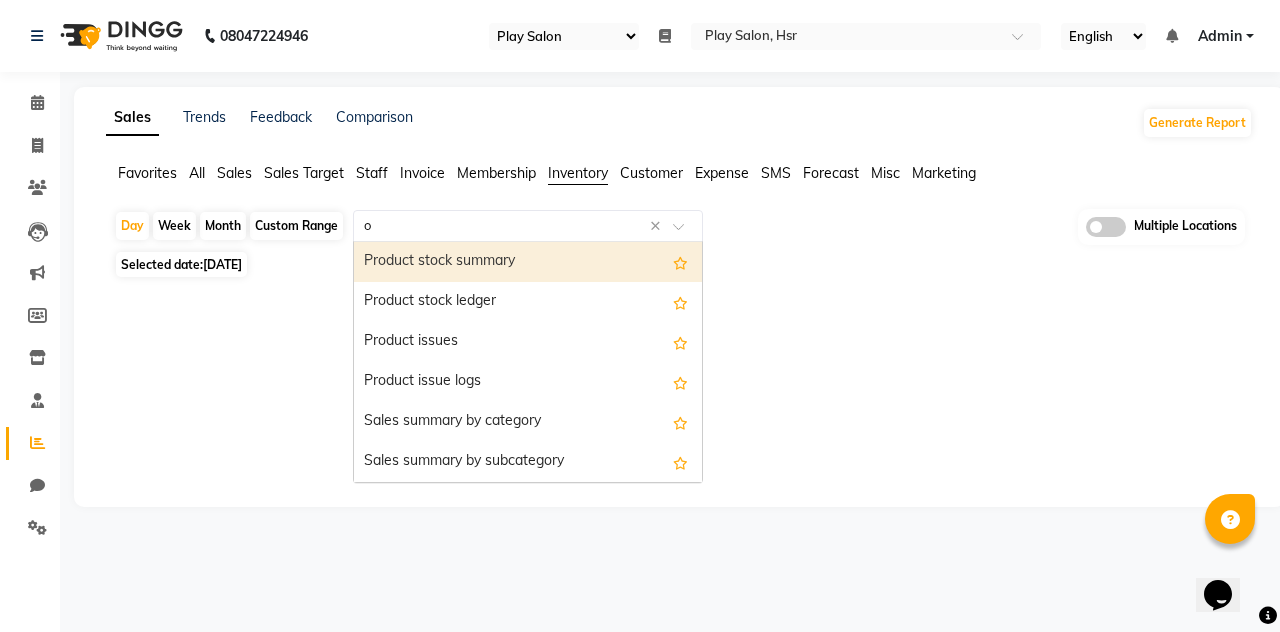 type on "or" 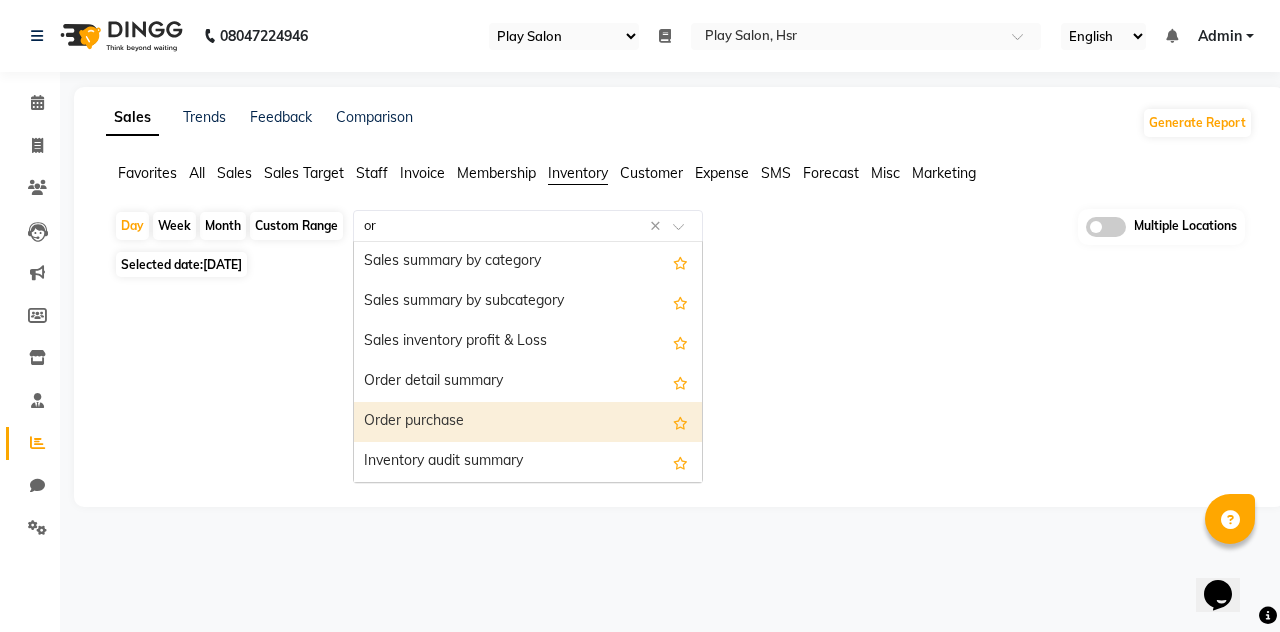click on "Order purchase" at bounding box center (528, 422) 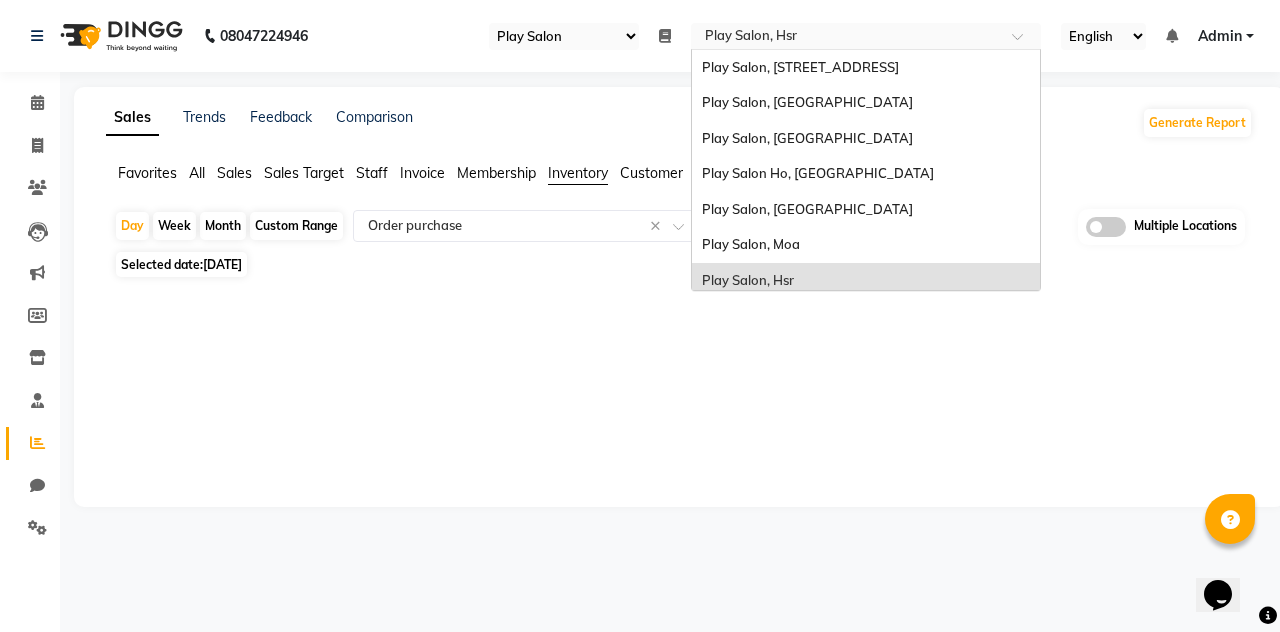 scroll, scrollTop: 79, scrollLeft: 0, axis: vertical 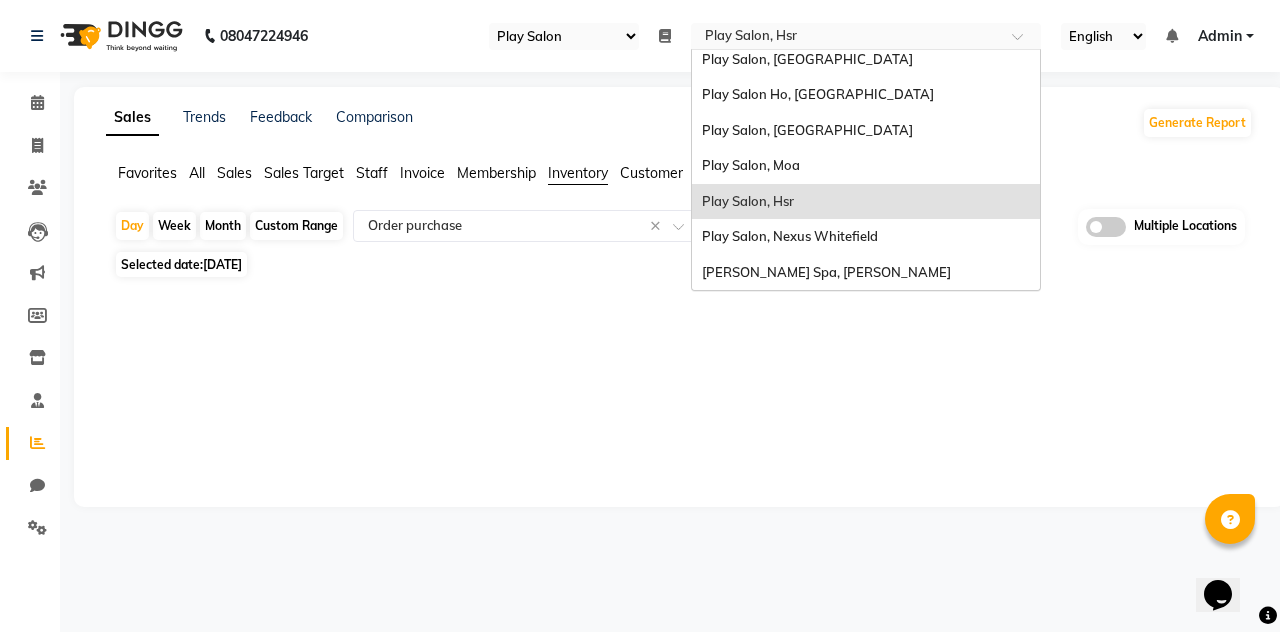 click at bounding box center [846, 38] 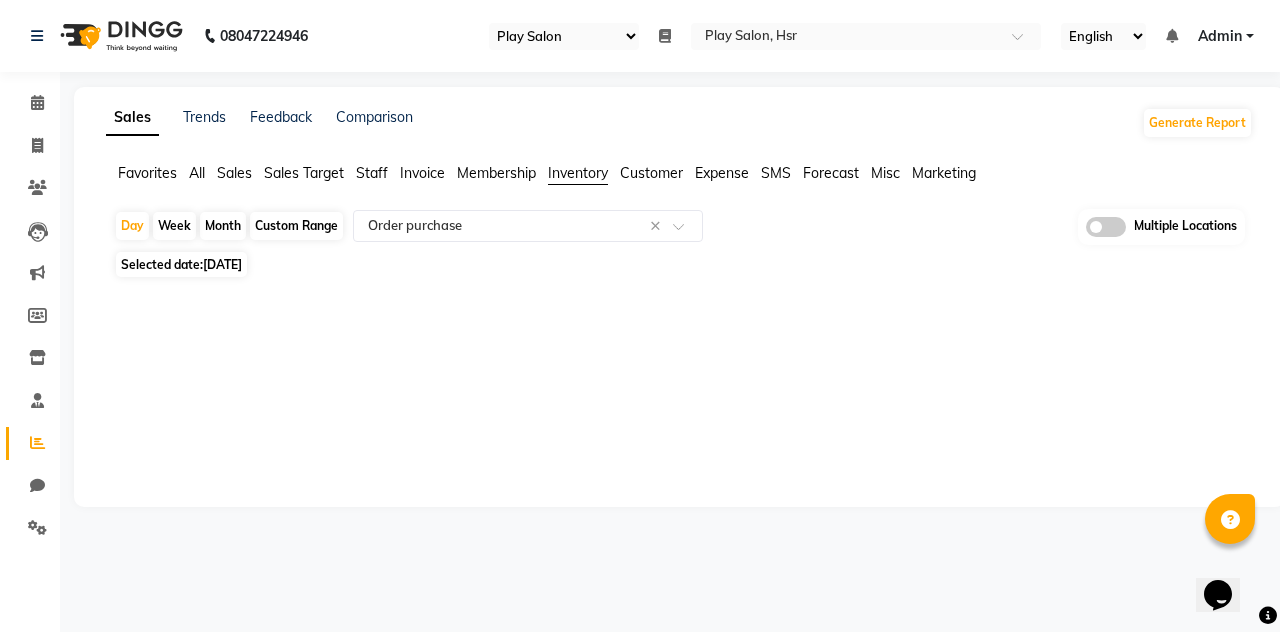 click on "10-07-2025" 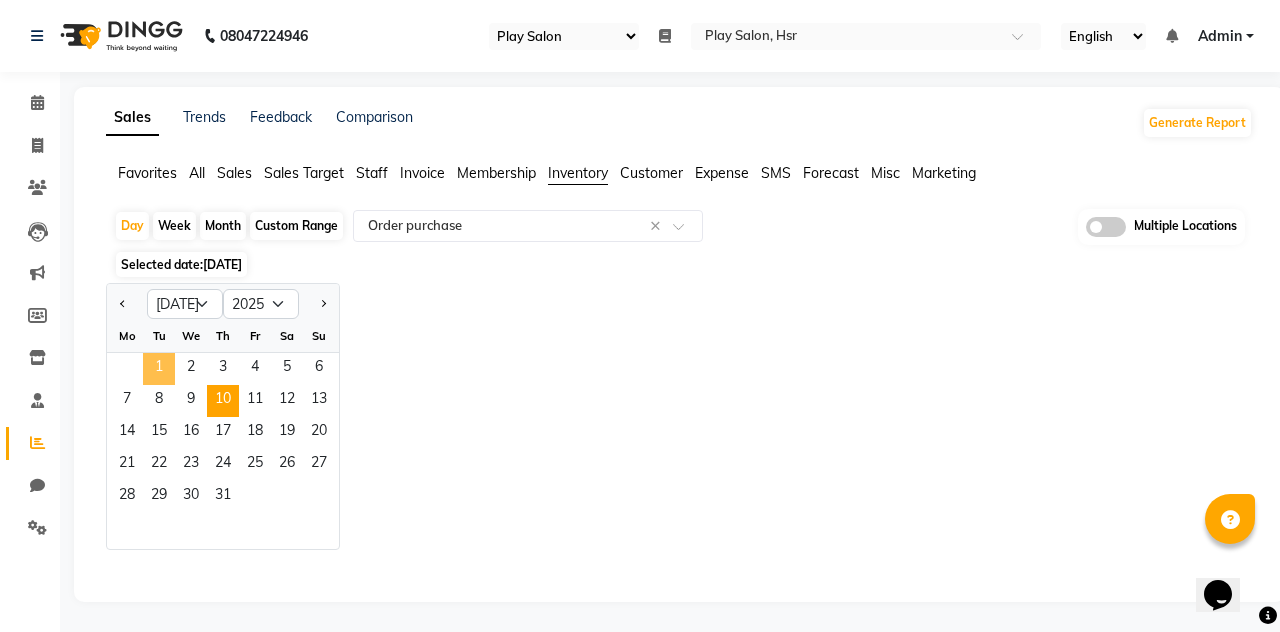 click on "1" 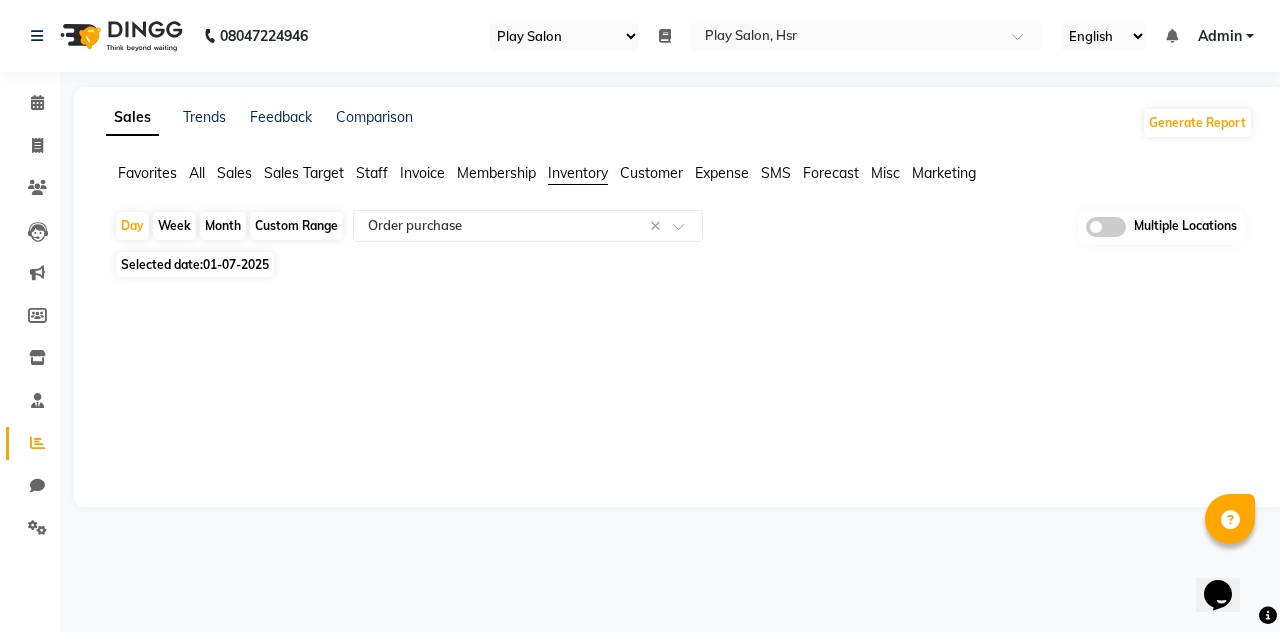 click on "Custom Range" 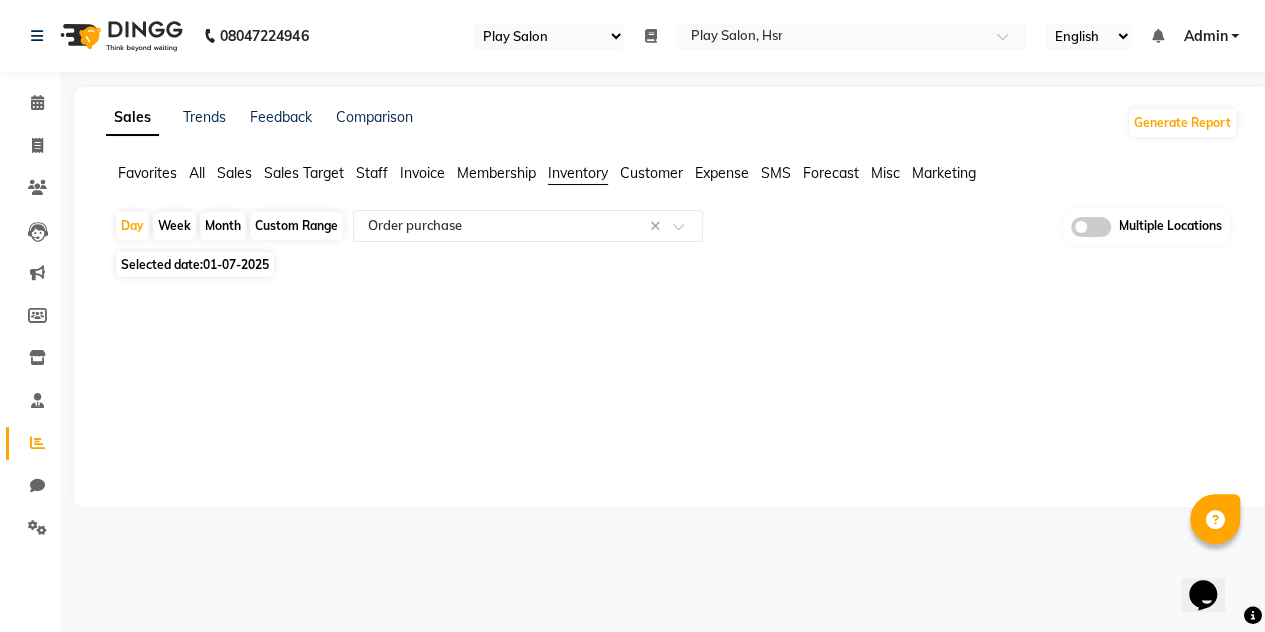 select on "7" 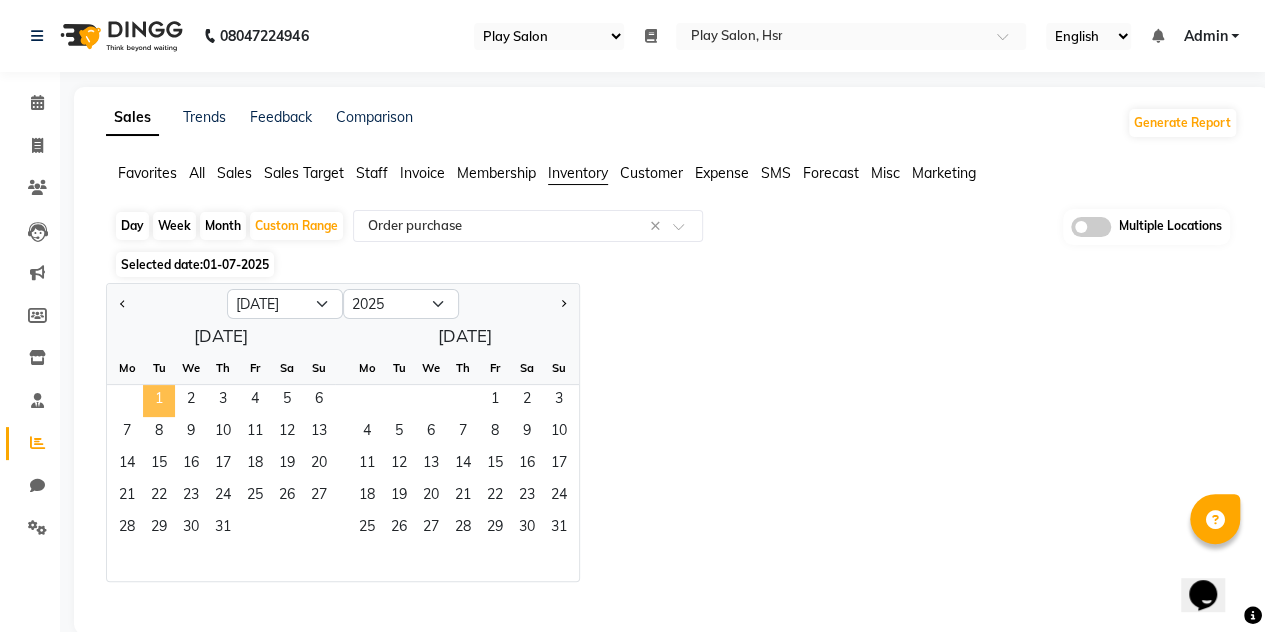 click on "1" 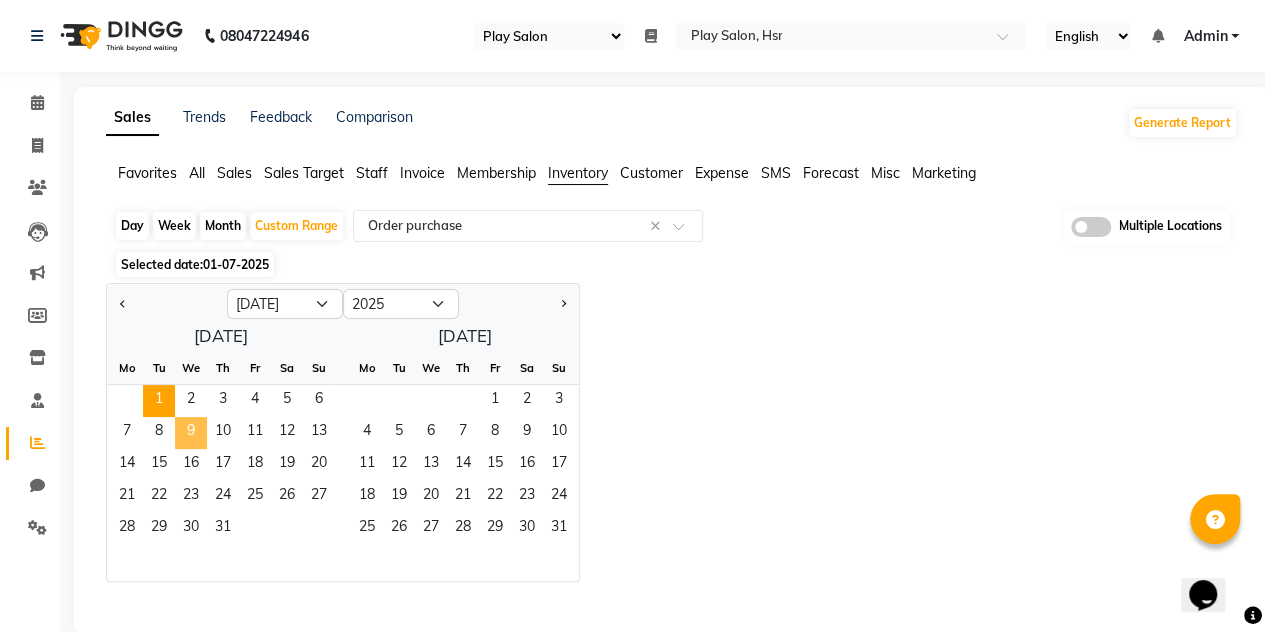 click on "9" 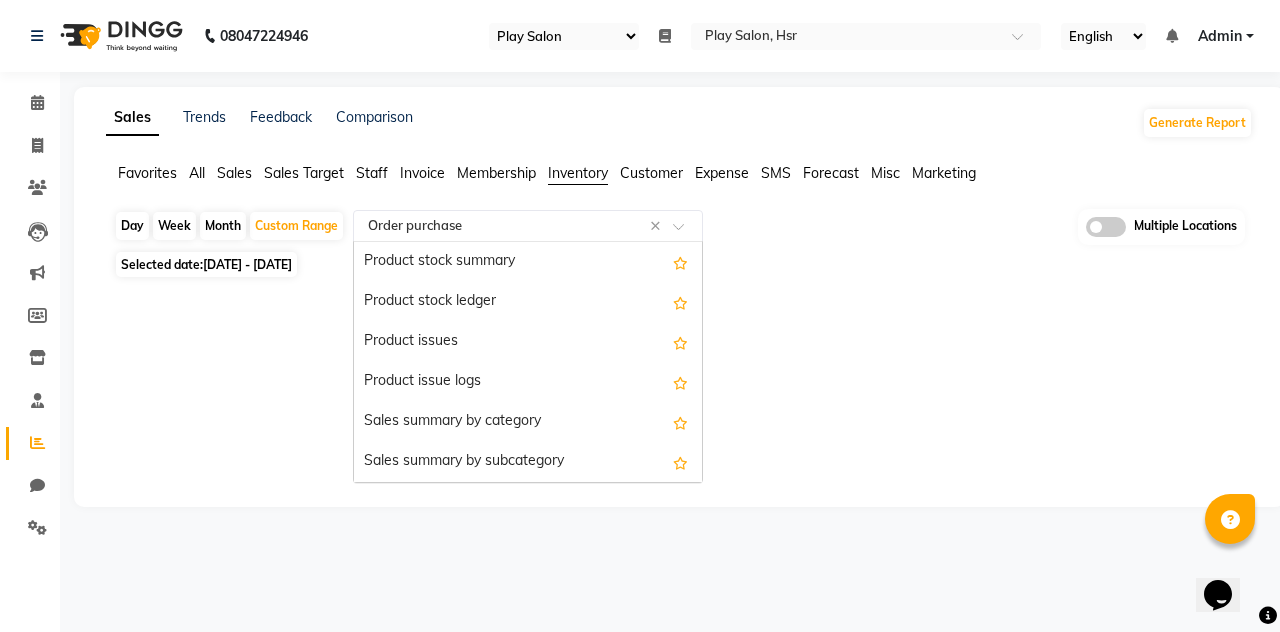 click 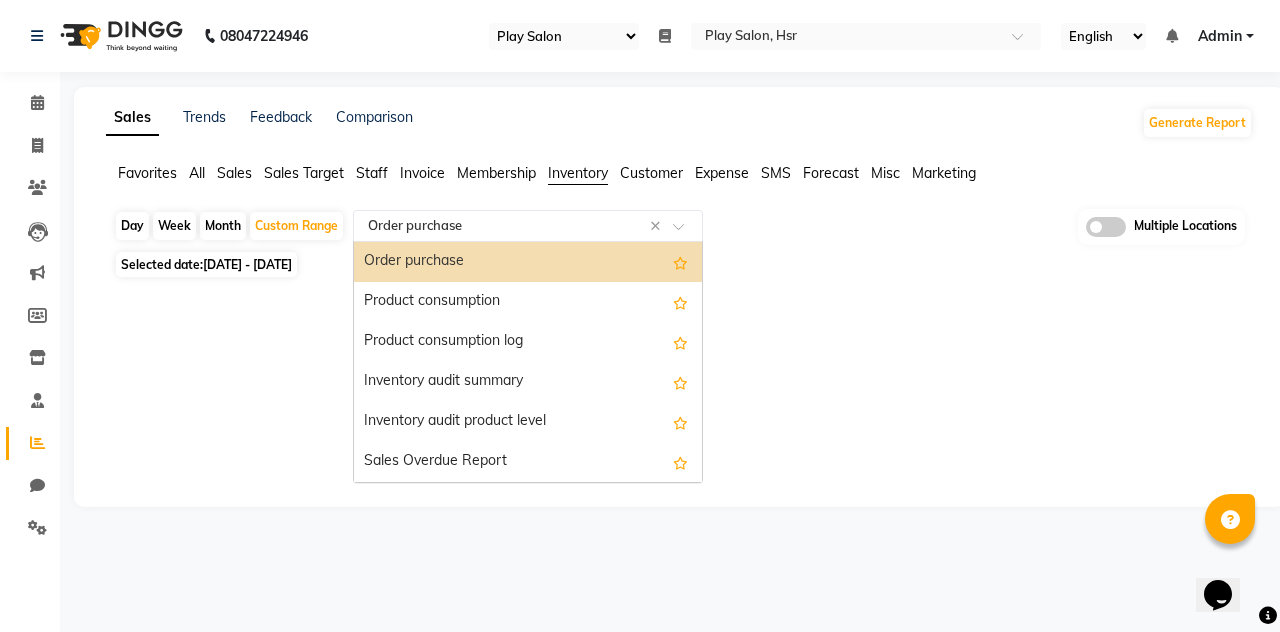 click 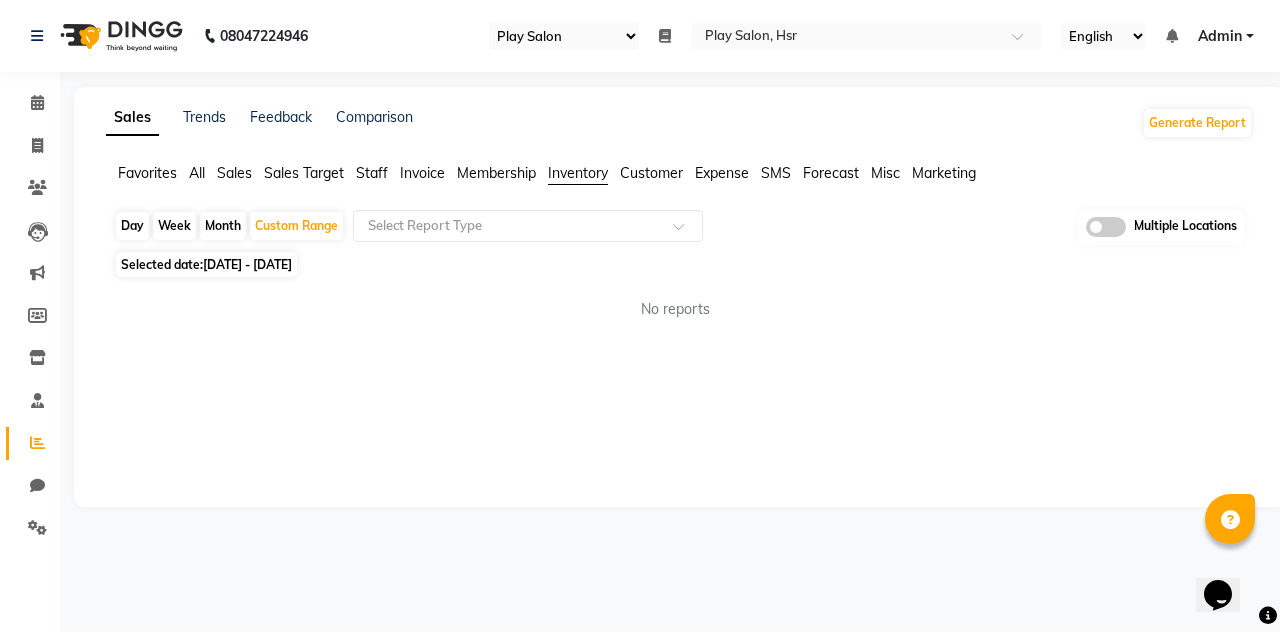 click on "Inventory" 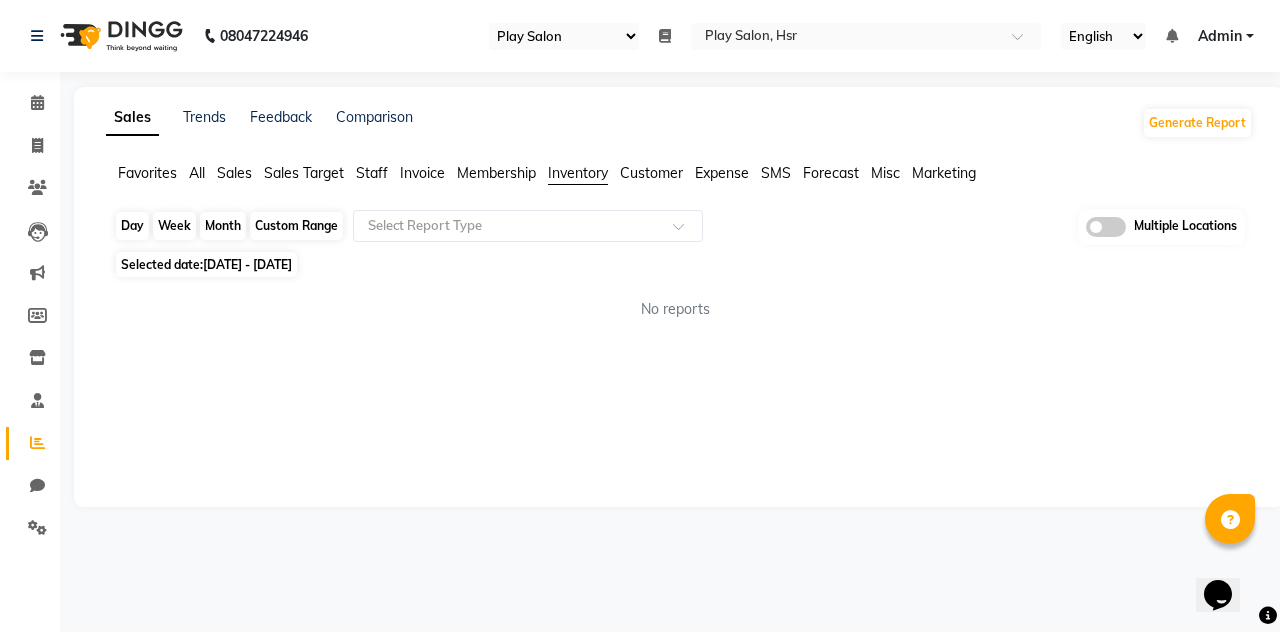 click on "Custom Range" 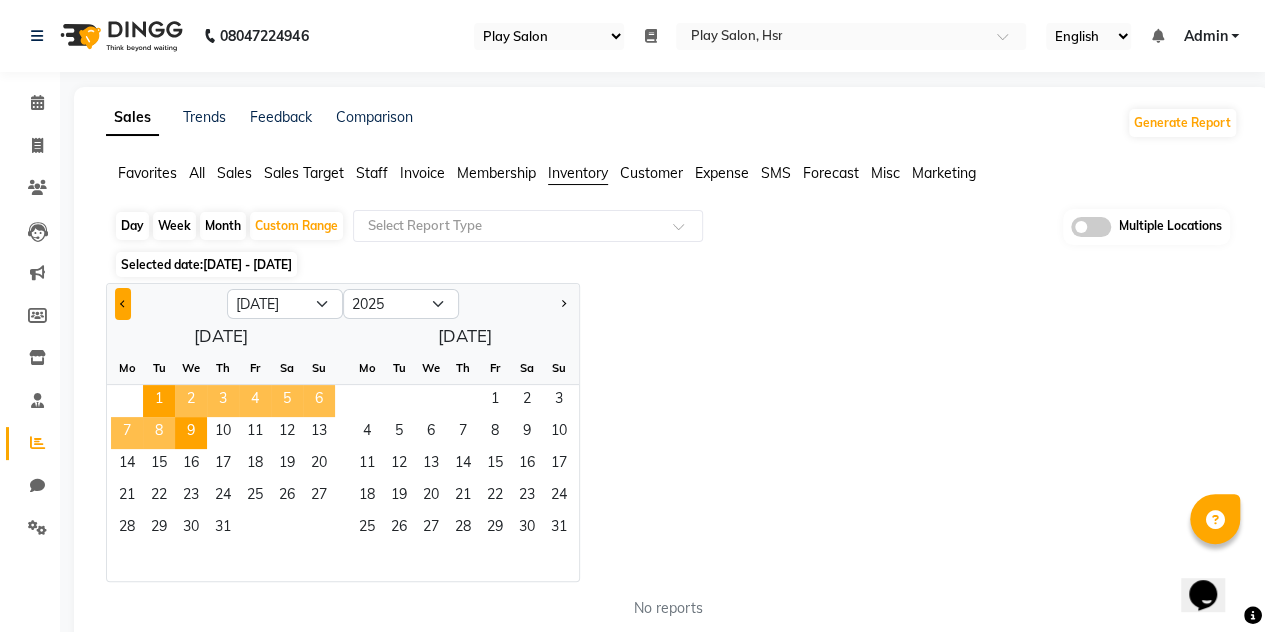 click 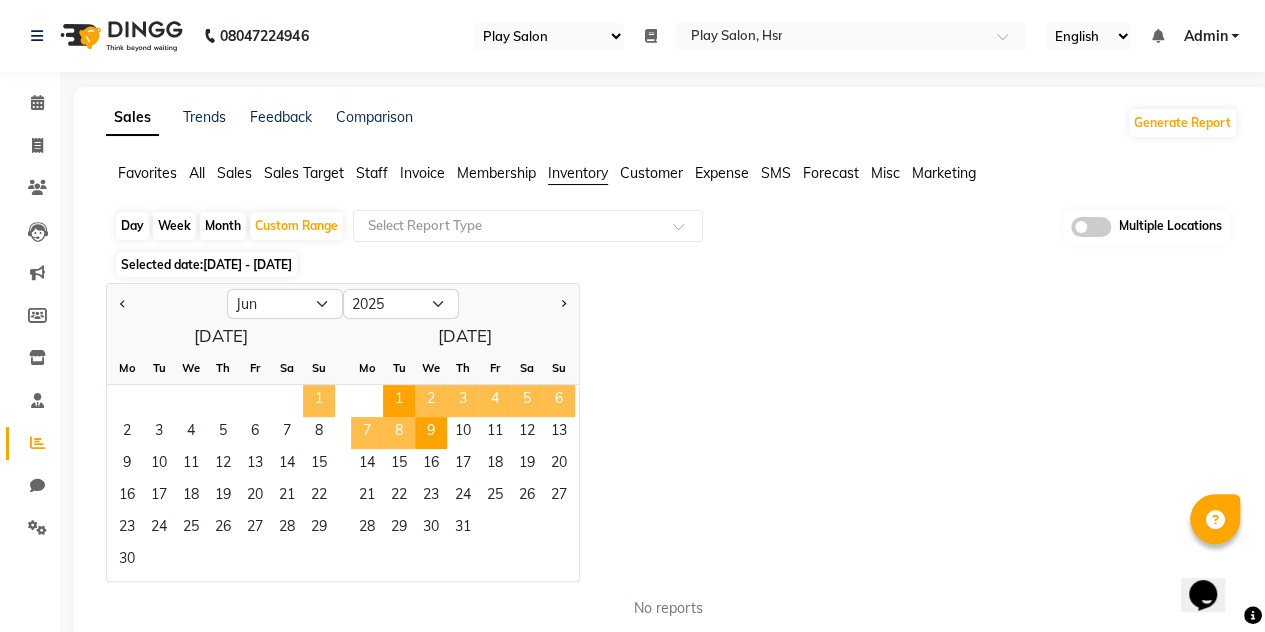 click on "1" 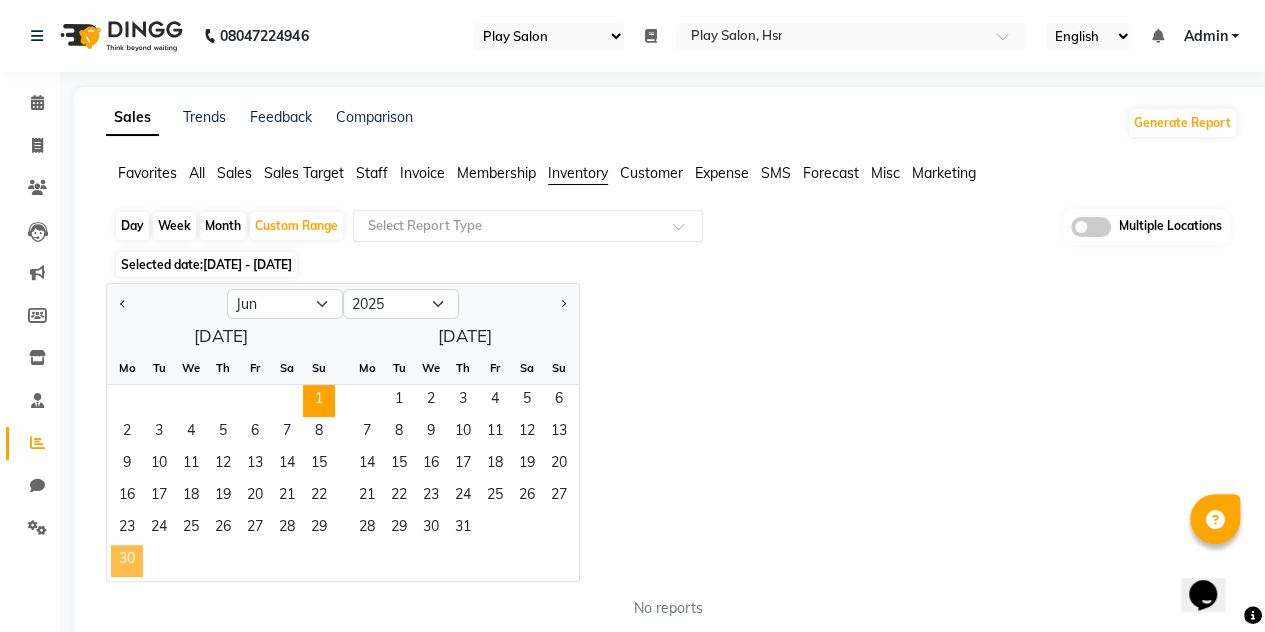 drag, startPoint x: 144, startPoint y: 557, endPoint x: 130, endPoint y: 557, distance: 14 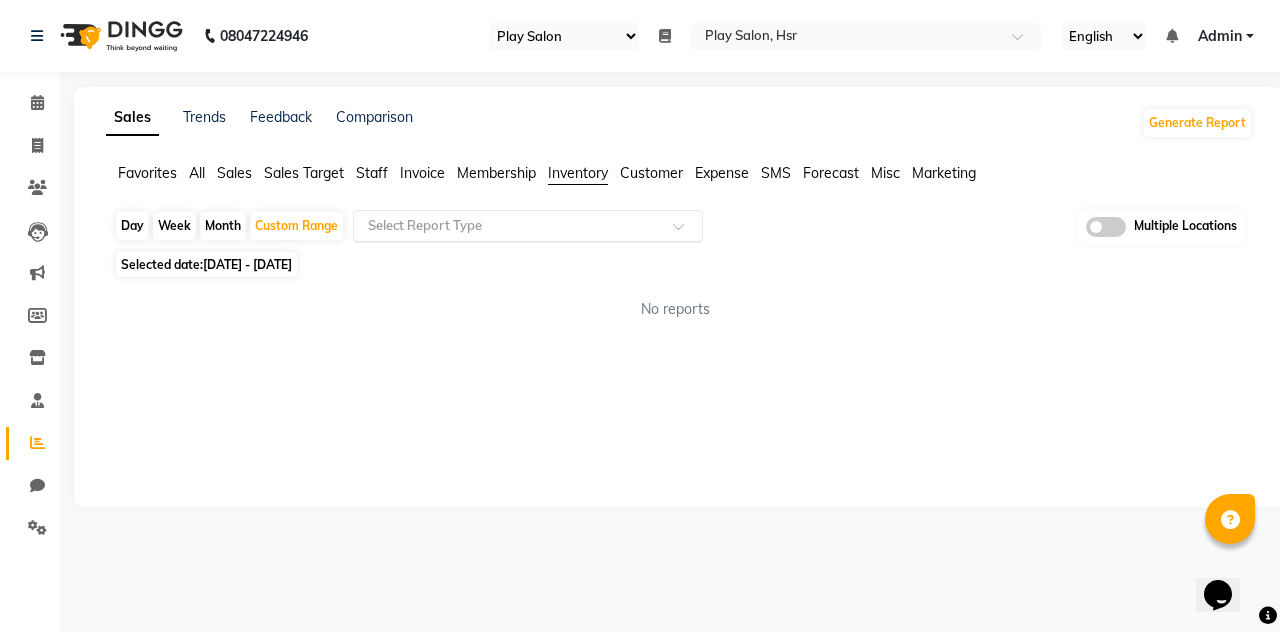 click on "Select Report Type" 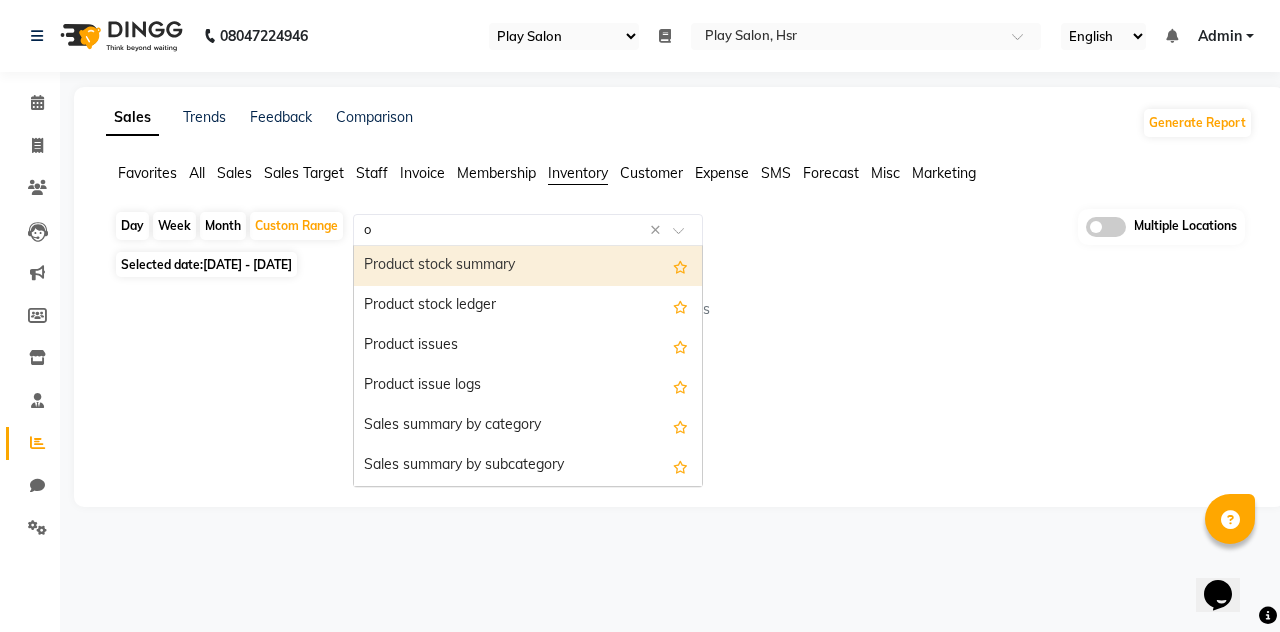 type on "or" 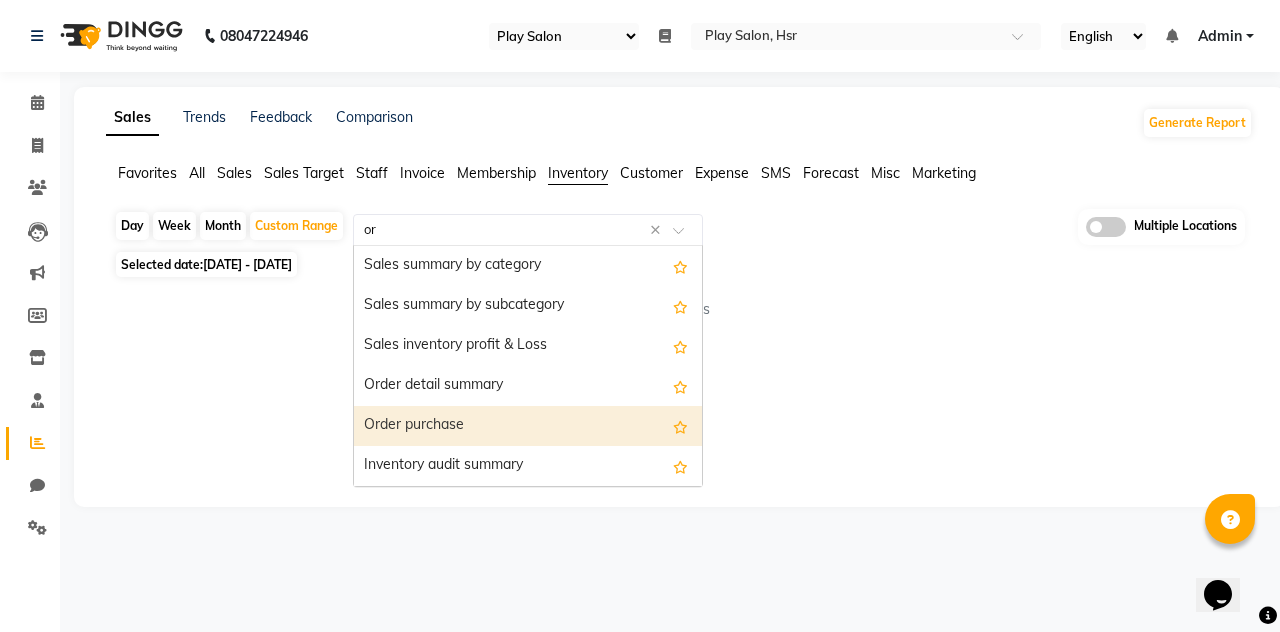 click on "Order purchase" at bounding box center (528, 426) 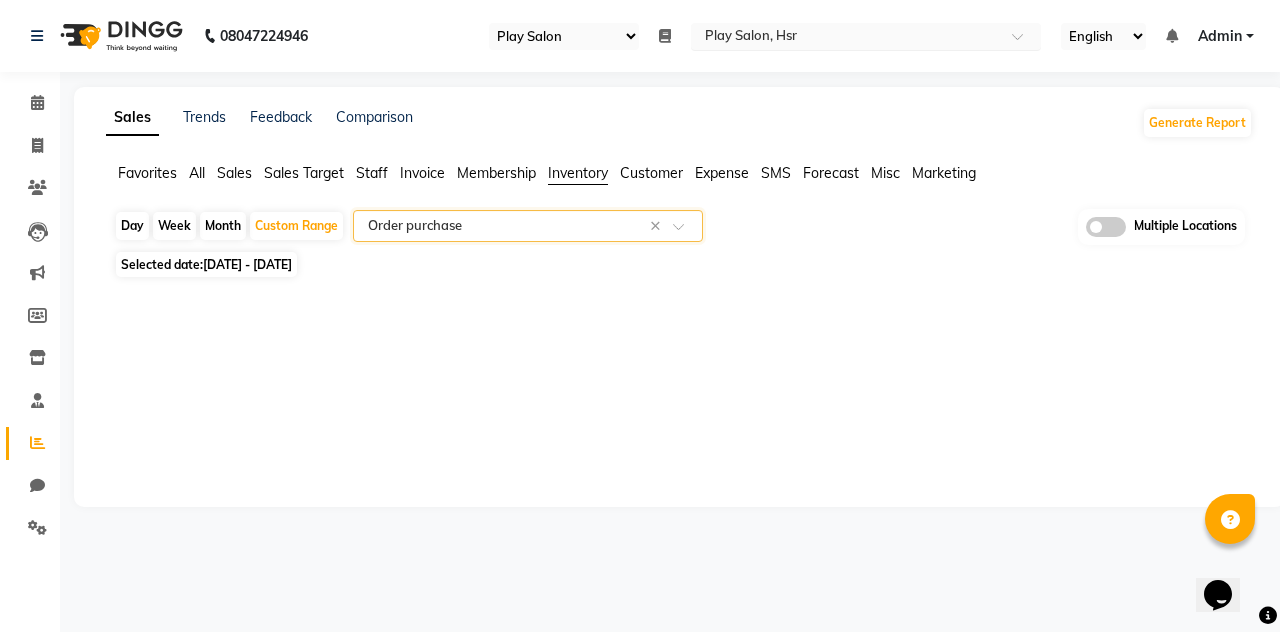 click at bounding box center (846, 38) 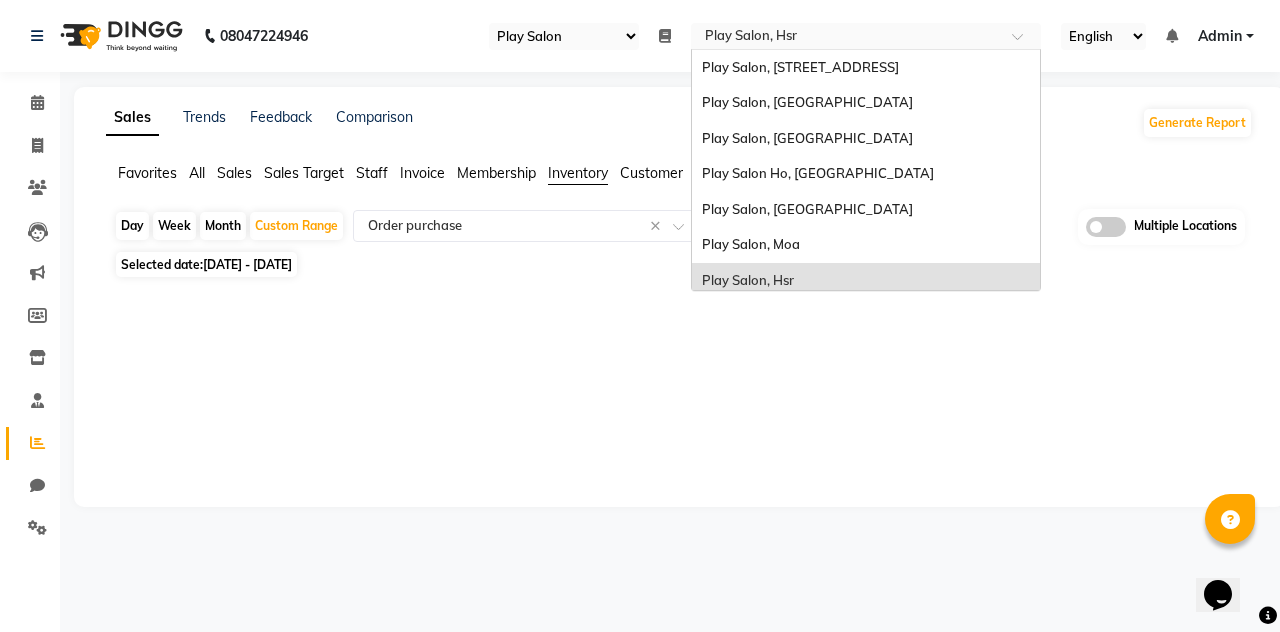 scroll, scrollTop: 79, scrollLeft: 0, axis: vertical 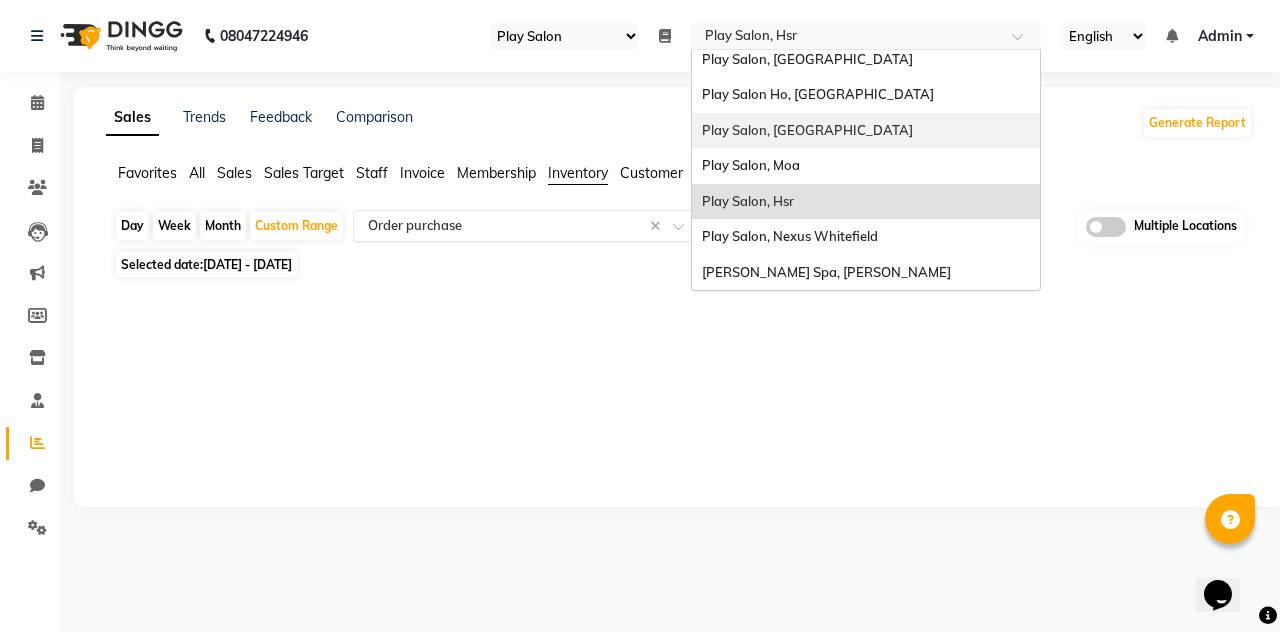 click 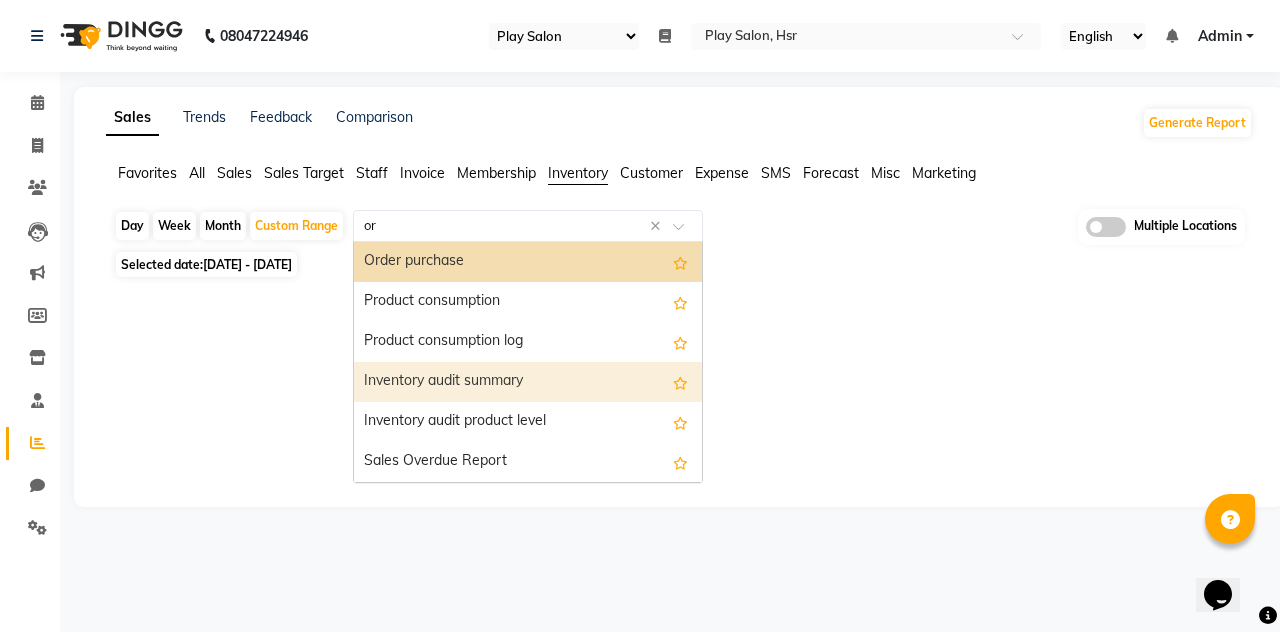 scroll, scrollTop: 160, scrollLeft: 0, axis: vertical 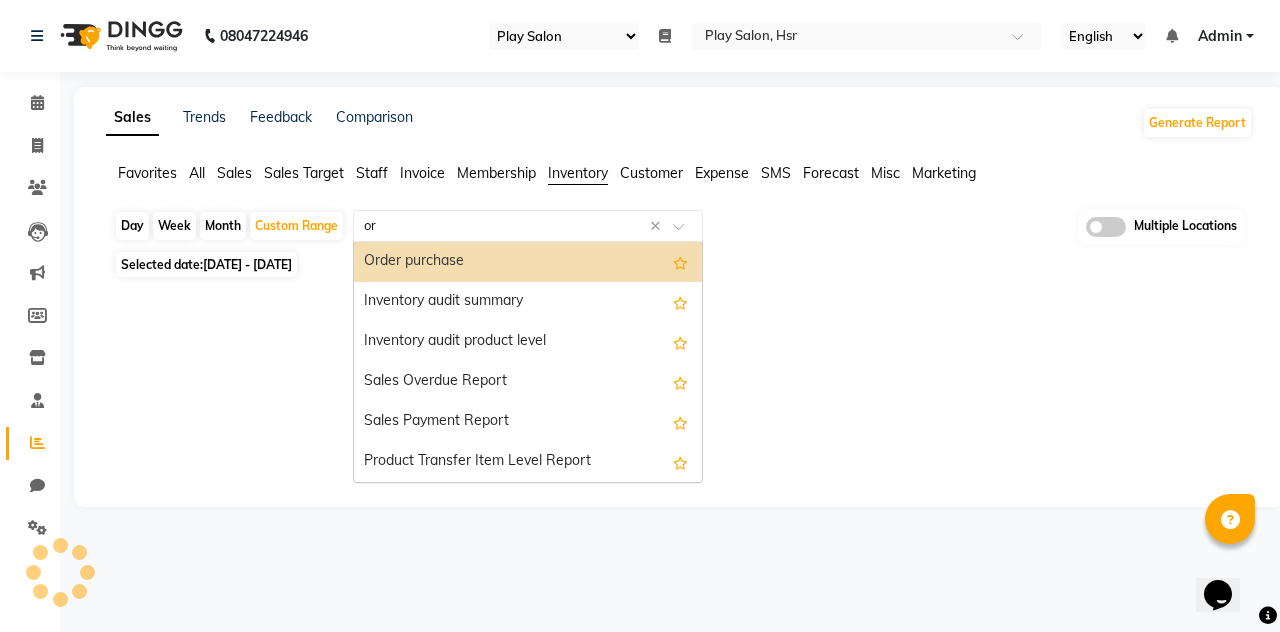 type on "ord" 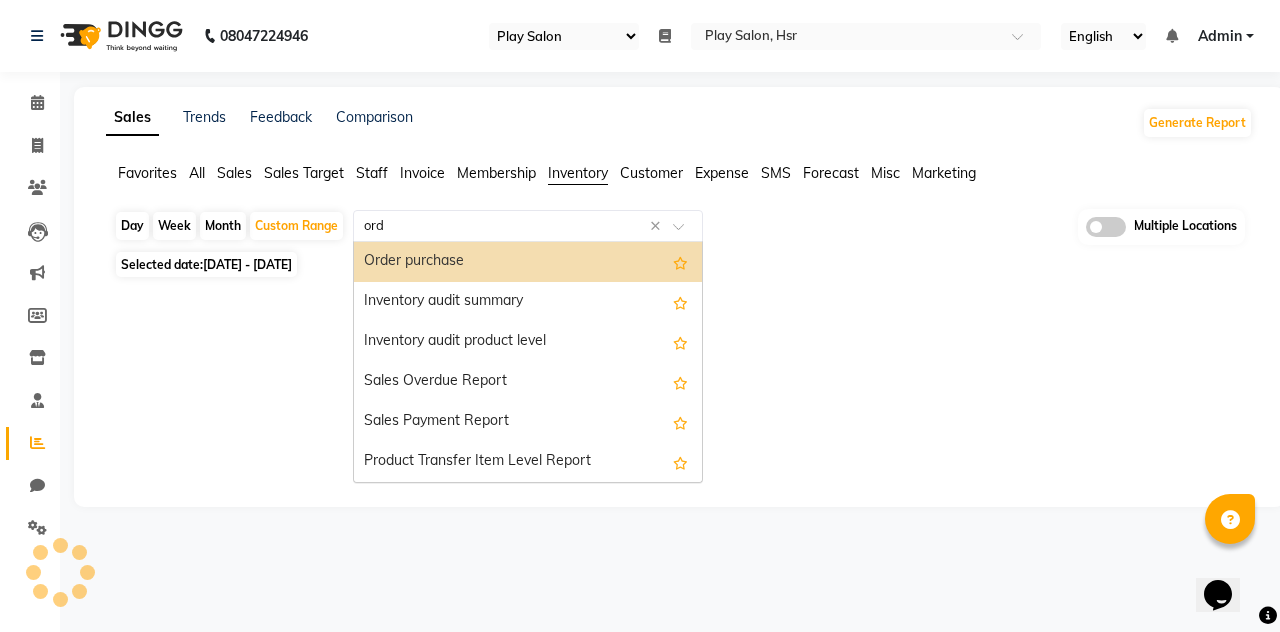 scroll, scrollTop: 0, scrollLeft: 0, axis: both 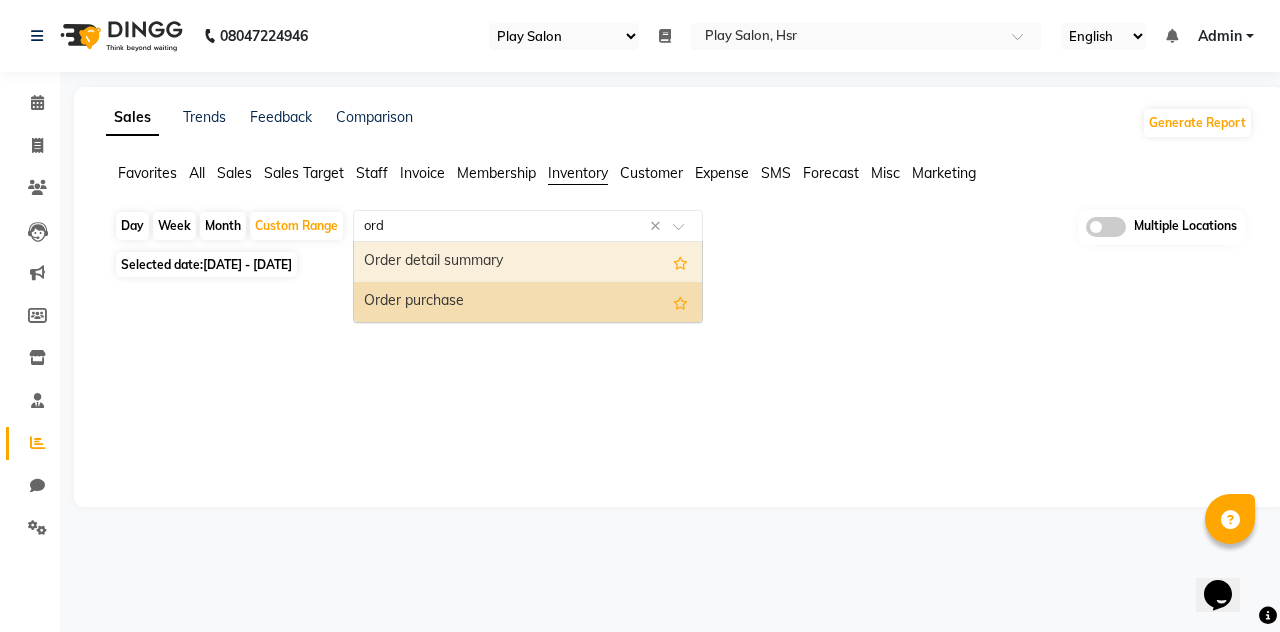 click on "Order detail summary" at bounding box center (528, 262) 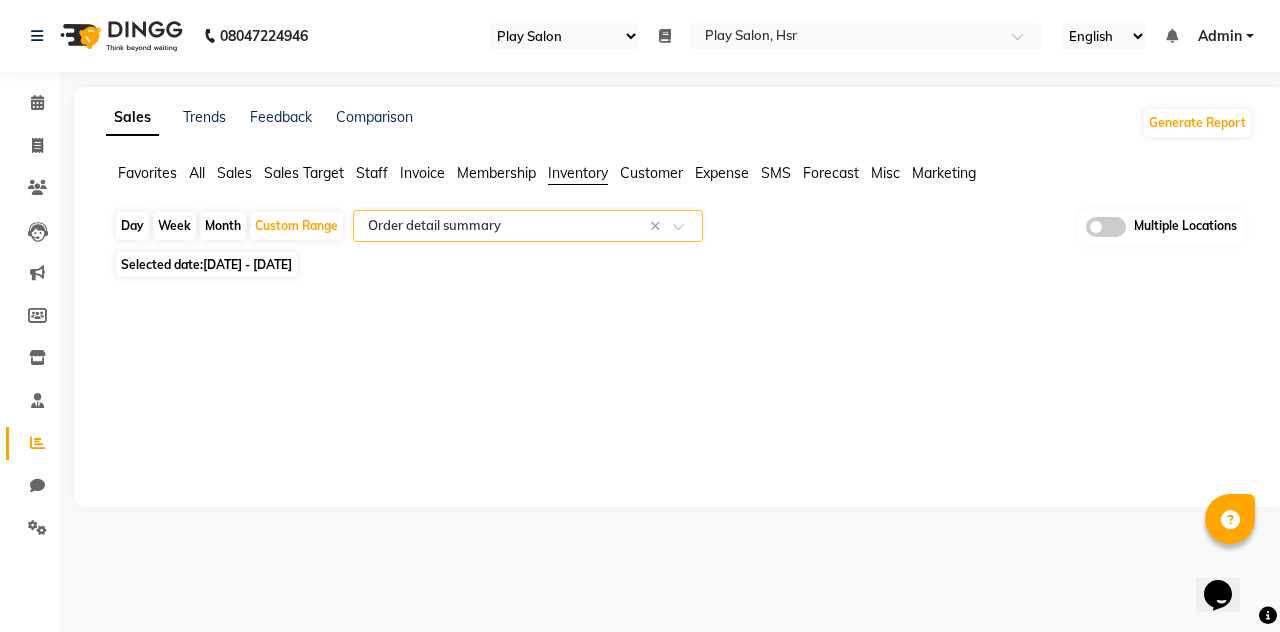 click on "08047224946 Select Register Play Salon Daily Open Registers nothing to show Select Location × Play Salon, Hsr English ENGLISH Español العربية मराठी हिंदी ગુજરાતી தமிழ் 中文 Notifications nothing to show Admin Manage Profile Change Password Sign out  Version:3.15.4" 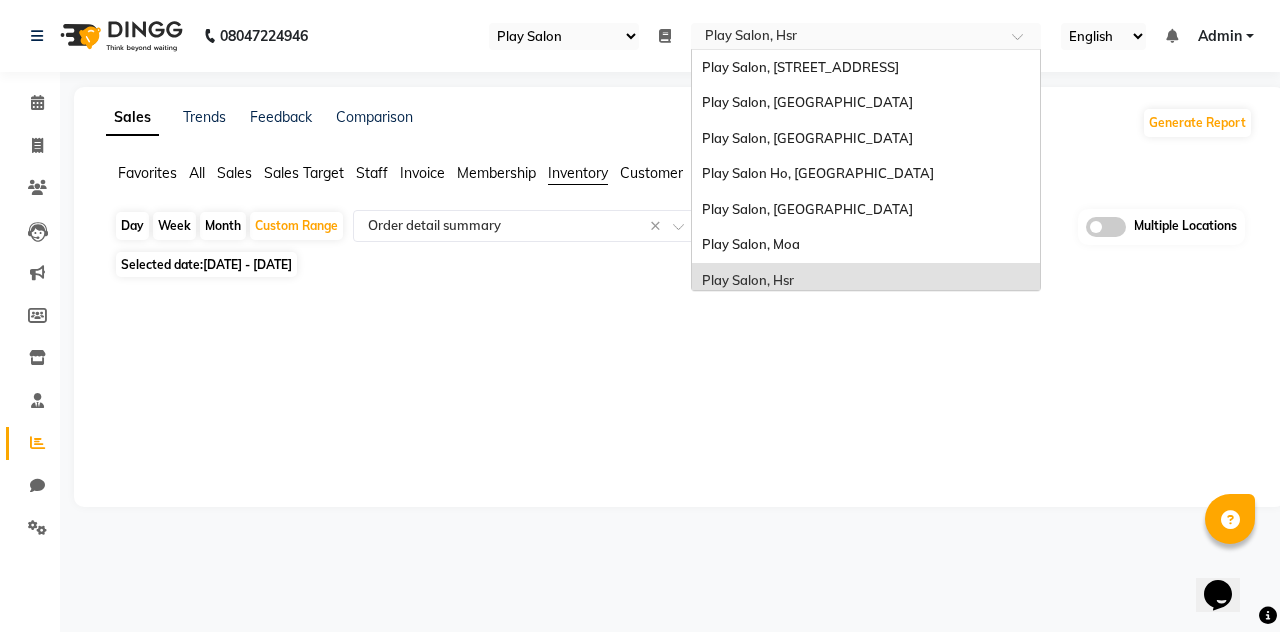 click at bounding box center [846, 38] 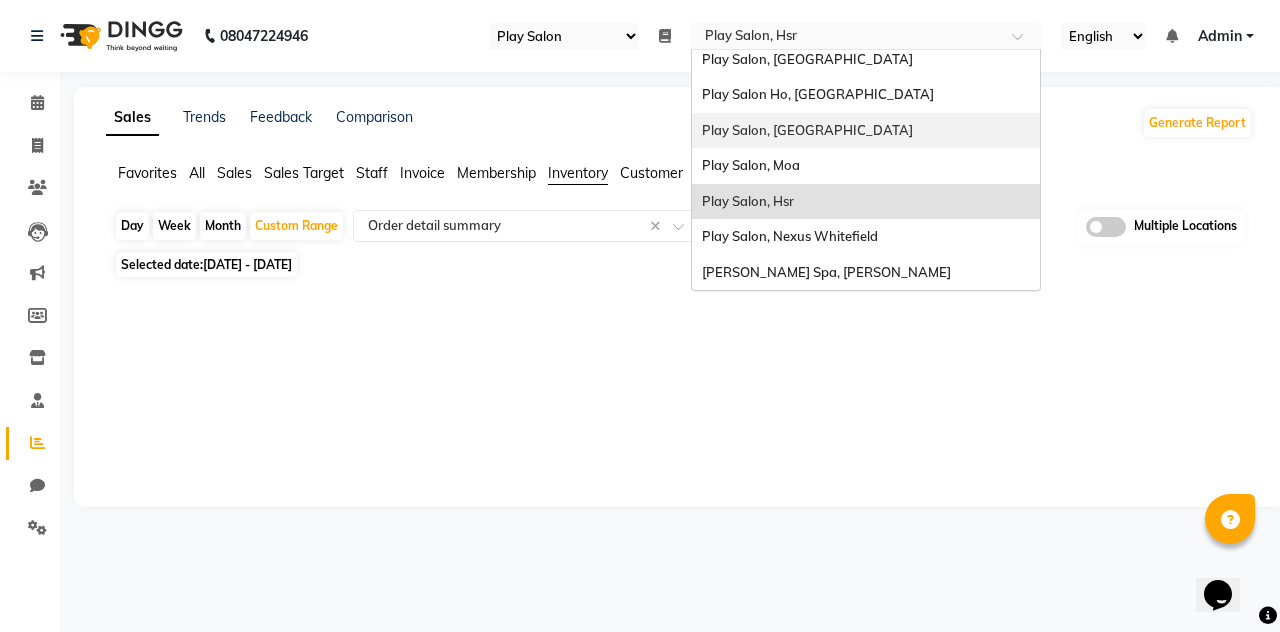 scroll, scrollTop: 0, scrollLeft: 0, axis: both 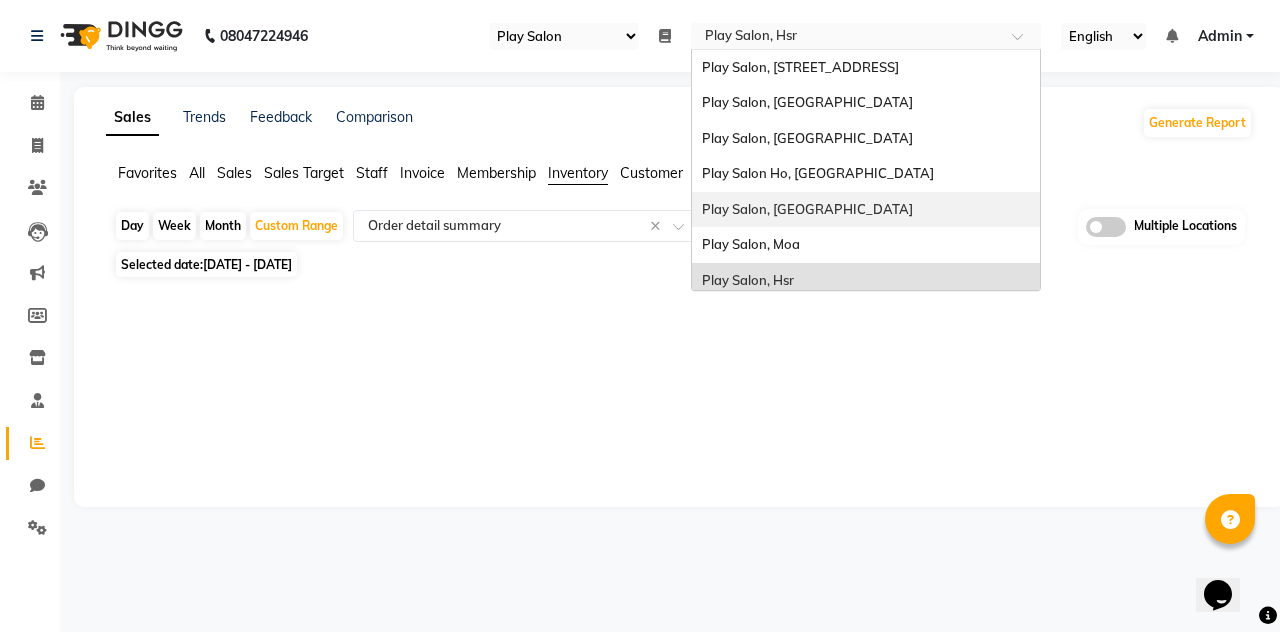 click on "Play Salon, Phoenix Mall" at bounding box center [807, 209] 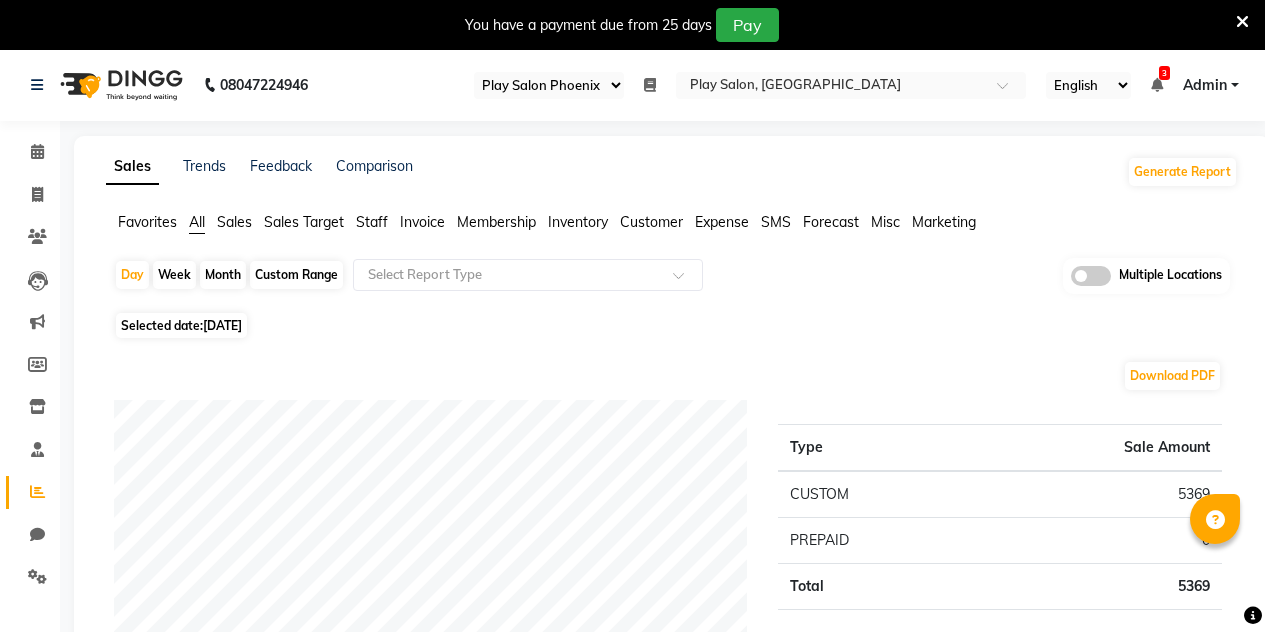 select on "90" 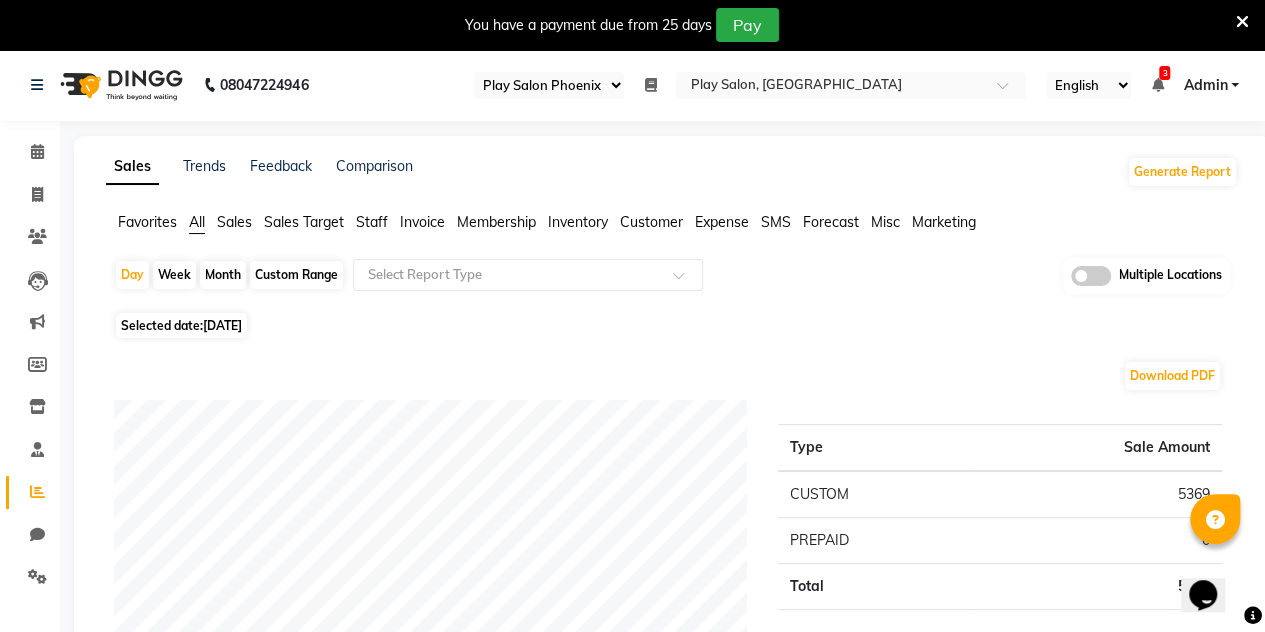 scroll, scrollTop: 0, scrollLeft: 0, axis: both 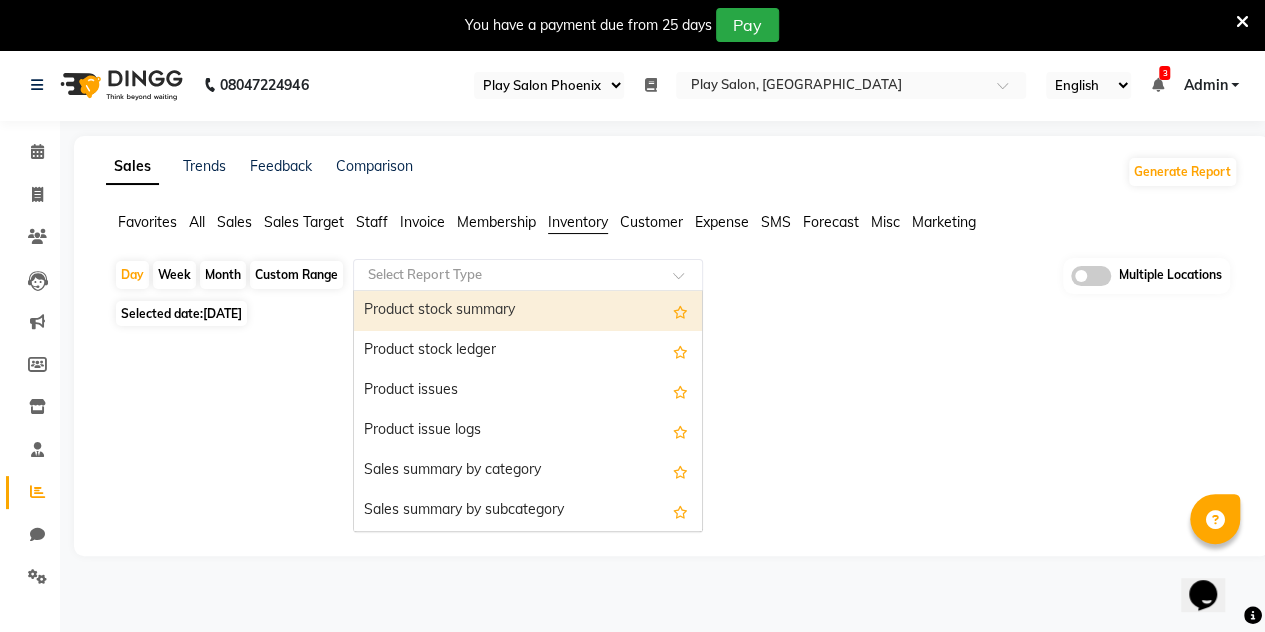 click 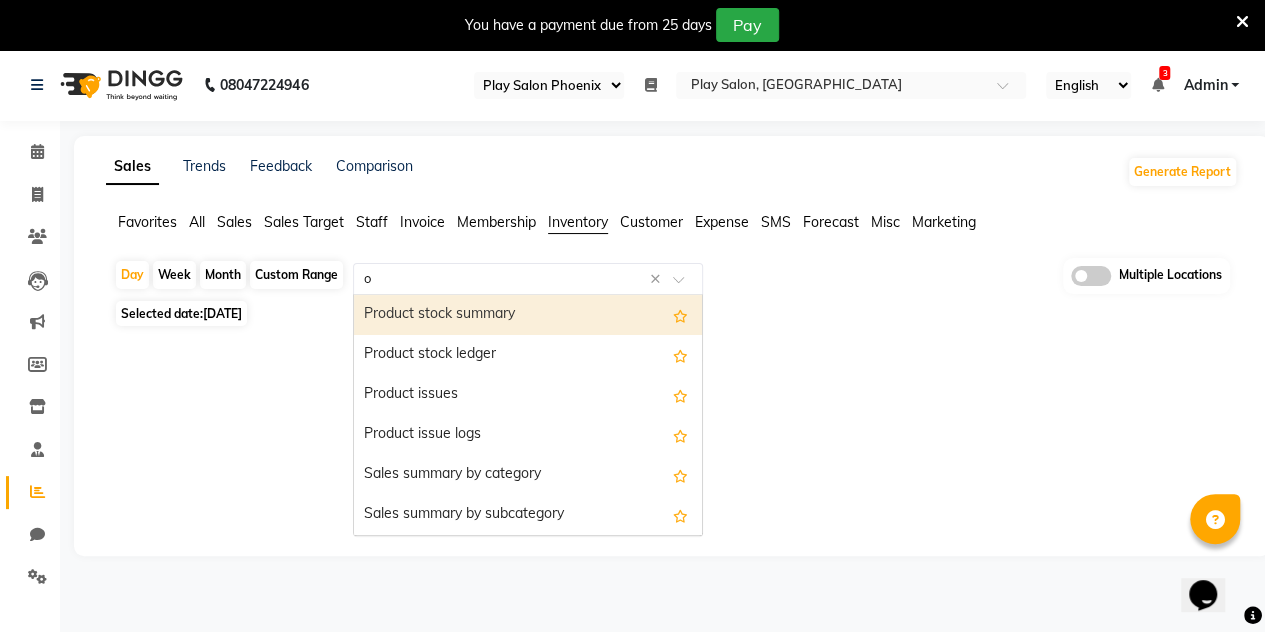 type on "or" 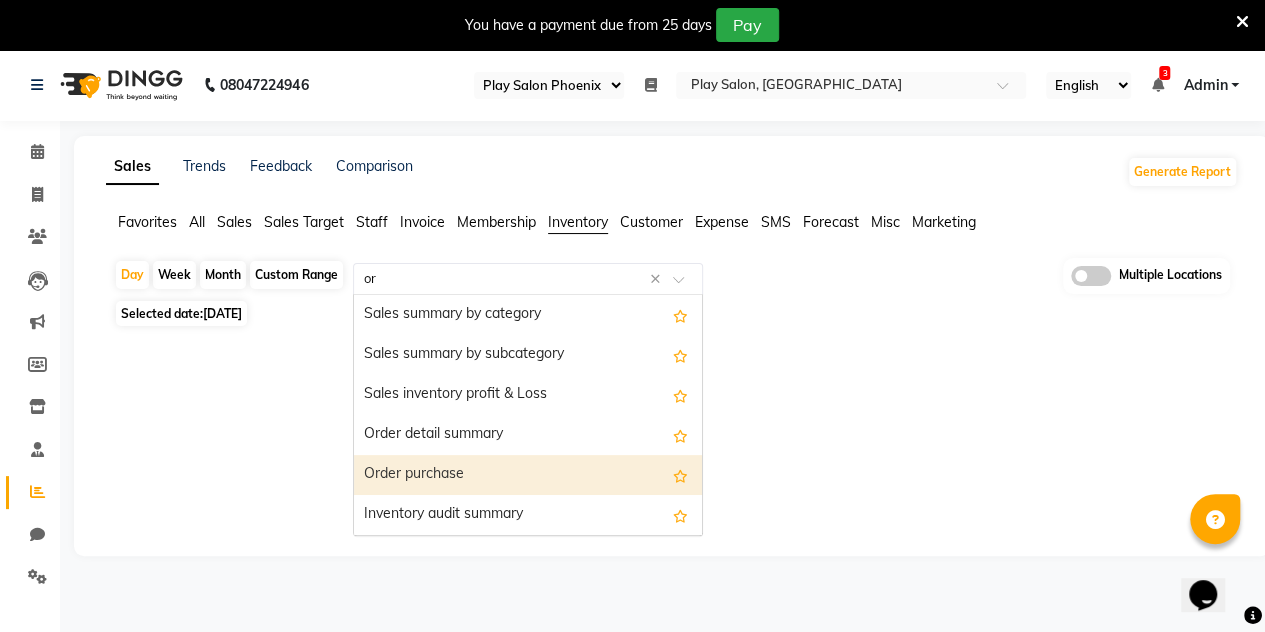 click on "Order purchase" at bounding box center (528, 475) 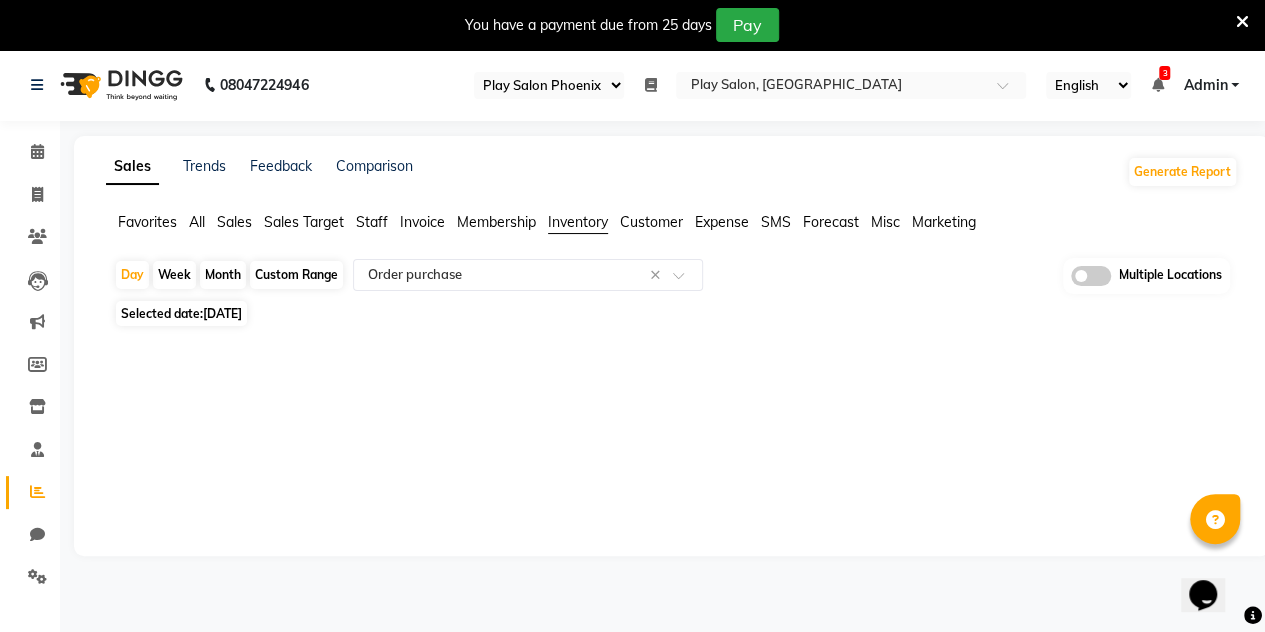 click on "[DATE]" 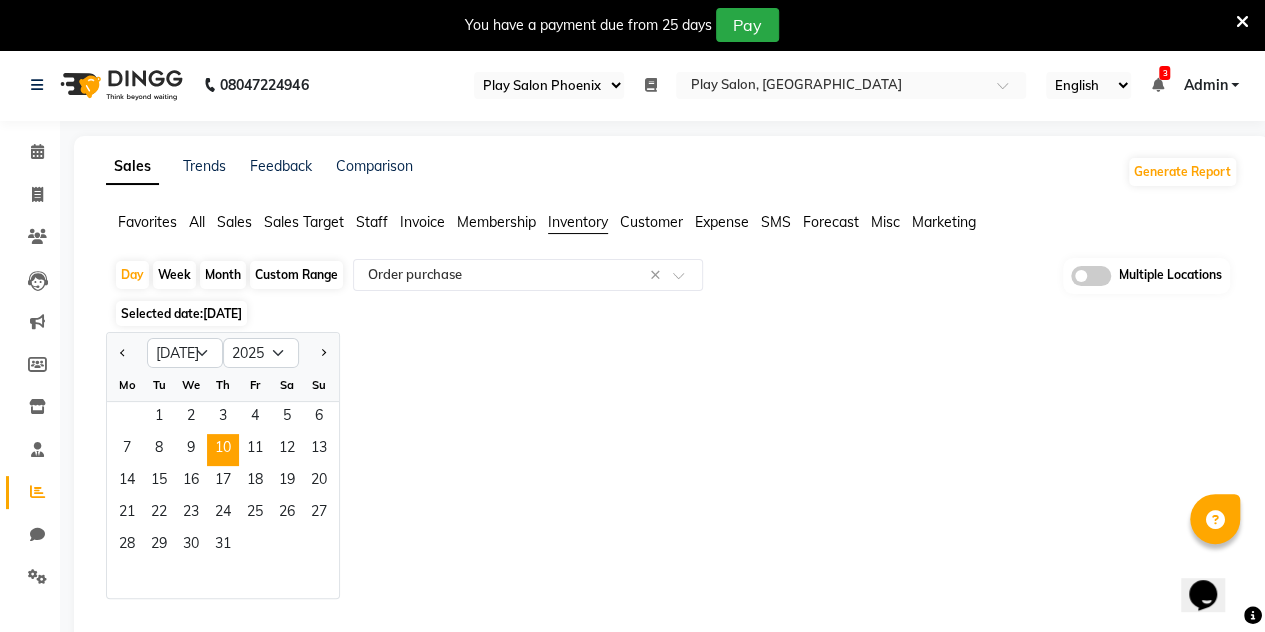 click on "Custom Range" 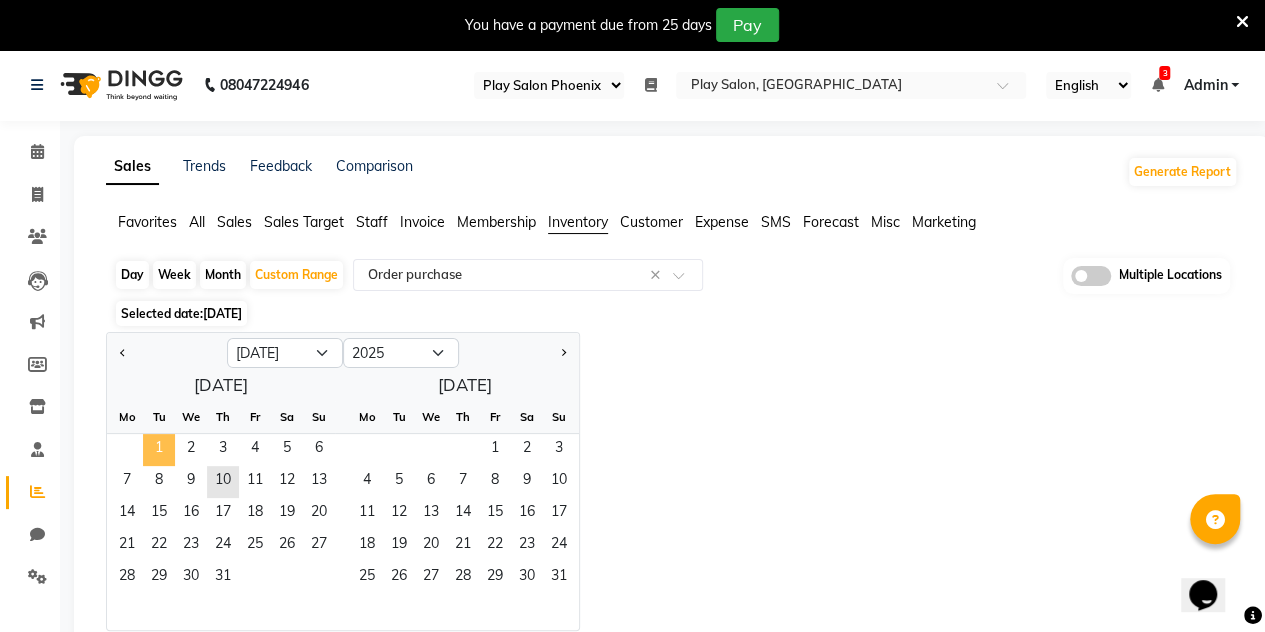 click on "1" 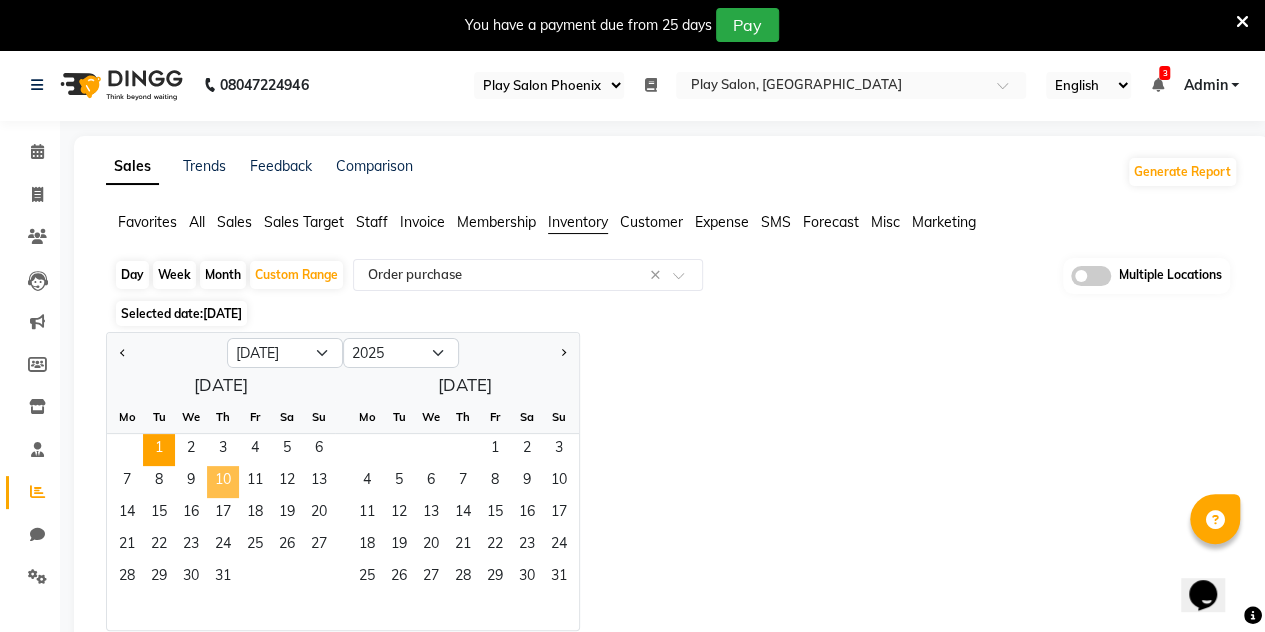 click on "10" 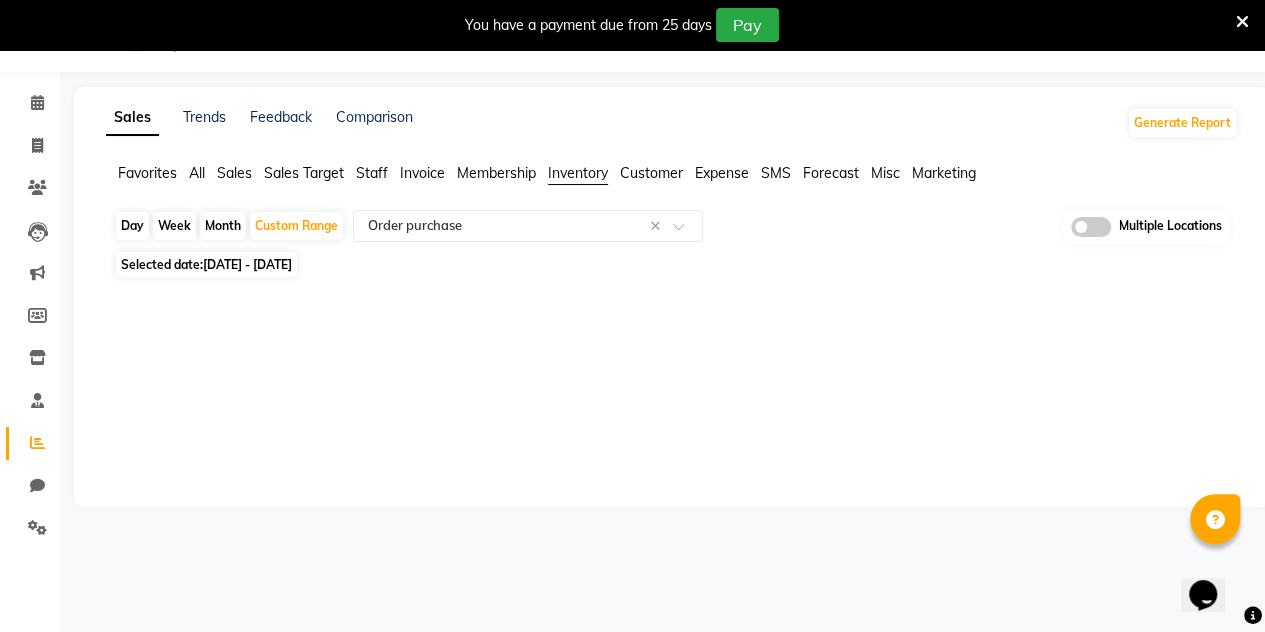 scroll, scrollTop: 0, scrollLeft: 0, axis: both 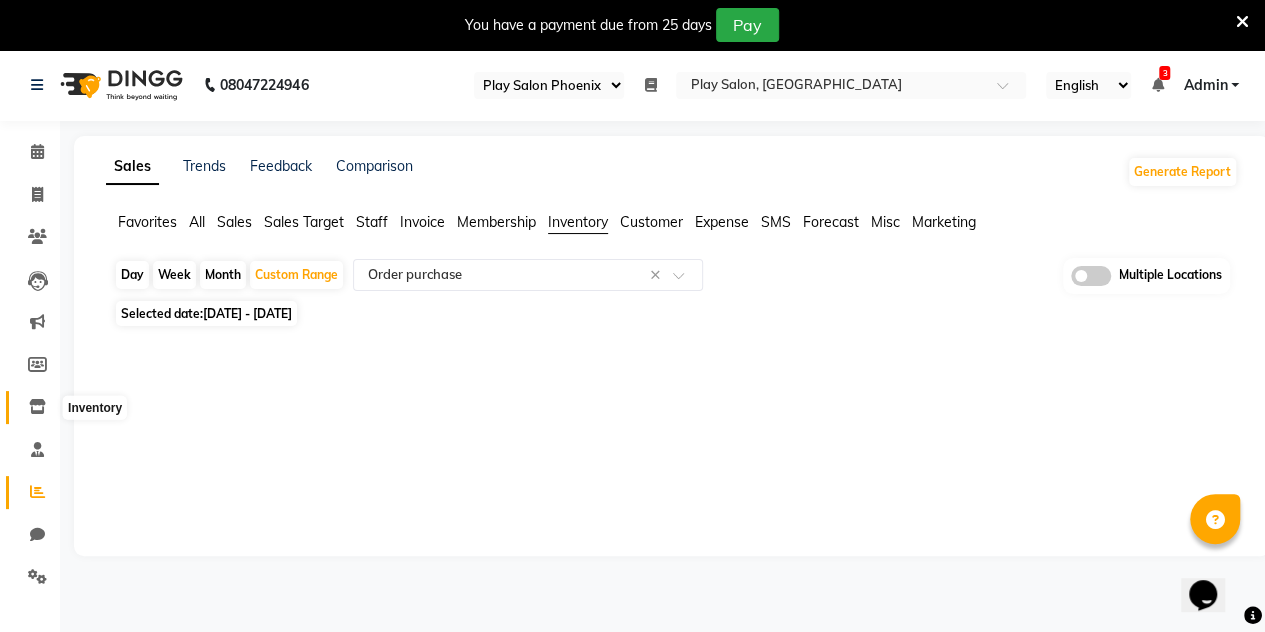 click 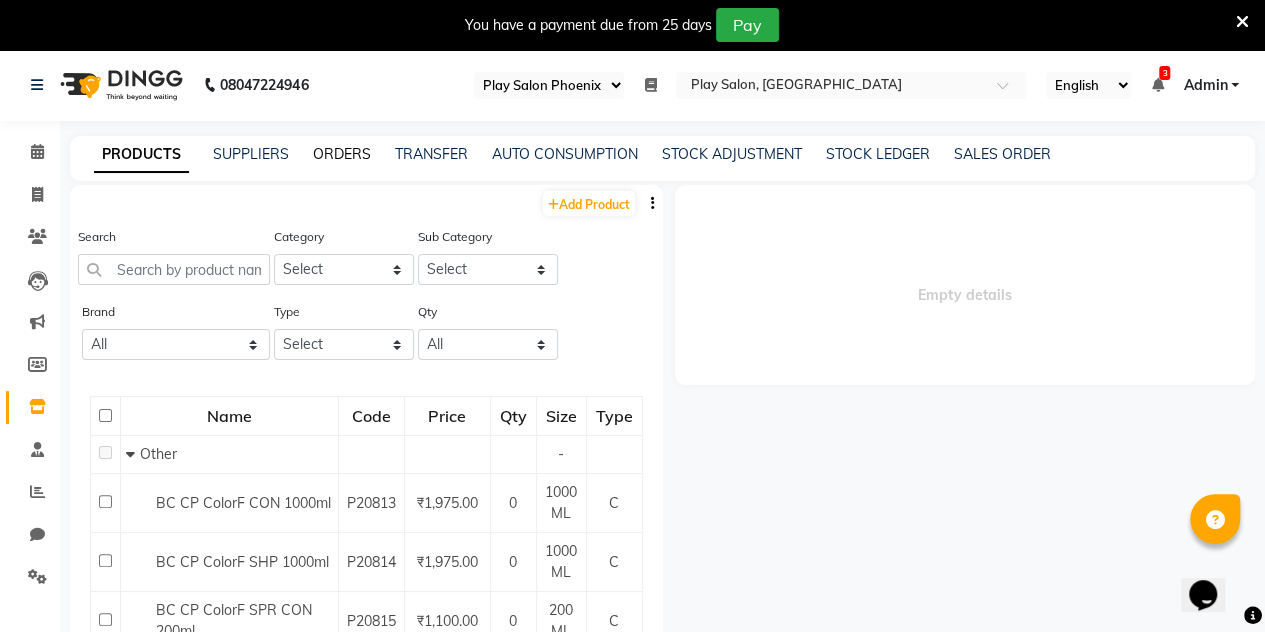 click on "ORDERS" 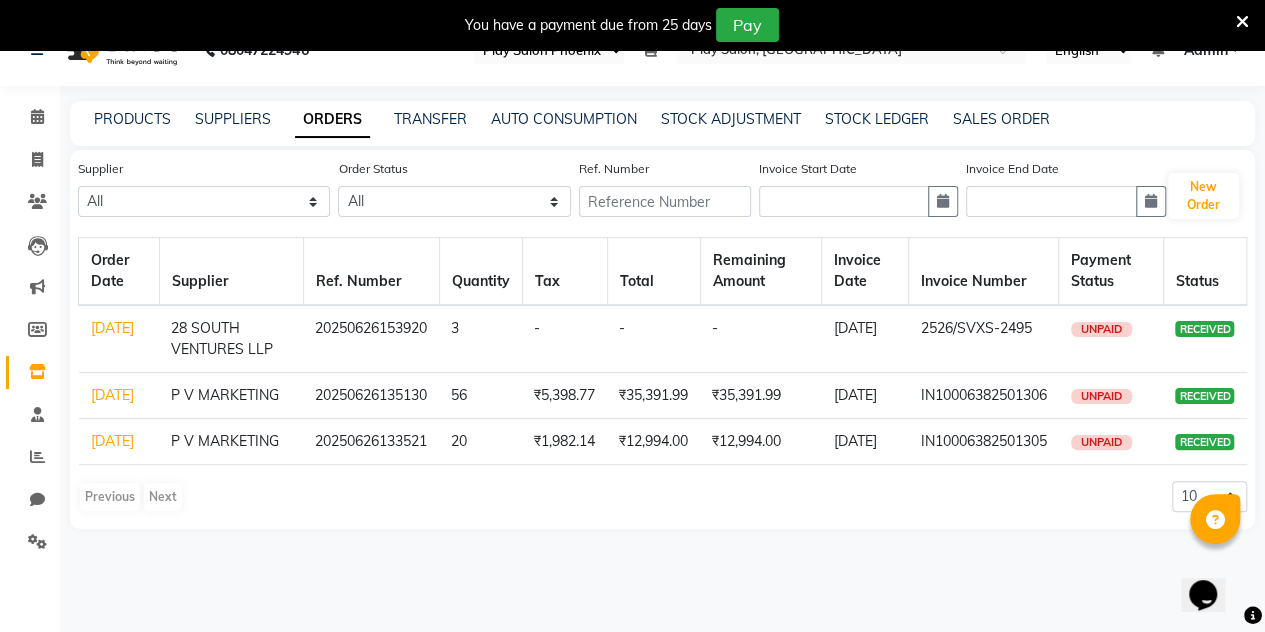 scroll, scrollTop: 49, scrollLeft: 0, axis: vertical 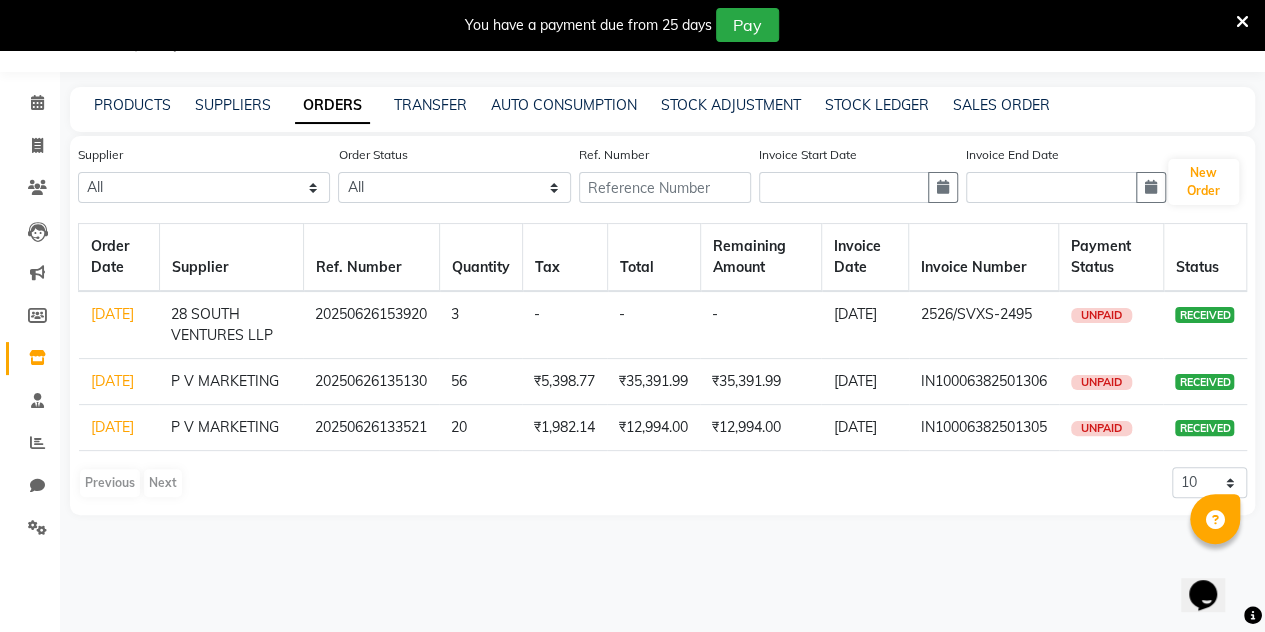 click on "[DATE]" 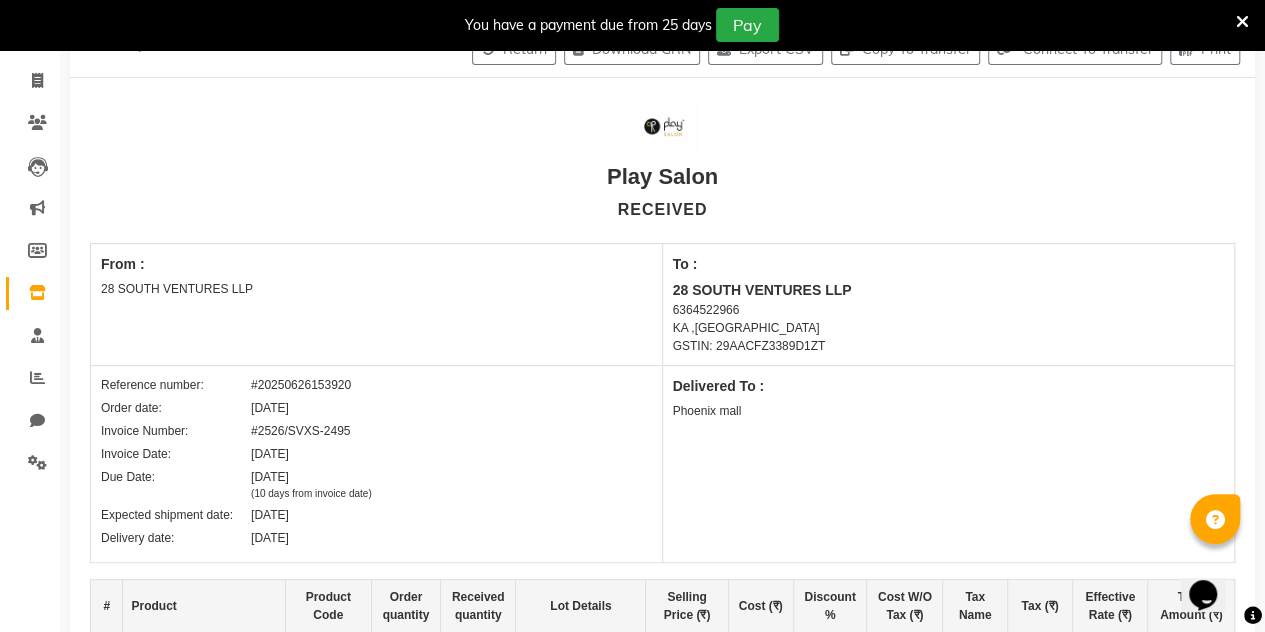 scroll, scrollTop: 0, scrollLeft: 0, axis: both 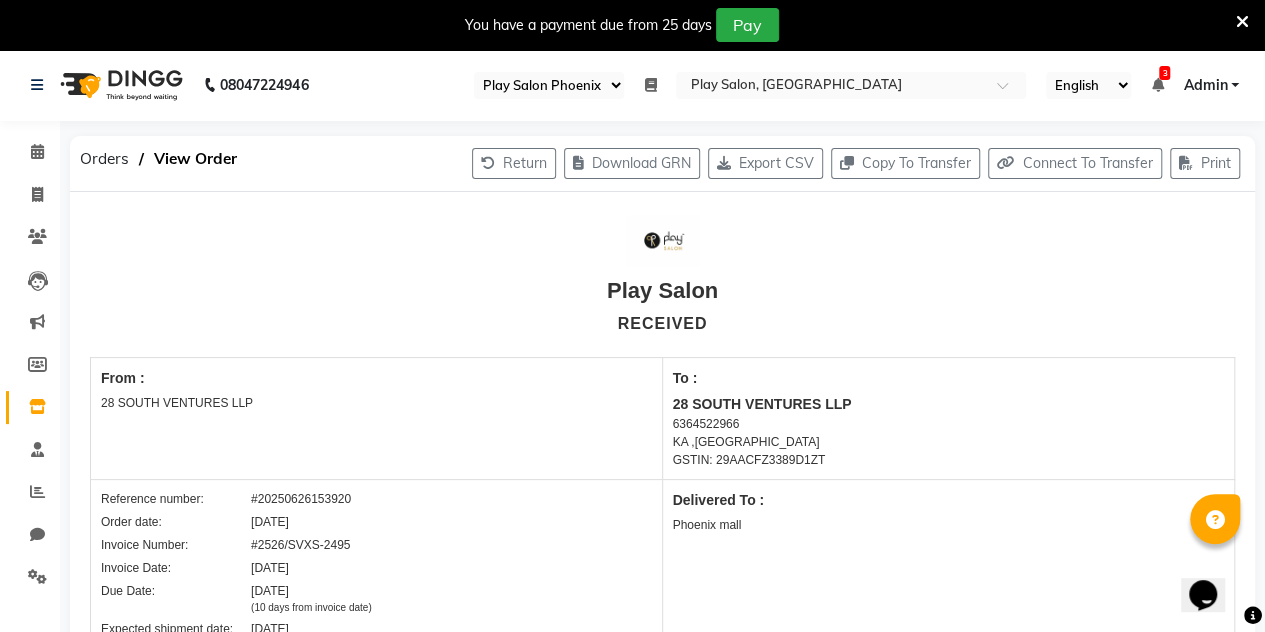 click at bounding box center (1242, 22) 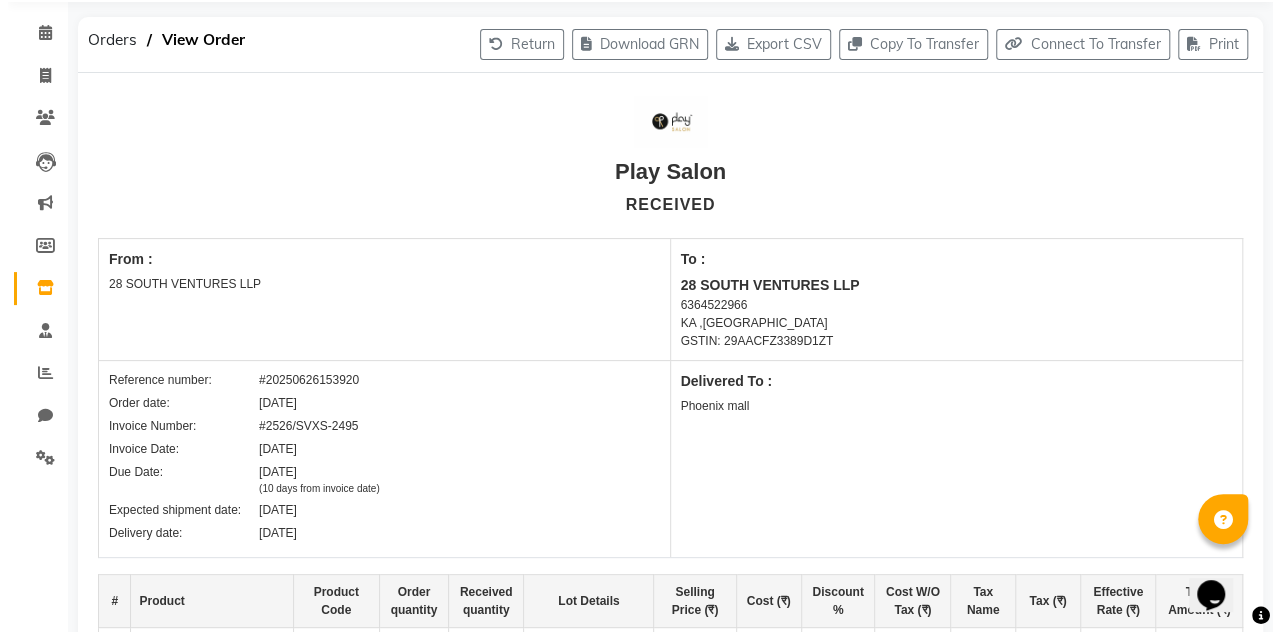 scroll, scrollTop: 0, scrollLeft: 0, axis: both 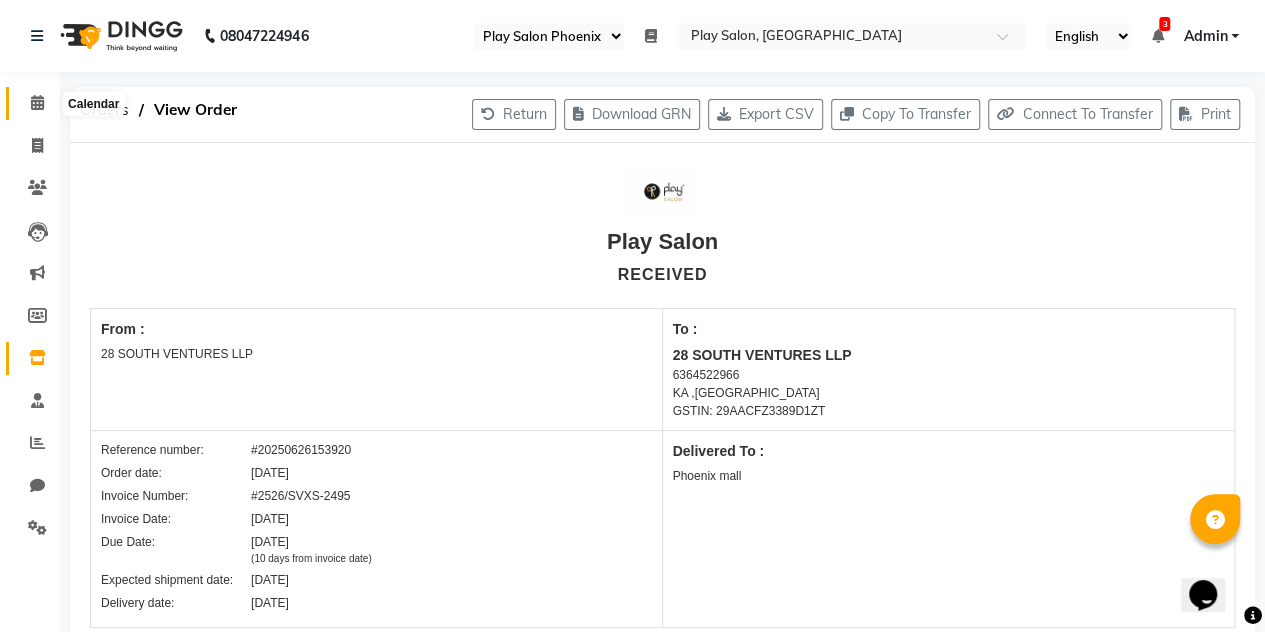 click 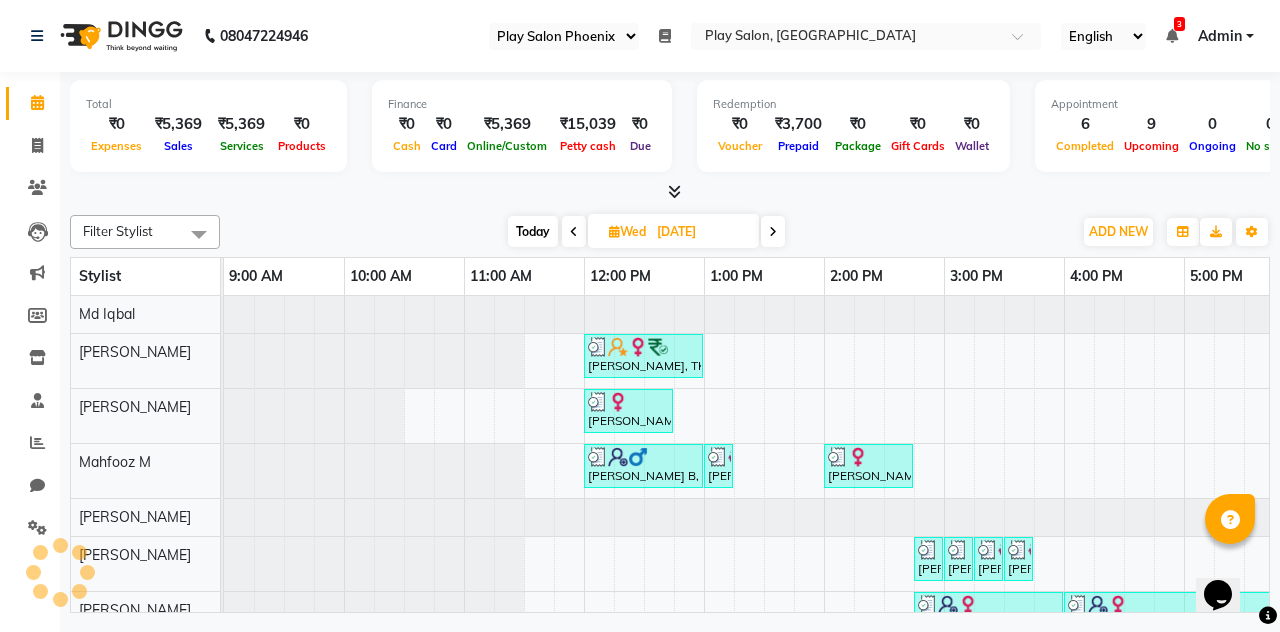 scroll, scrollTop: 0, scrollLeft: 0, axis: both 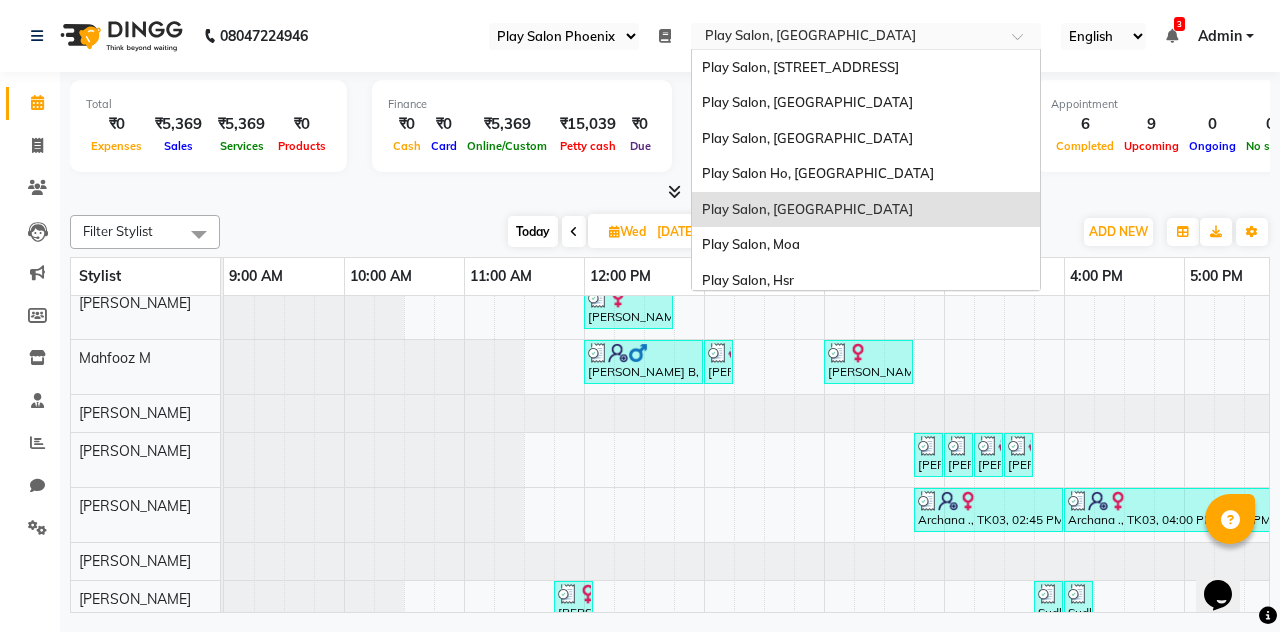 click at bounding box center (846, 38) 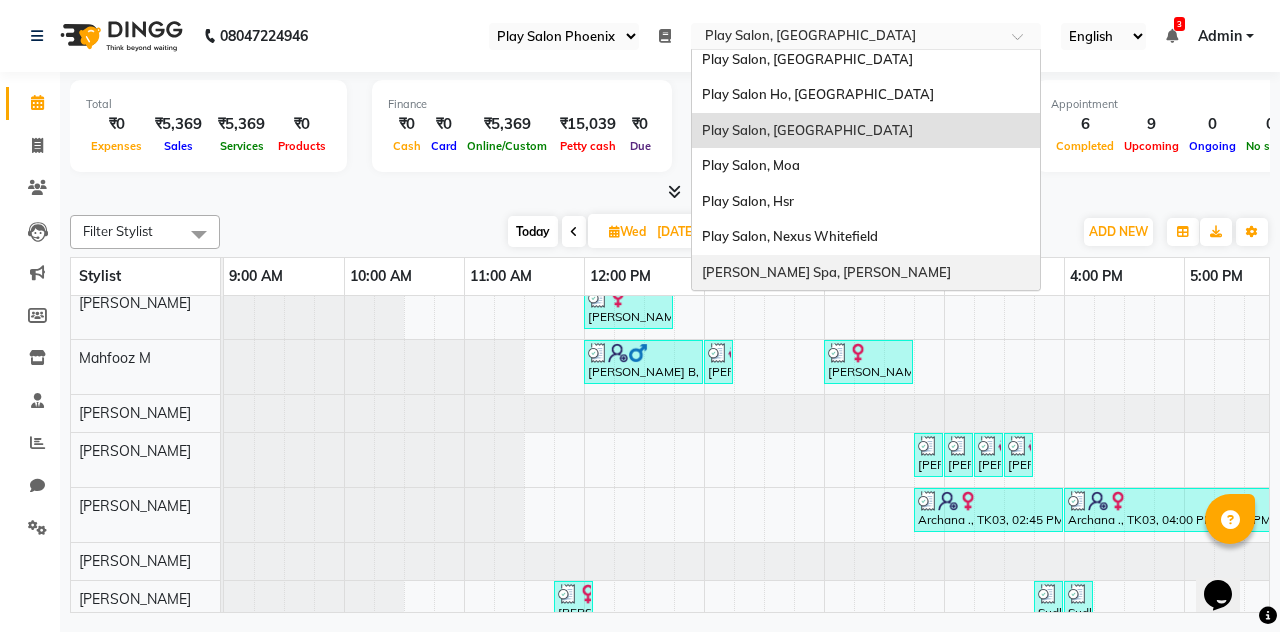 click on "[PERSON_NAME] Spa, [PERSON_NAME]" at bounding box center [826, 272] 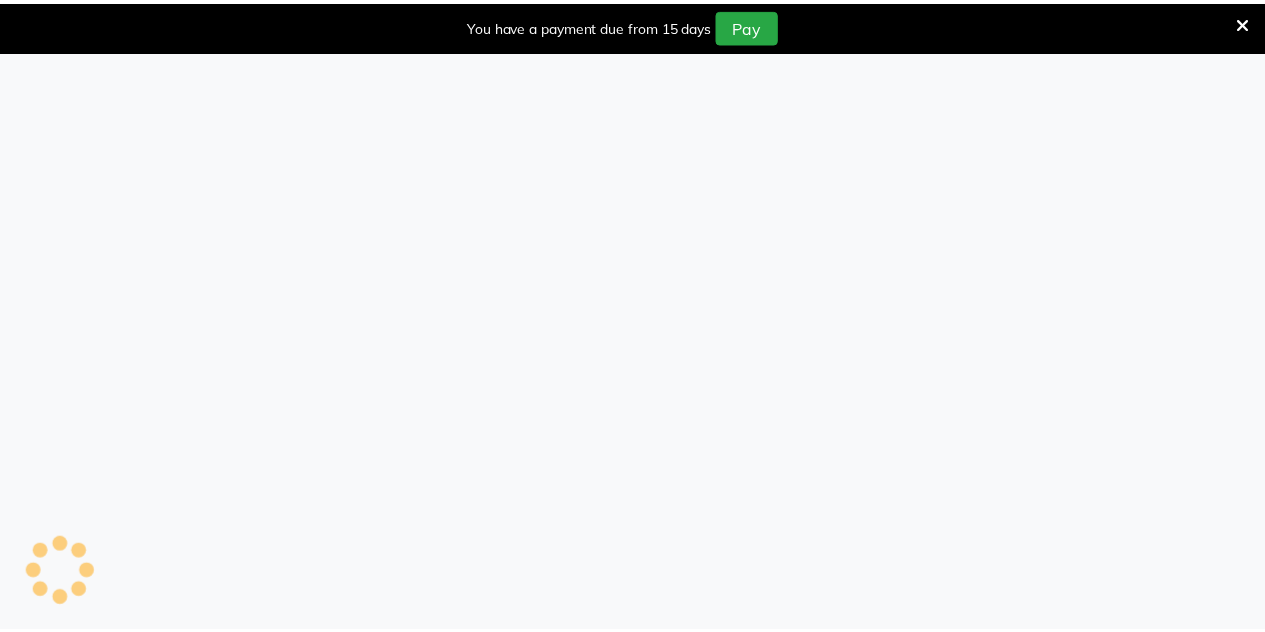 scroll, scrollTop: 0, scrollLeft: 0, axis: both 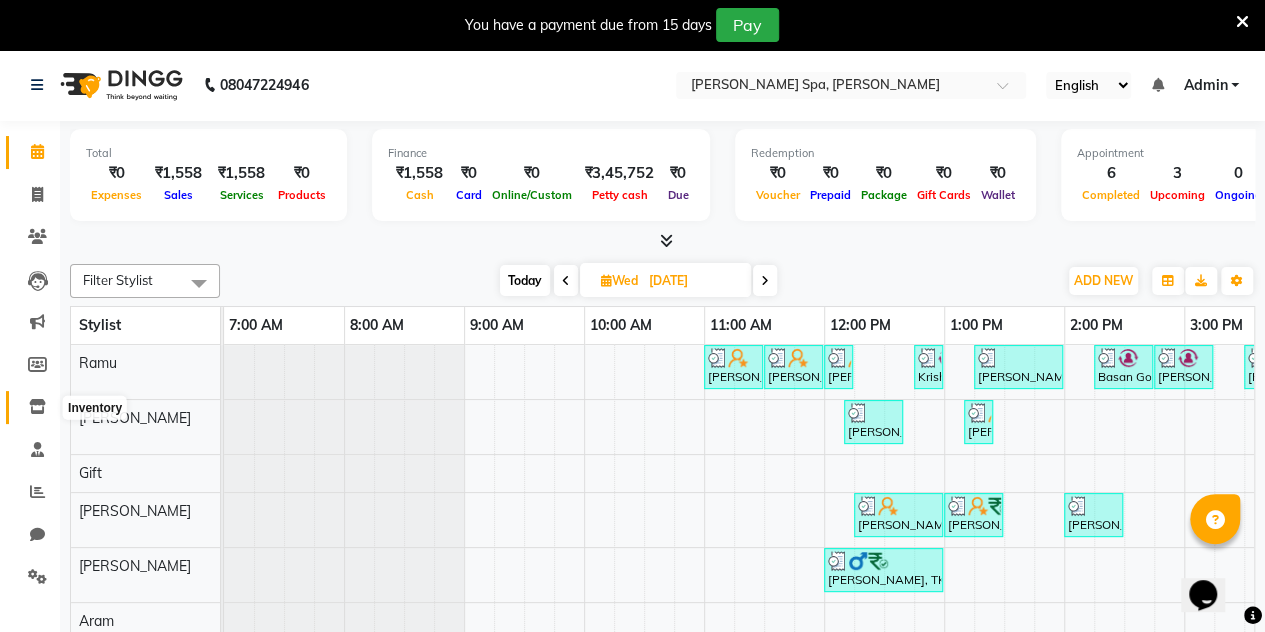 click 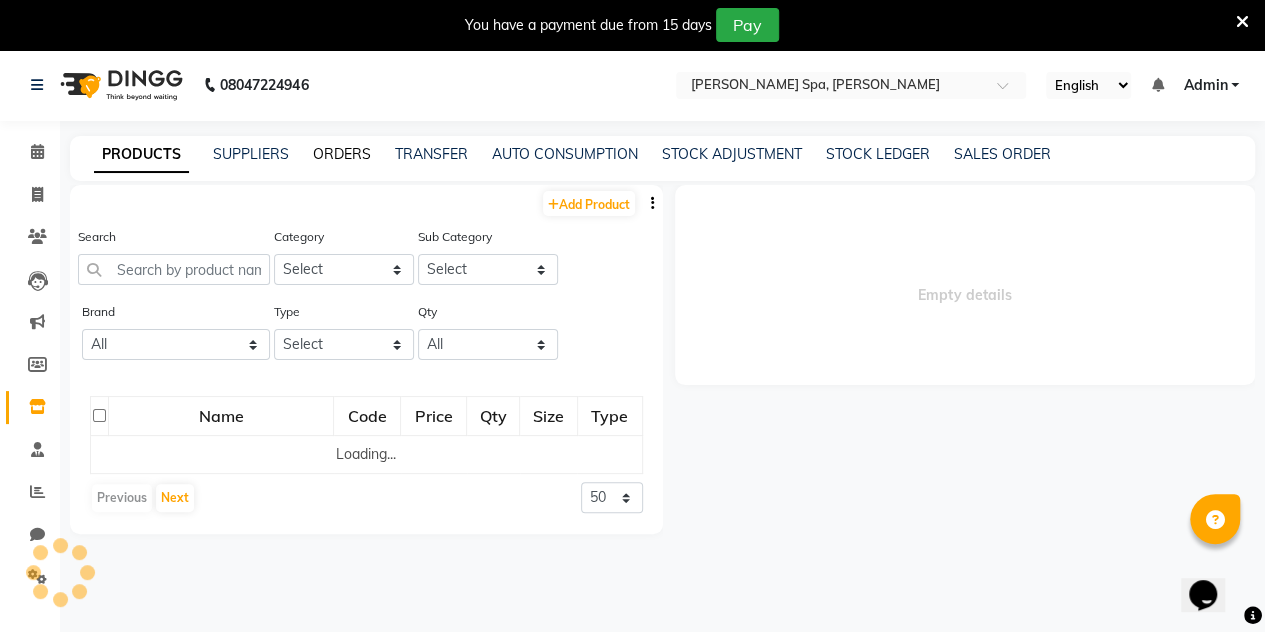 click on "ORDERS" 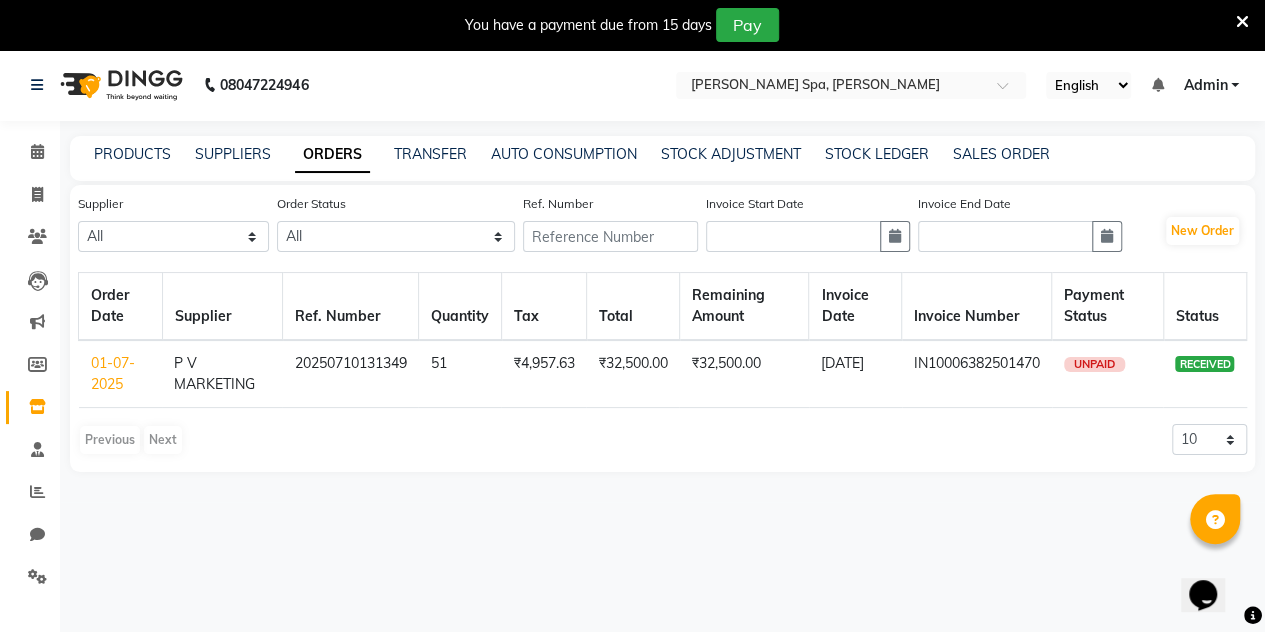 click at bounding box center (1242, 21) 